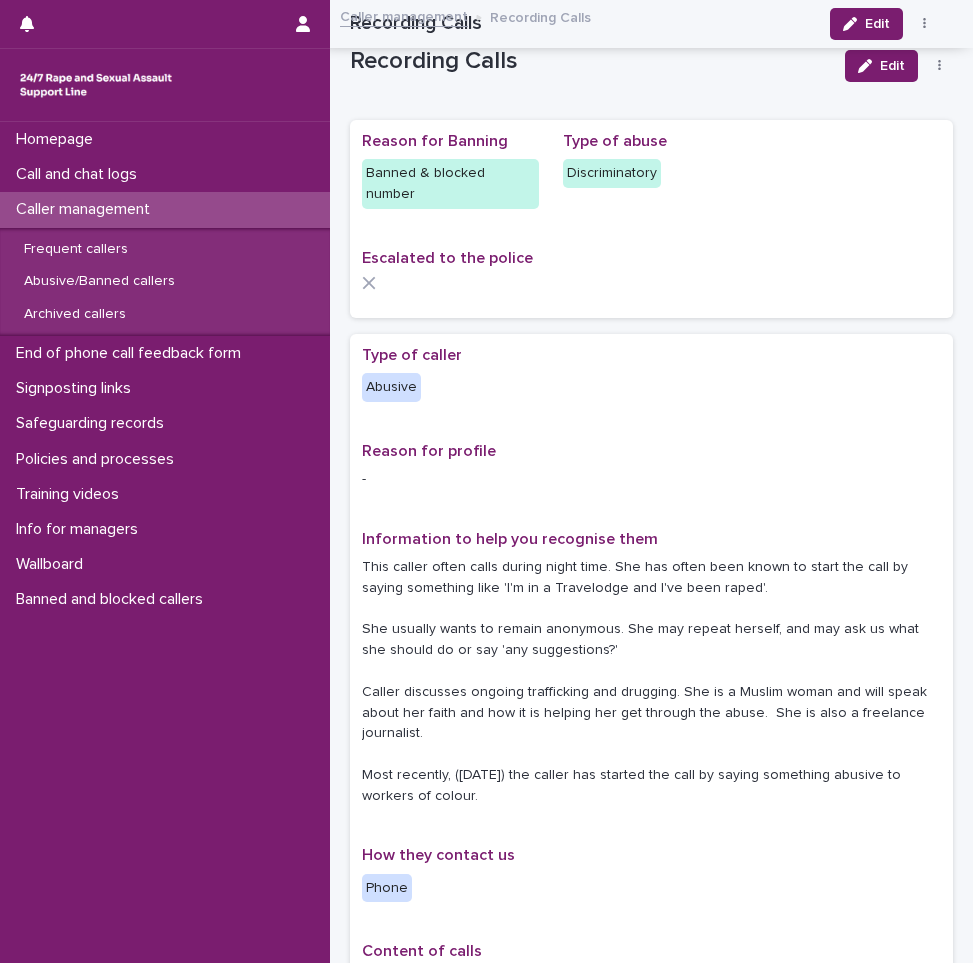 scroll, scrollTop: 0, scrollLeft: 0, axis: both 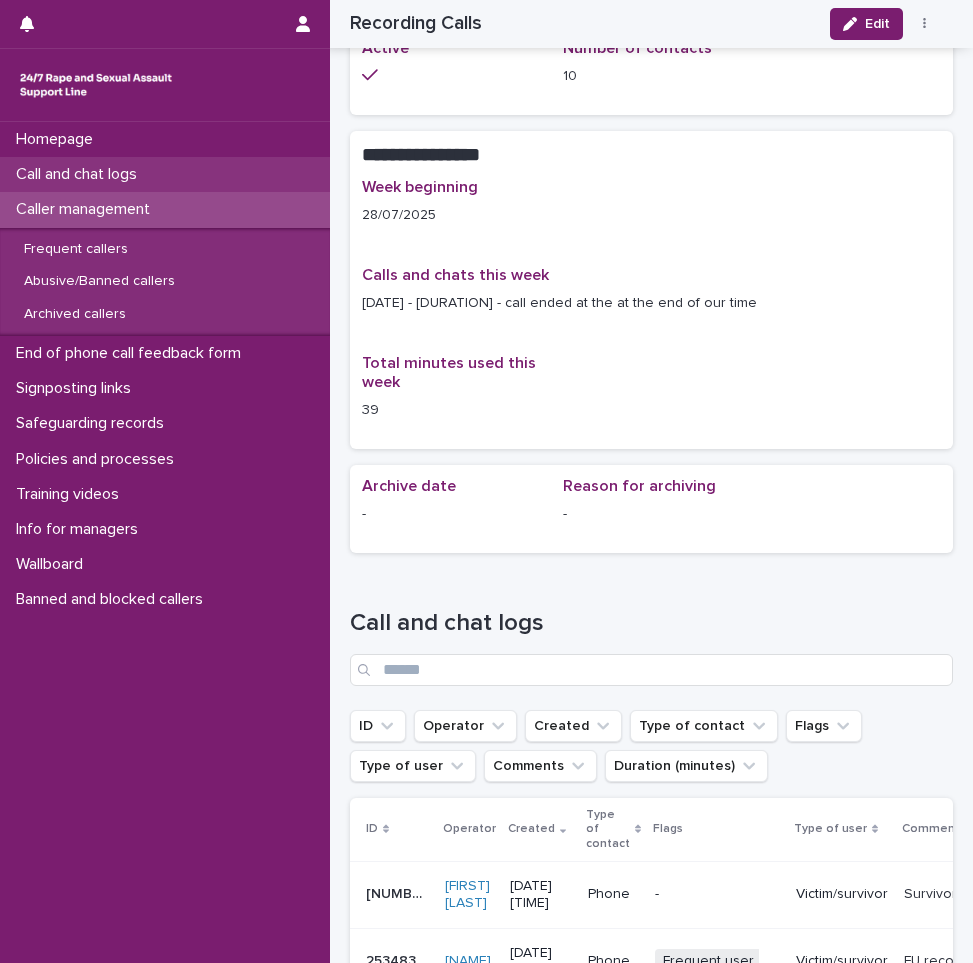 click on "Call and chat logs" at bounding box center (165, 174) 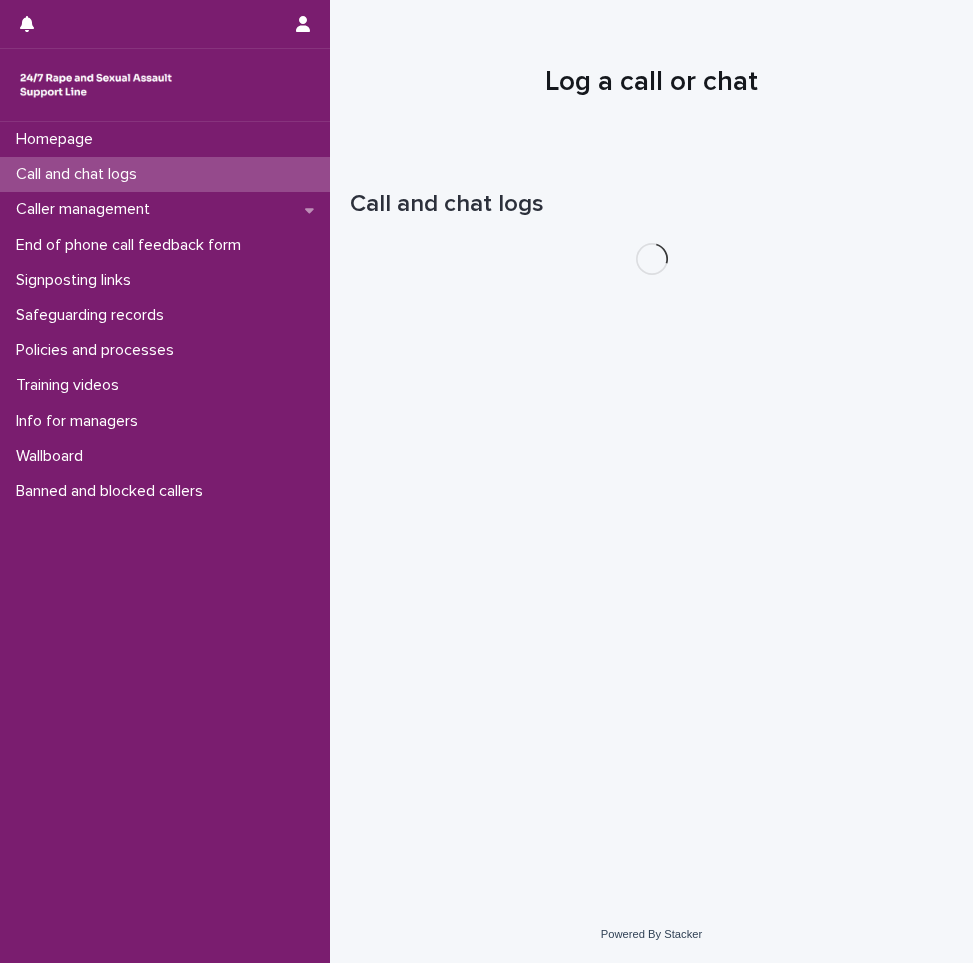 scroll, scrollTop: 0, scrollLeft: 0, axis: both 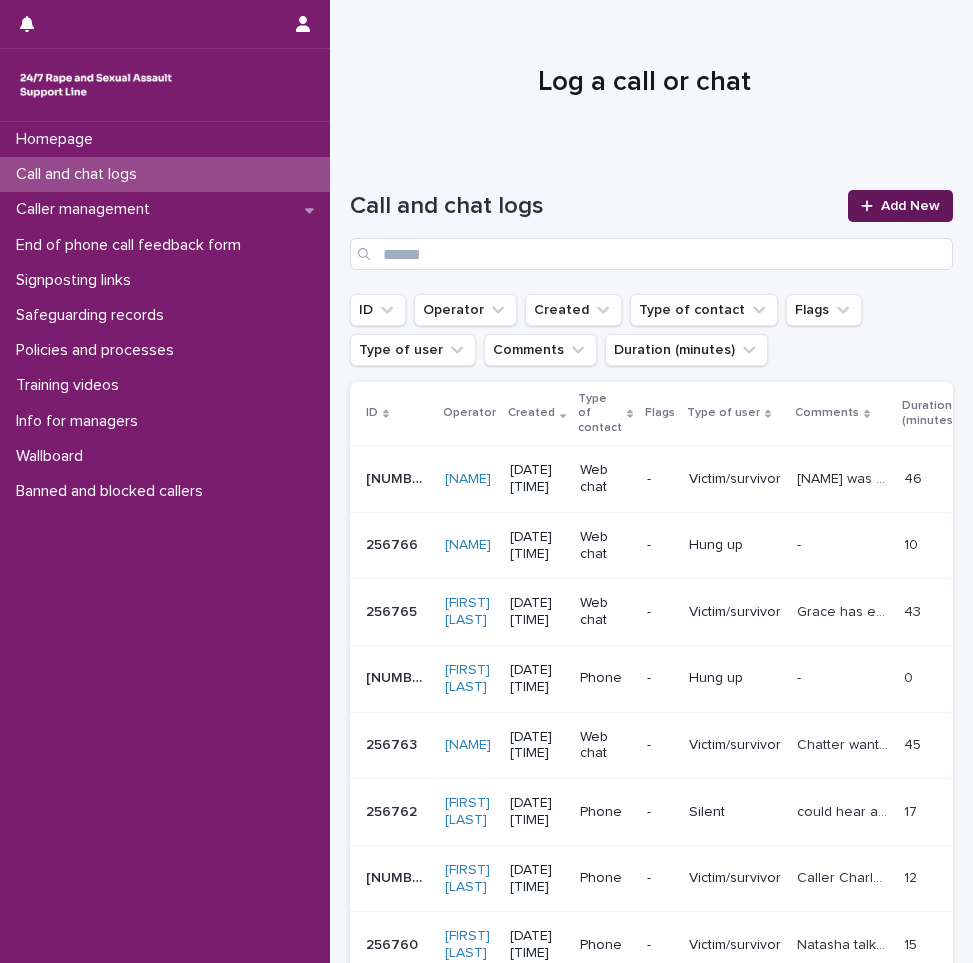 click on "Add New" at bounding box center (910, 206) 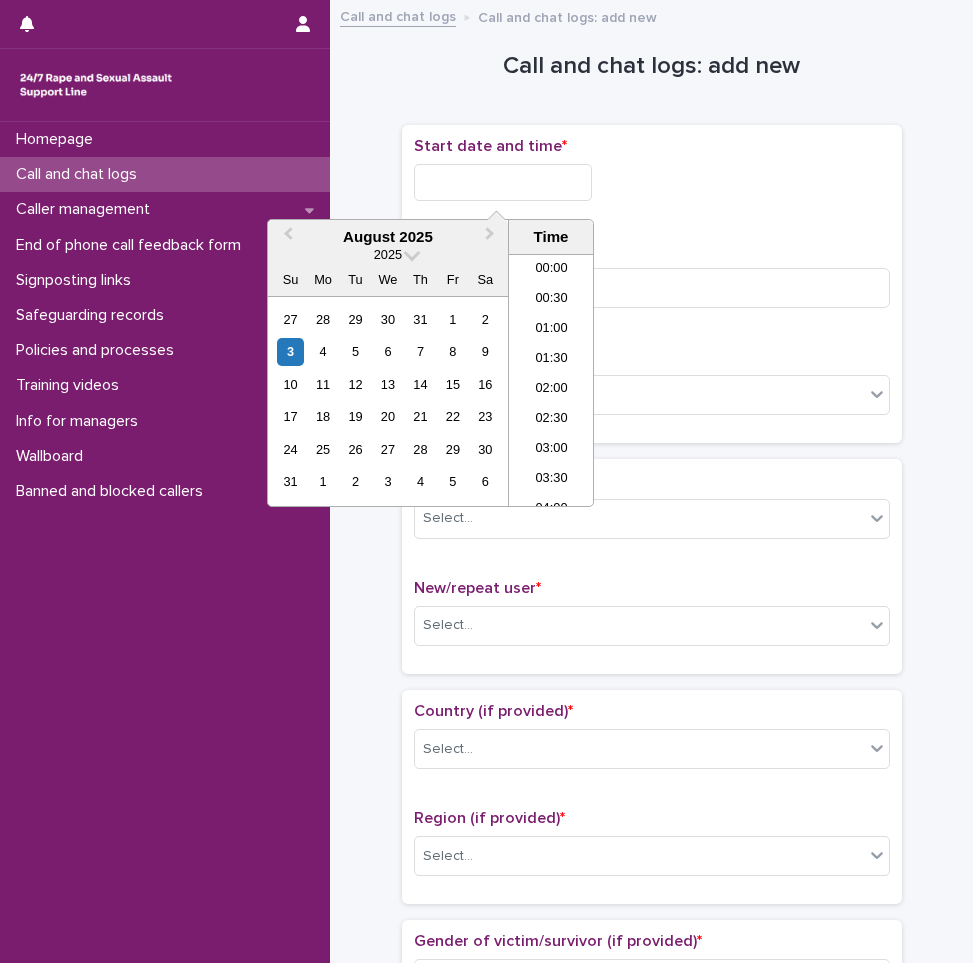 click at bounding box center (503, 182) 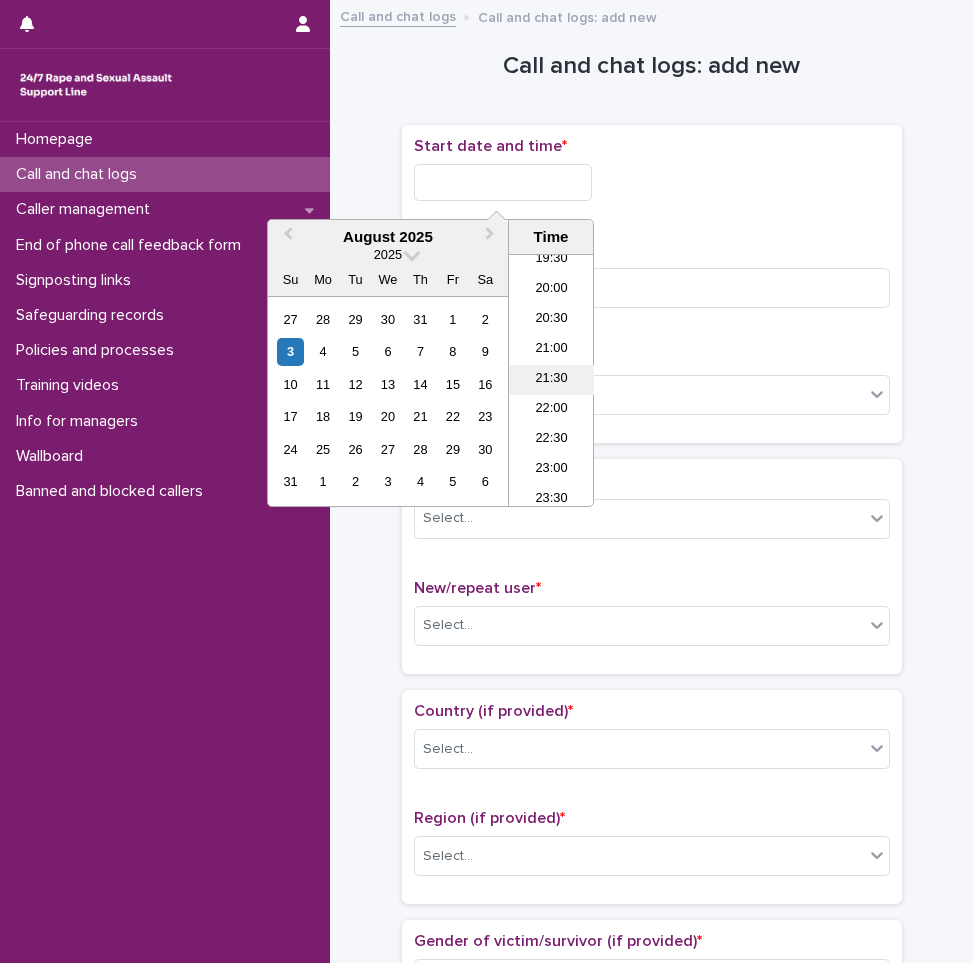 click on "21:30" at bounding box center (551, 380) 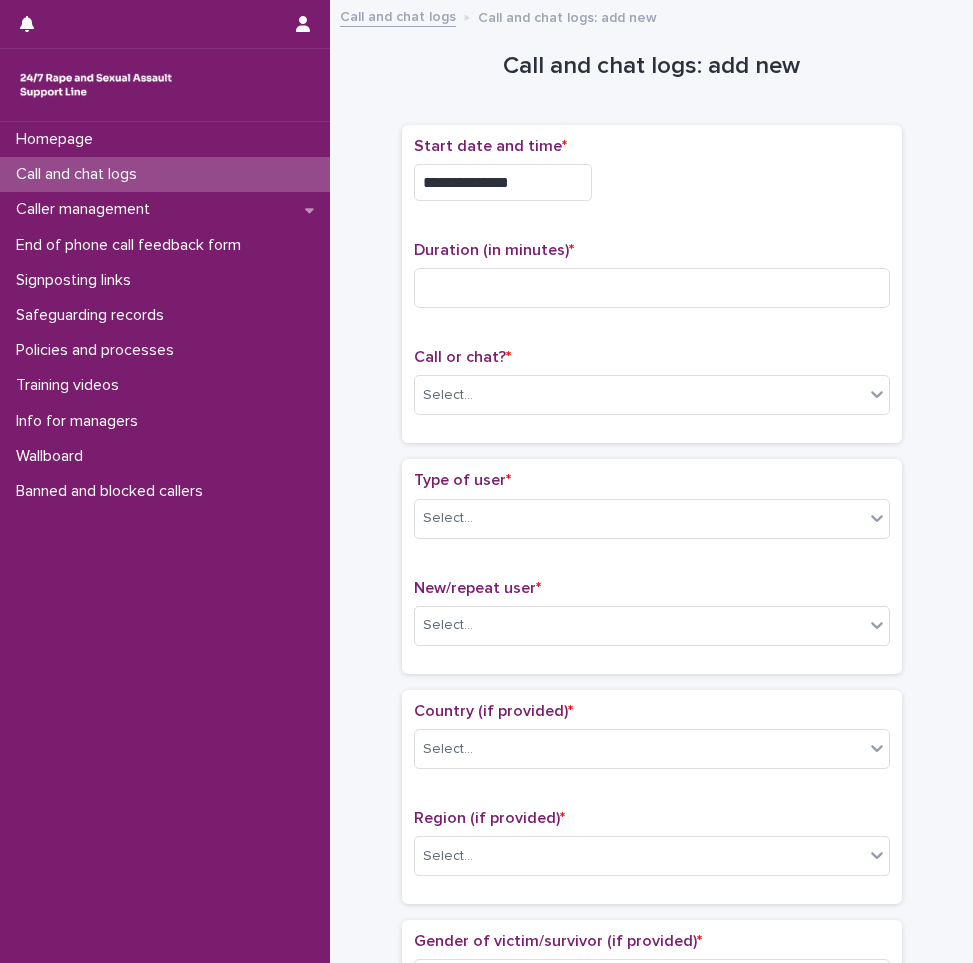 click on "**********" at bounding box center [503, 182] 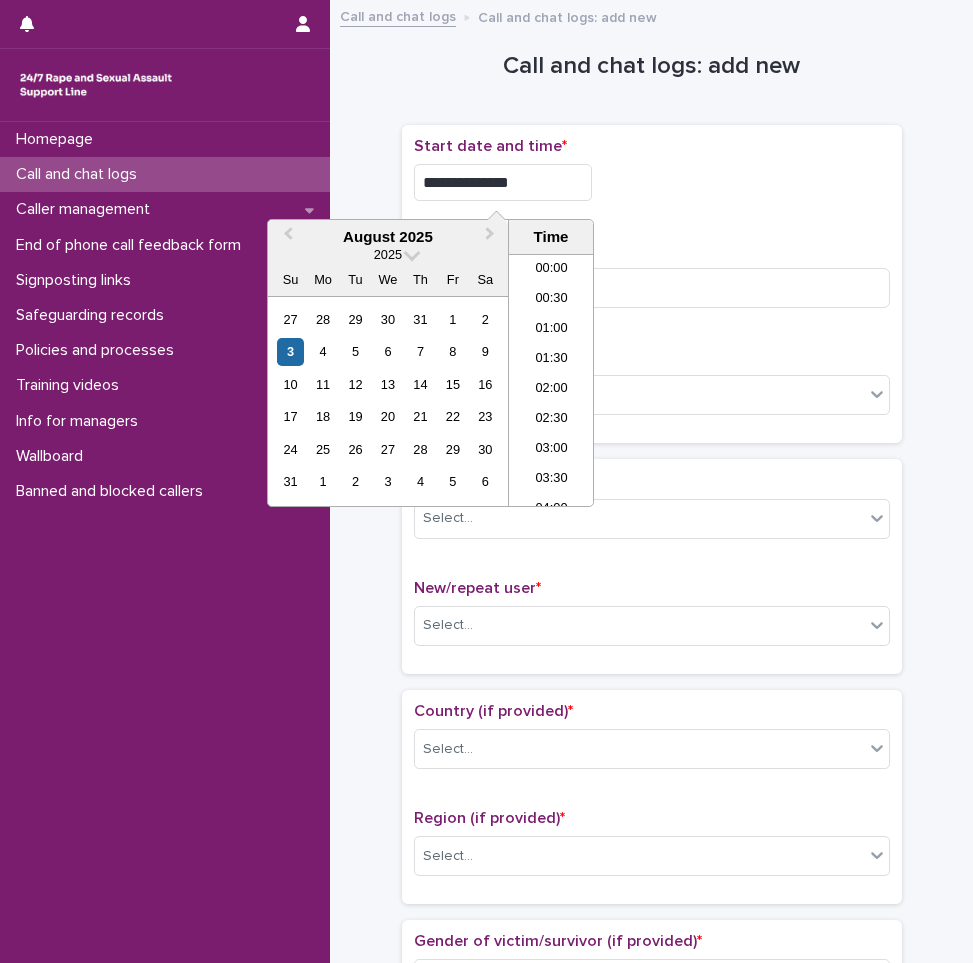 scroll, scrollTop: 1180, scrollLeft: 0, axis: vertical 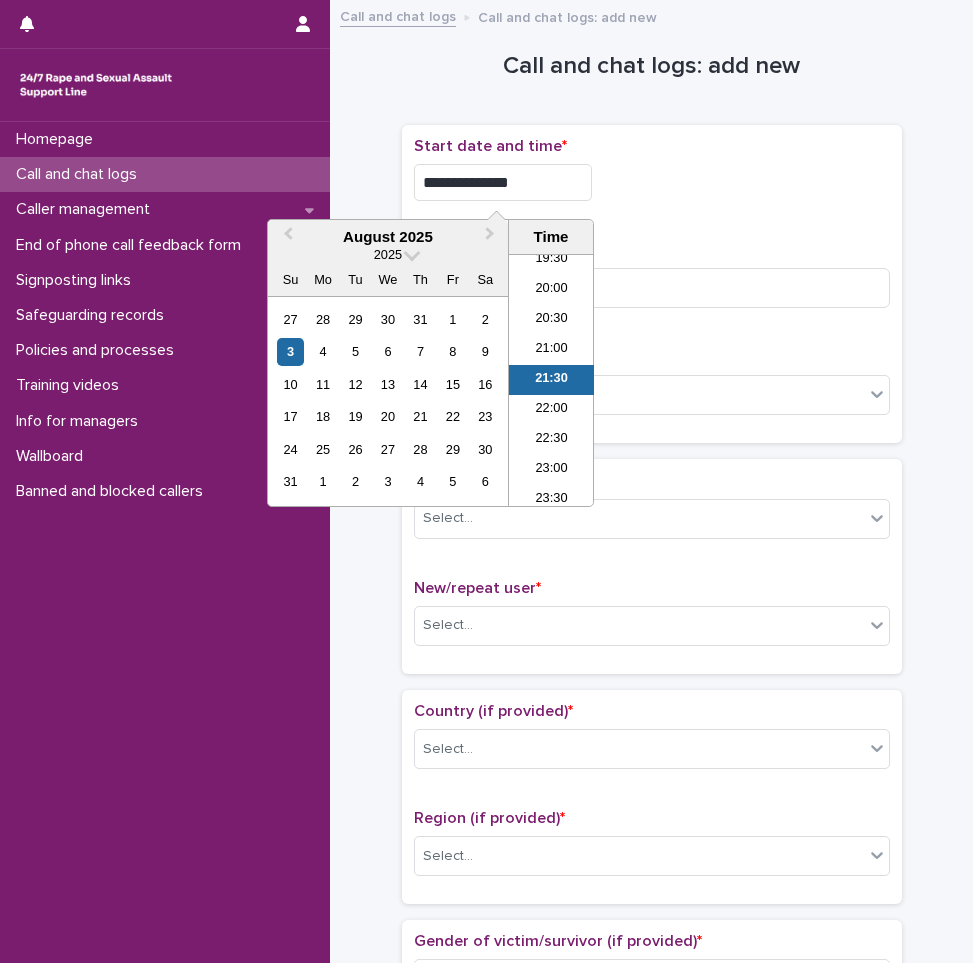 click on "21:30" at bounding box center (551, 380) 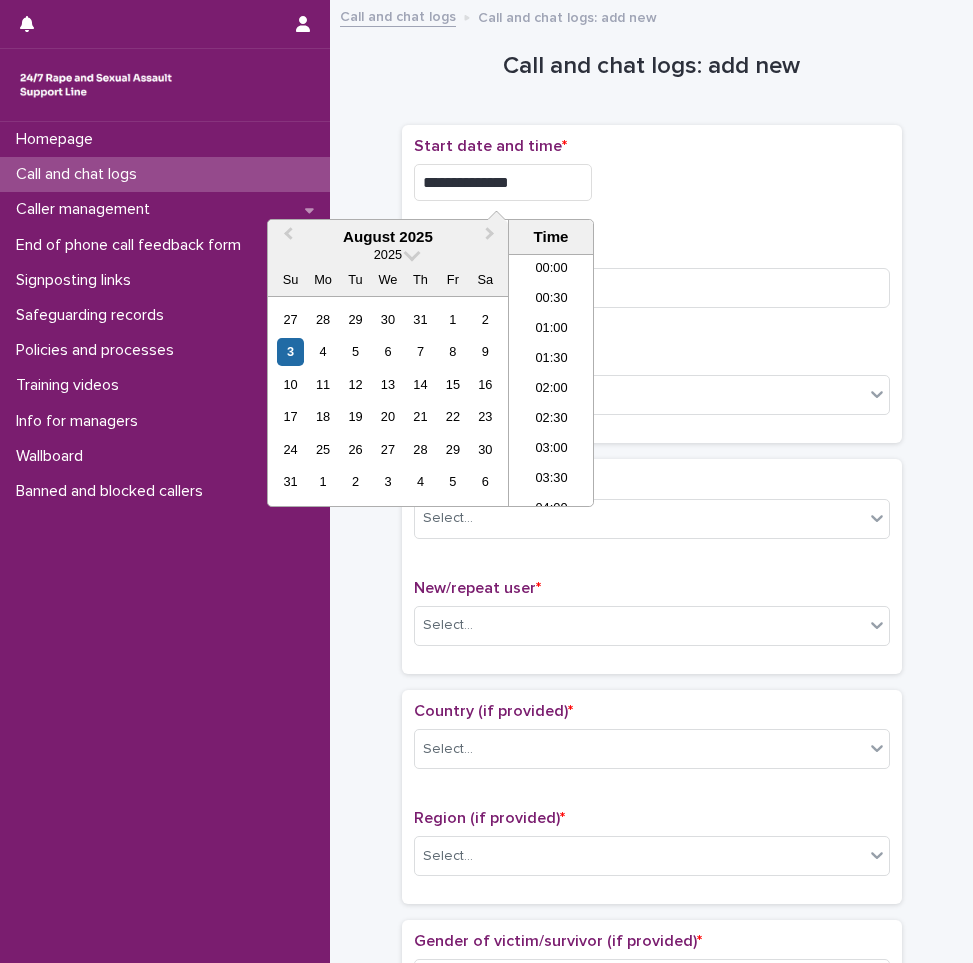 click on "**********" at bounding box center [503, 182] 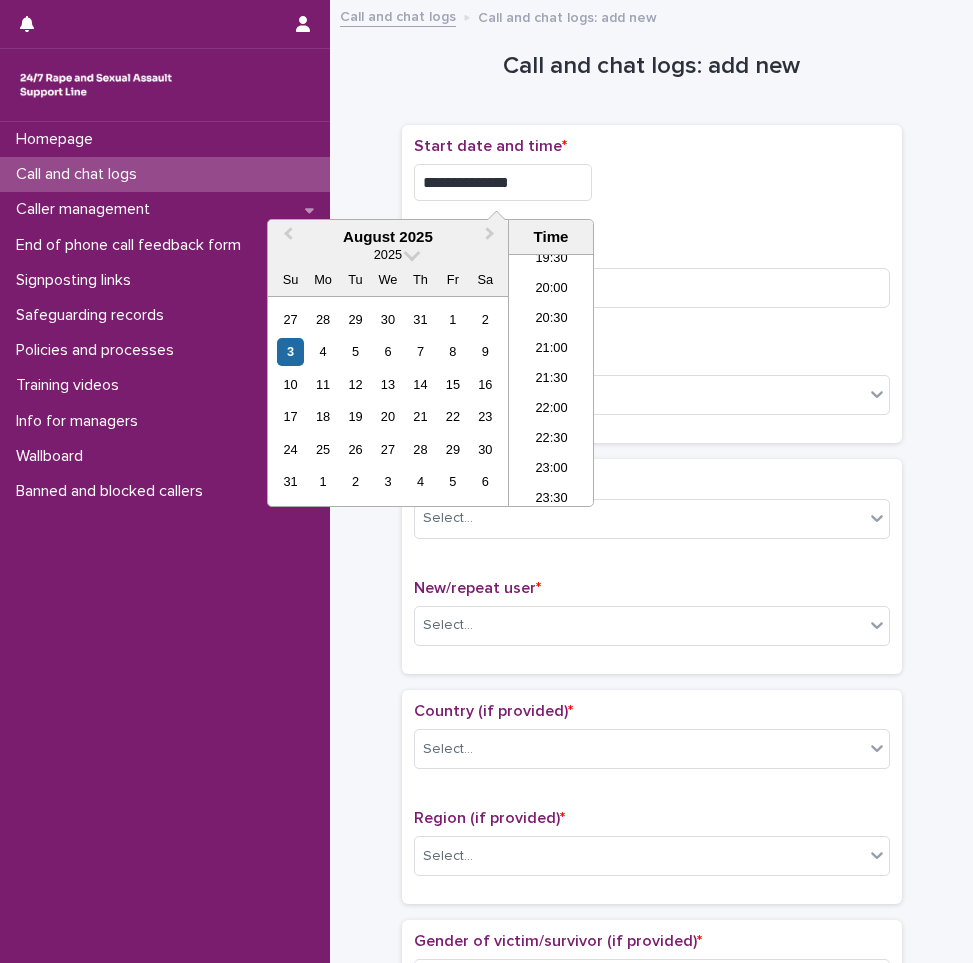 type on "**********" 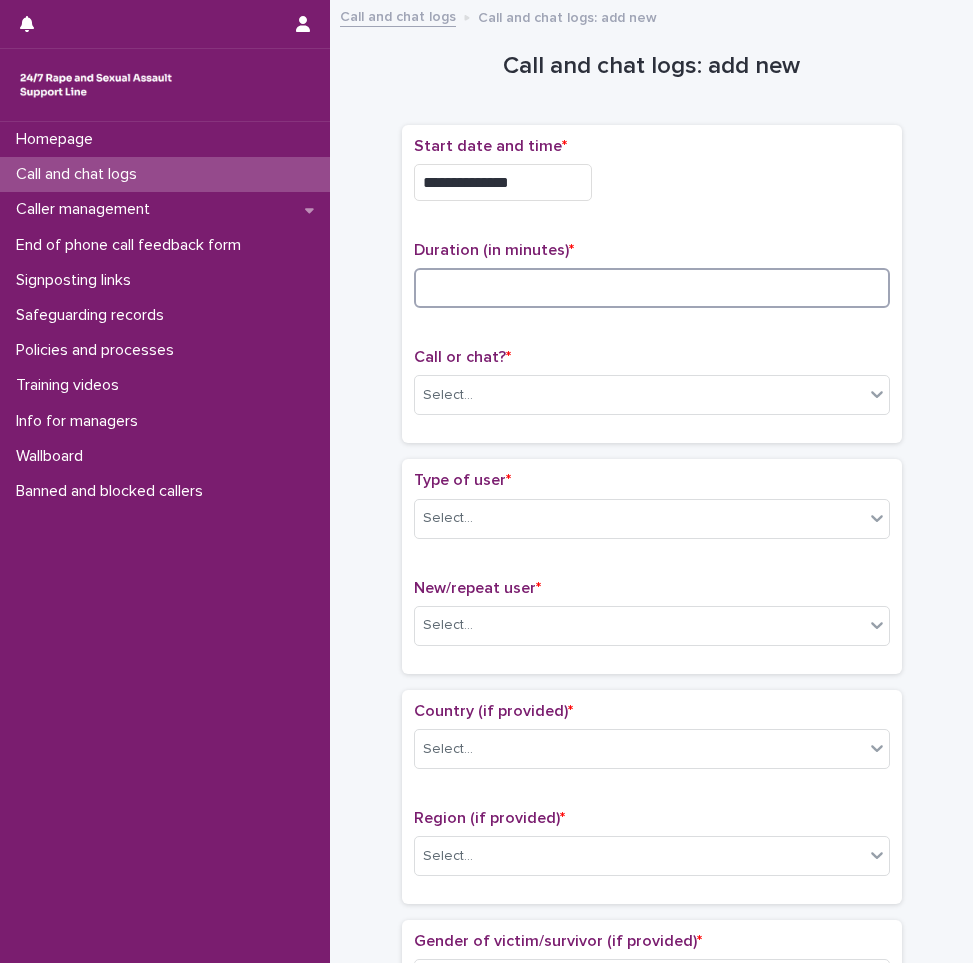 click at bounding box center (652, 288) 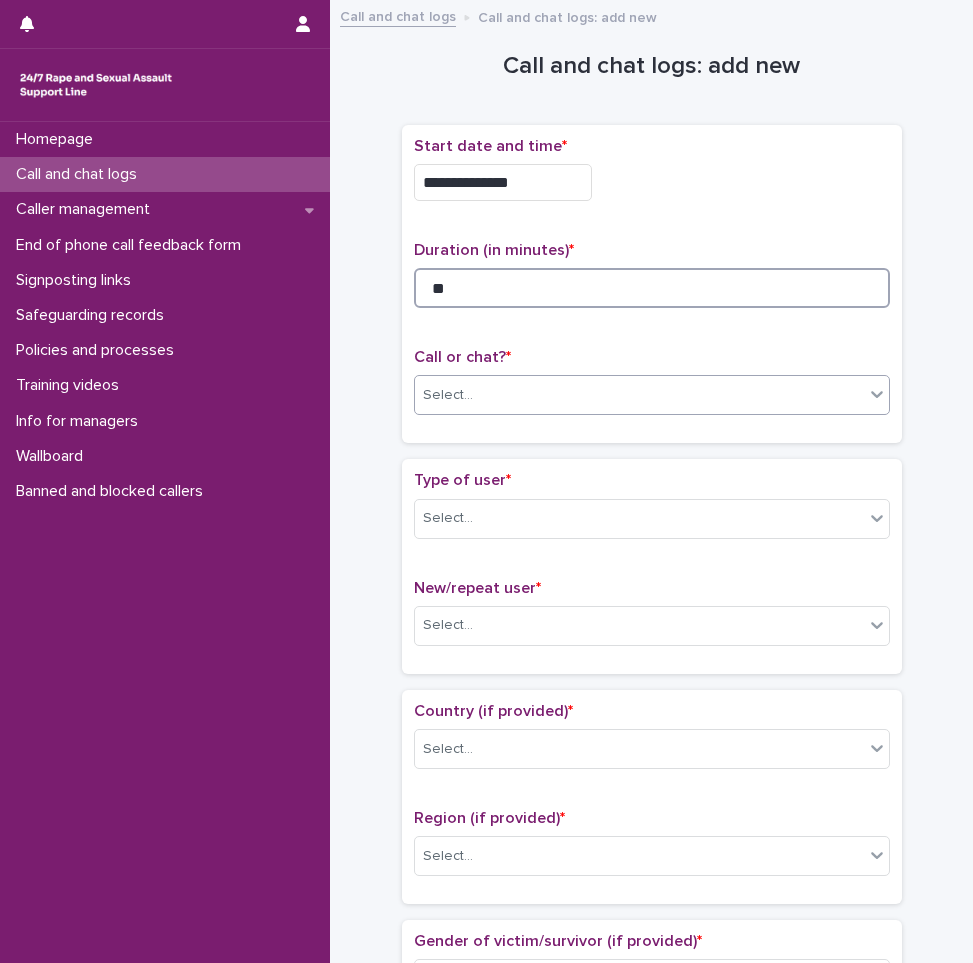 type on "**" 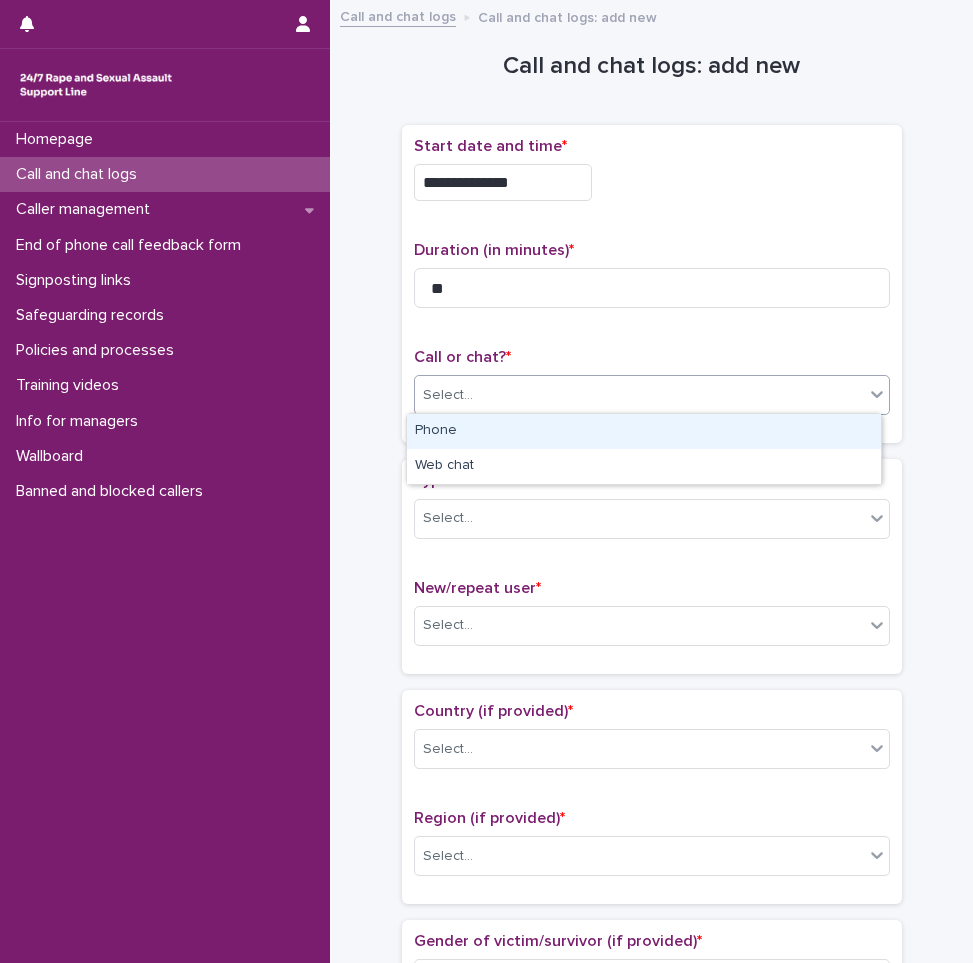 click on "Select..." at bounding box center (639, 395) 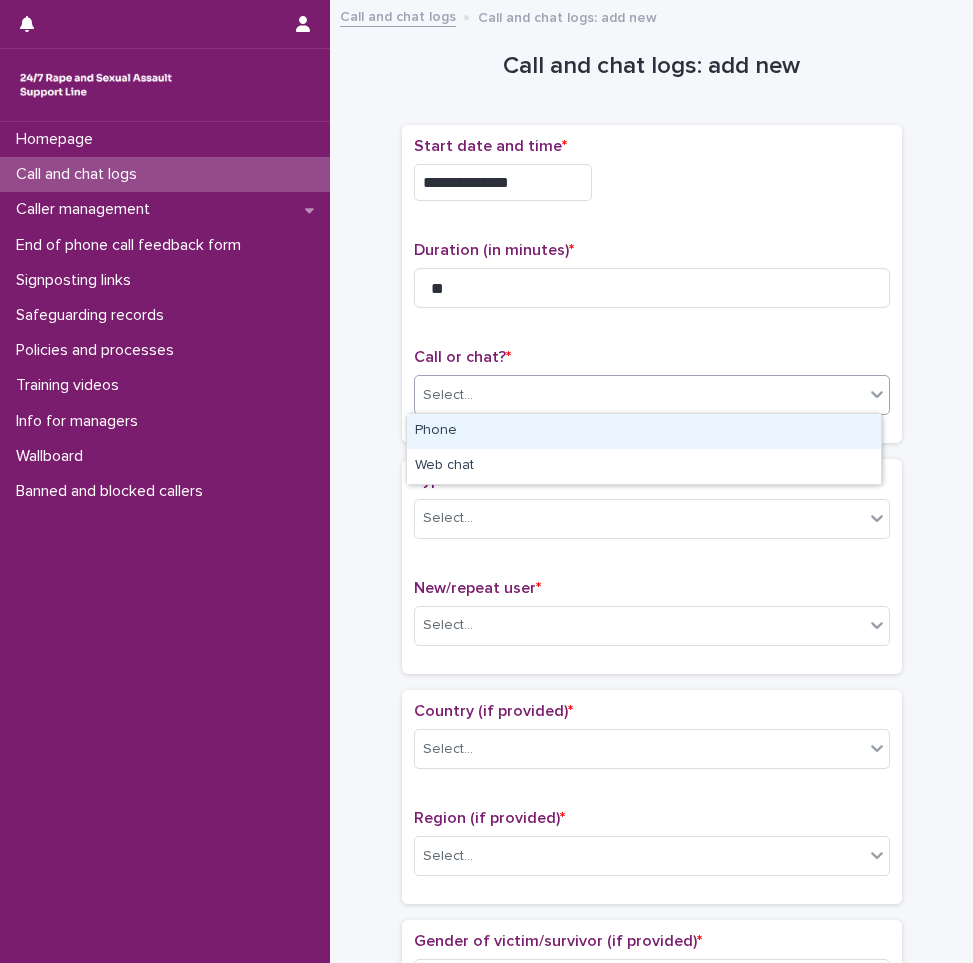 click on "Phone" at bounding box center (644, 431) 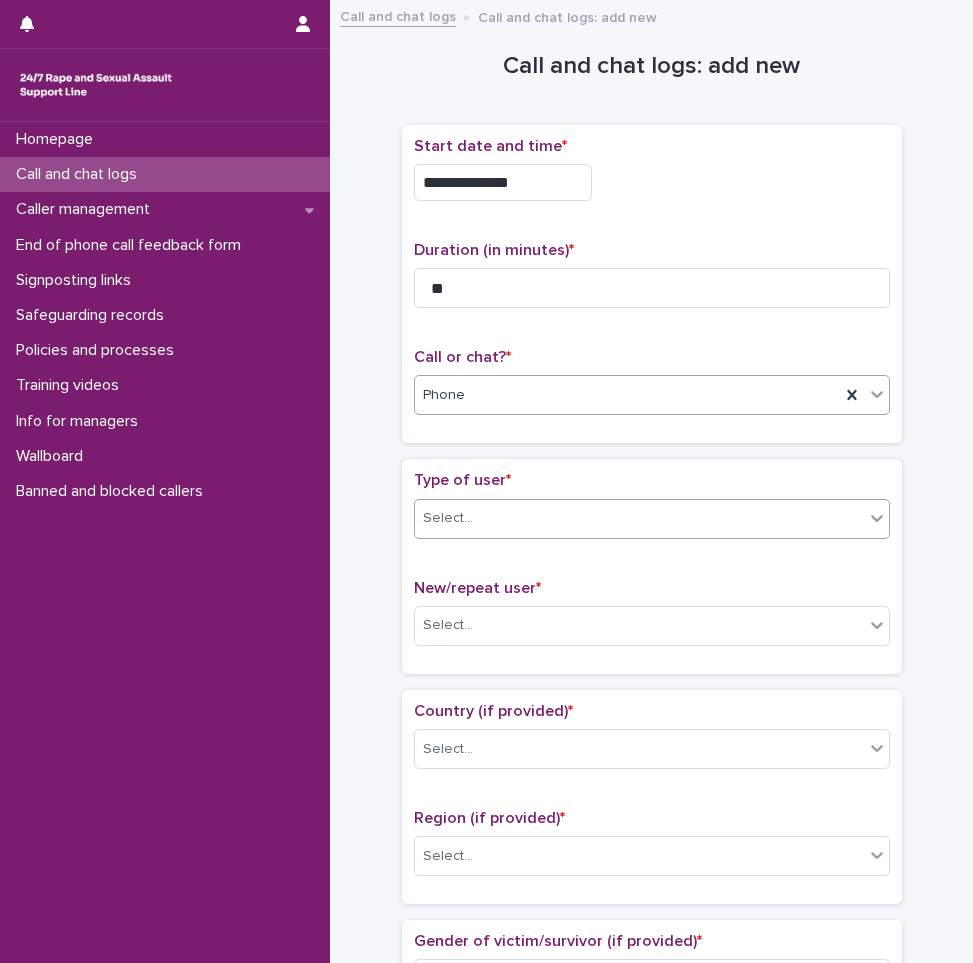 click on "Select..." at bounding box center [639, 518] 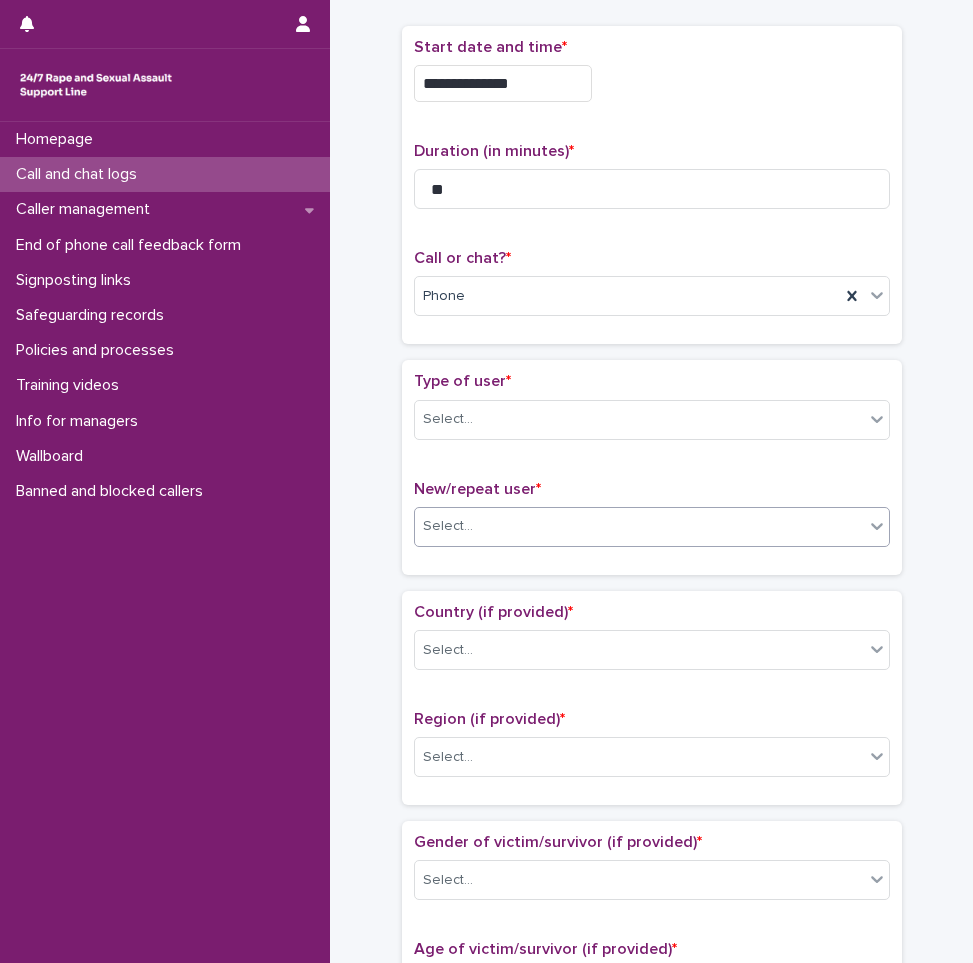 scroll, scrollTop: 100, scrollLeft: 0, axis: vertical 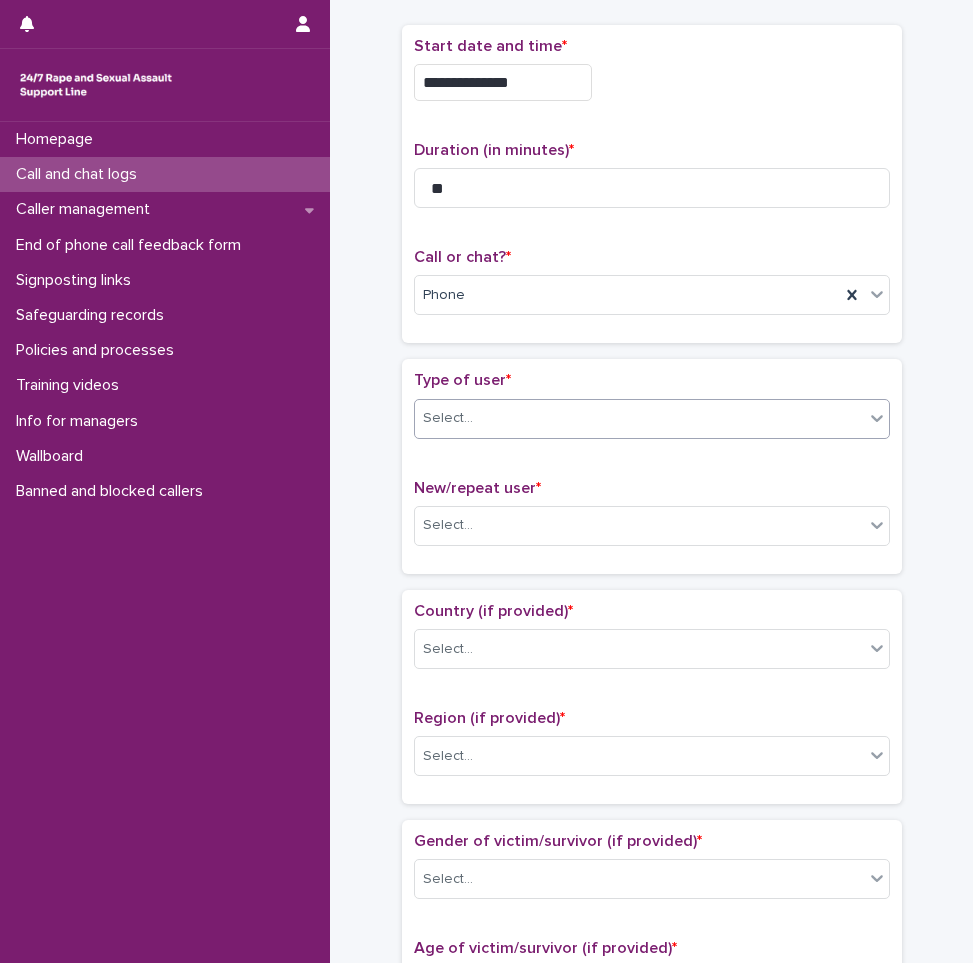 click on "Select..." at bounding box center (639, 418) 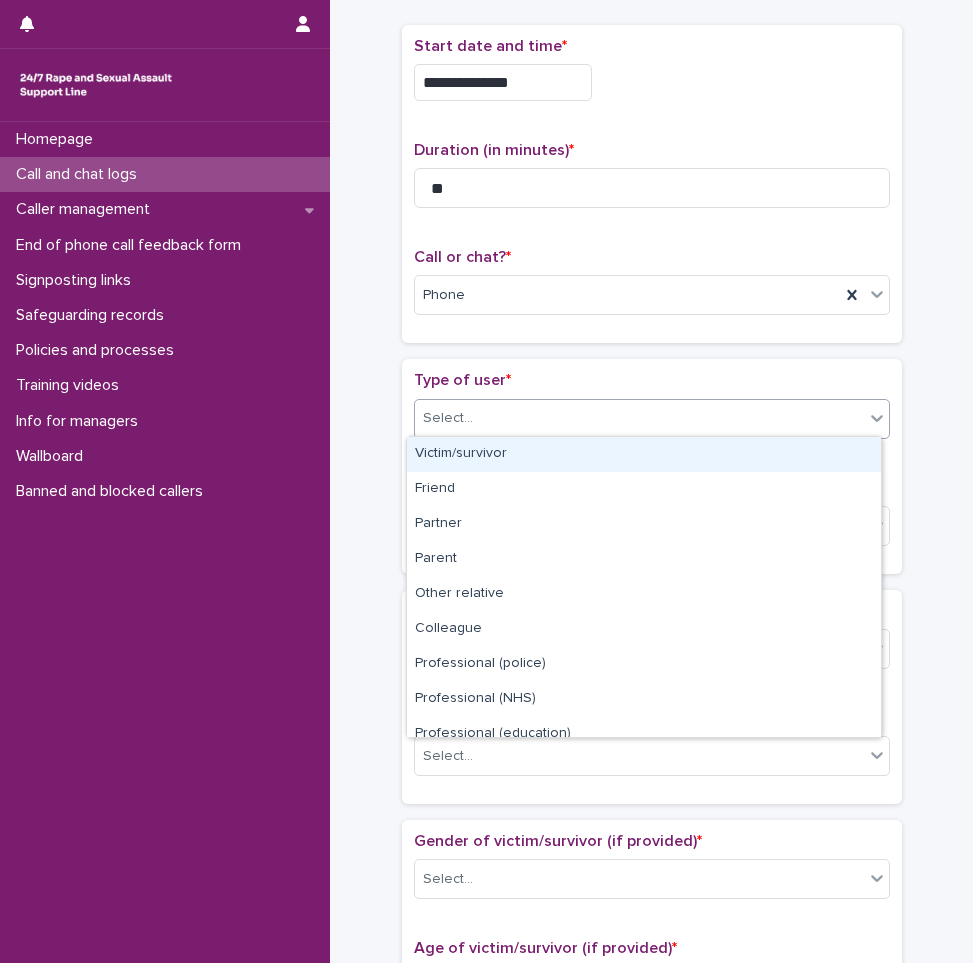 click on "Victim/survivor Friend Partner Parent Other relative Colleague Professional (police) Professional (NHS) Professional (education) Professional (social services) Professional (other)" at bounding box center (644, 587) 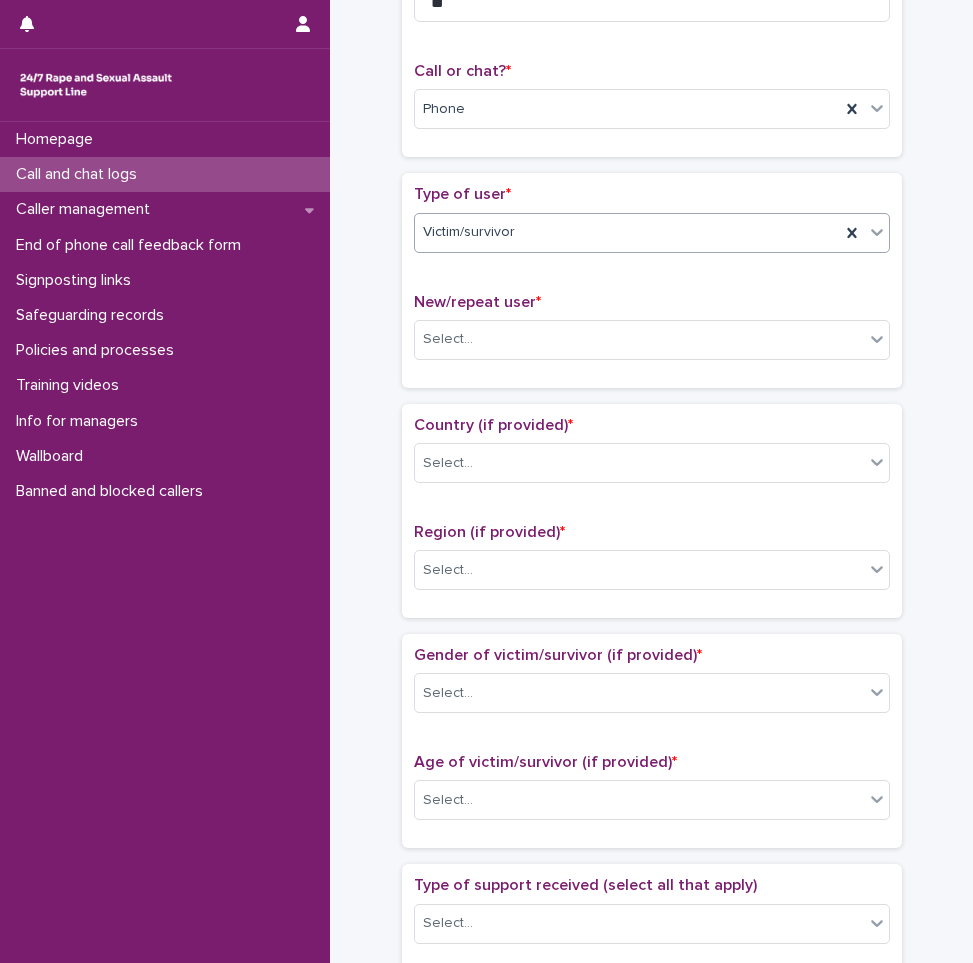 scroll, scrollTop: 300, scrollLeft: 0, axis: vertical 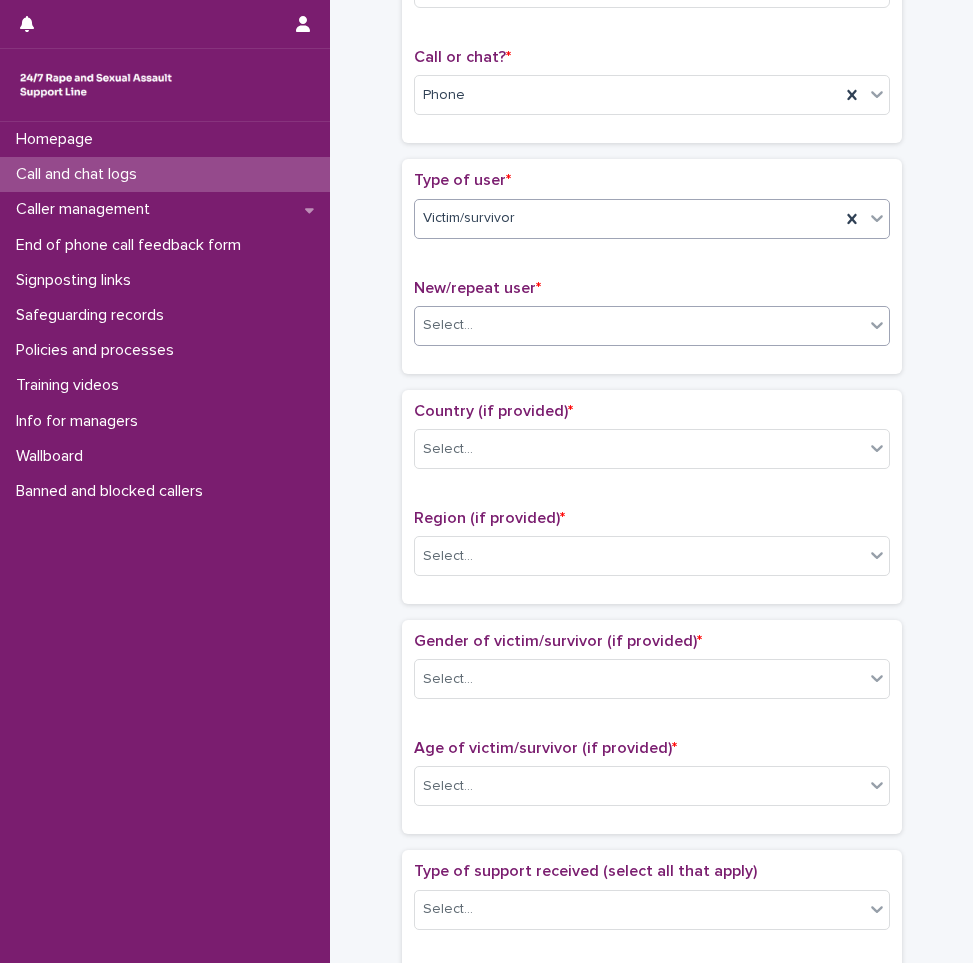 click on "Select..." at bounding box center [639, 325] 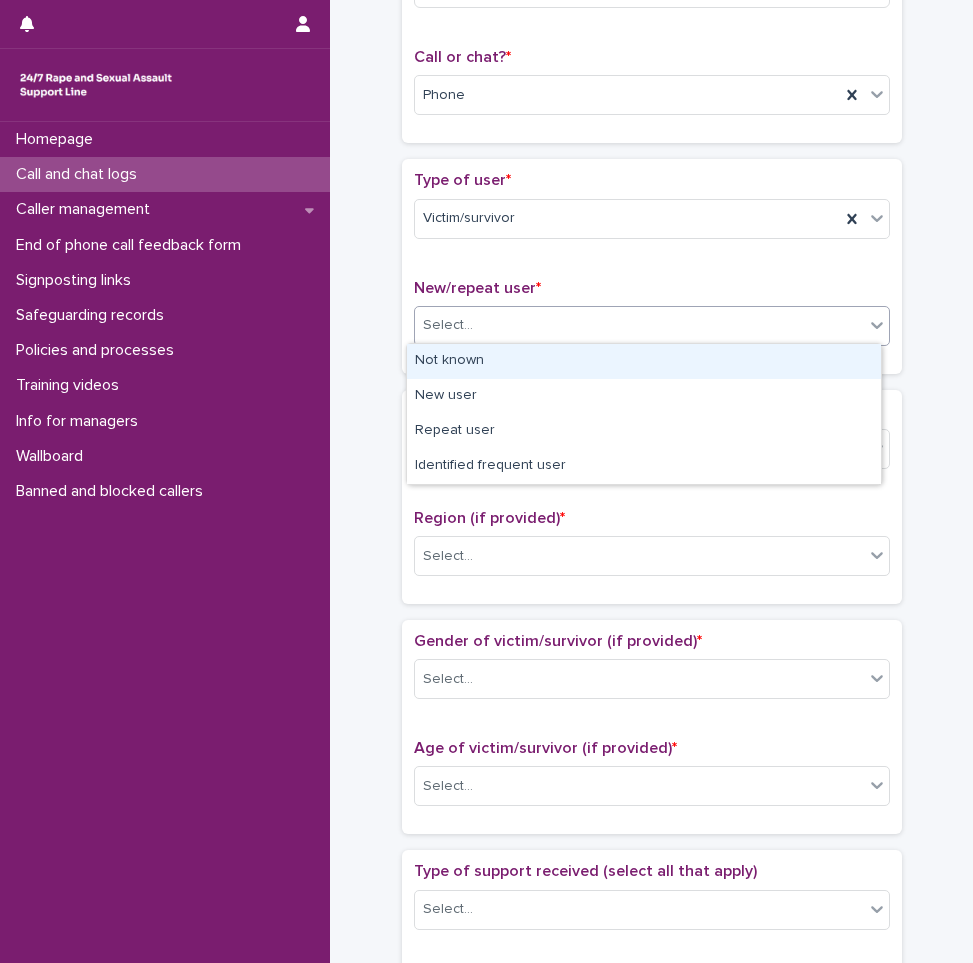 click on "Not known" at bounding box center (644, 361) 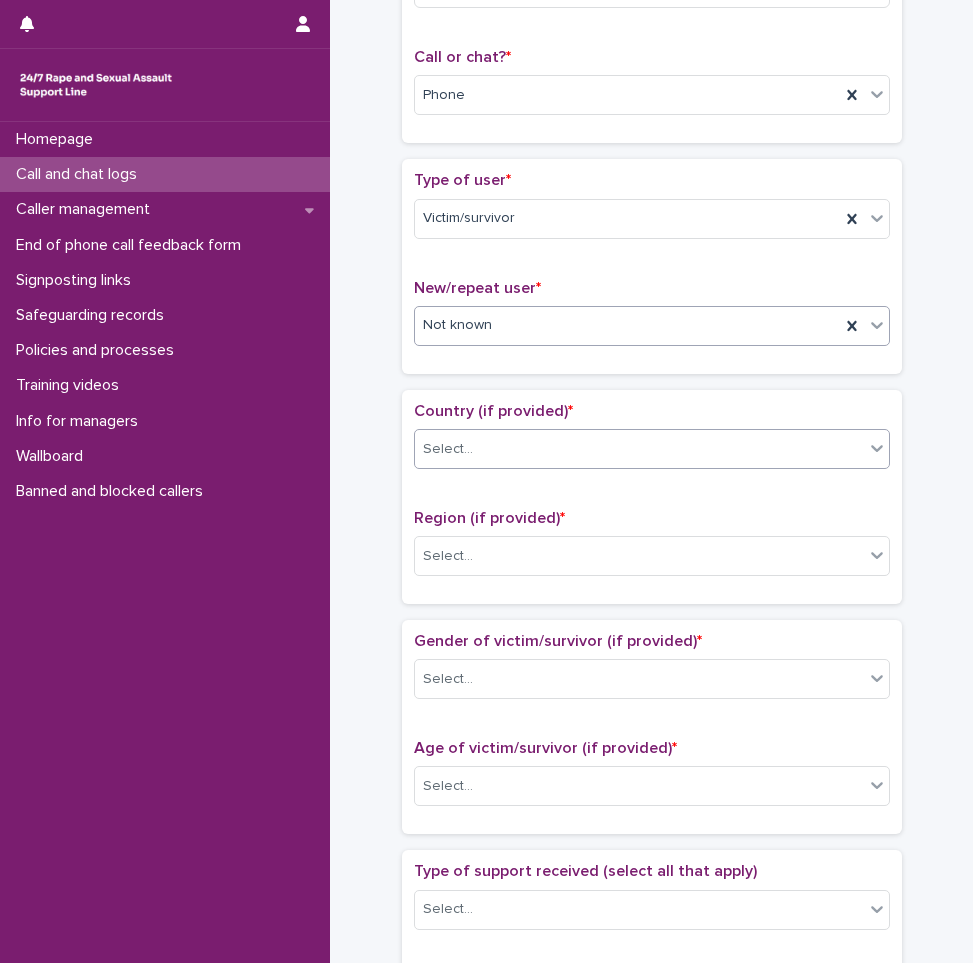 click on "Select..." at bounding box center (639, 449) 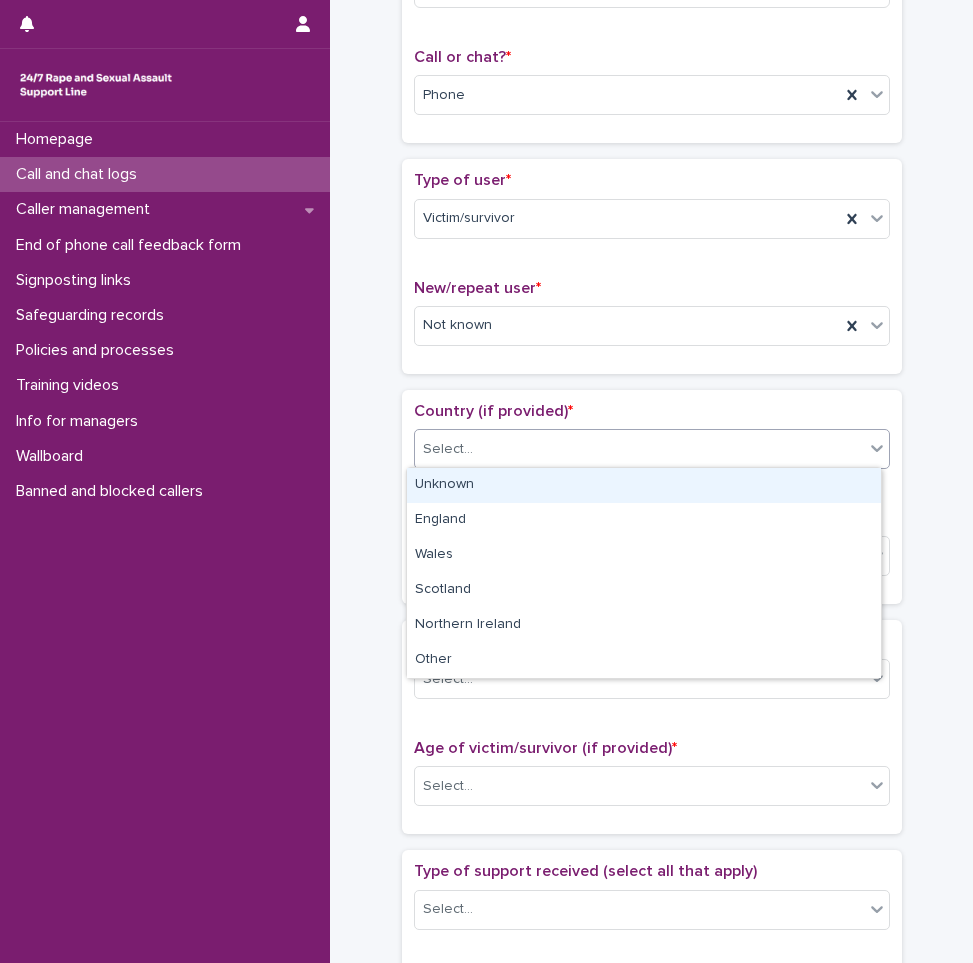 click on "Unknown" at bounding box center (644, 485) 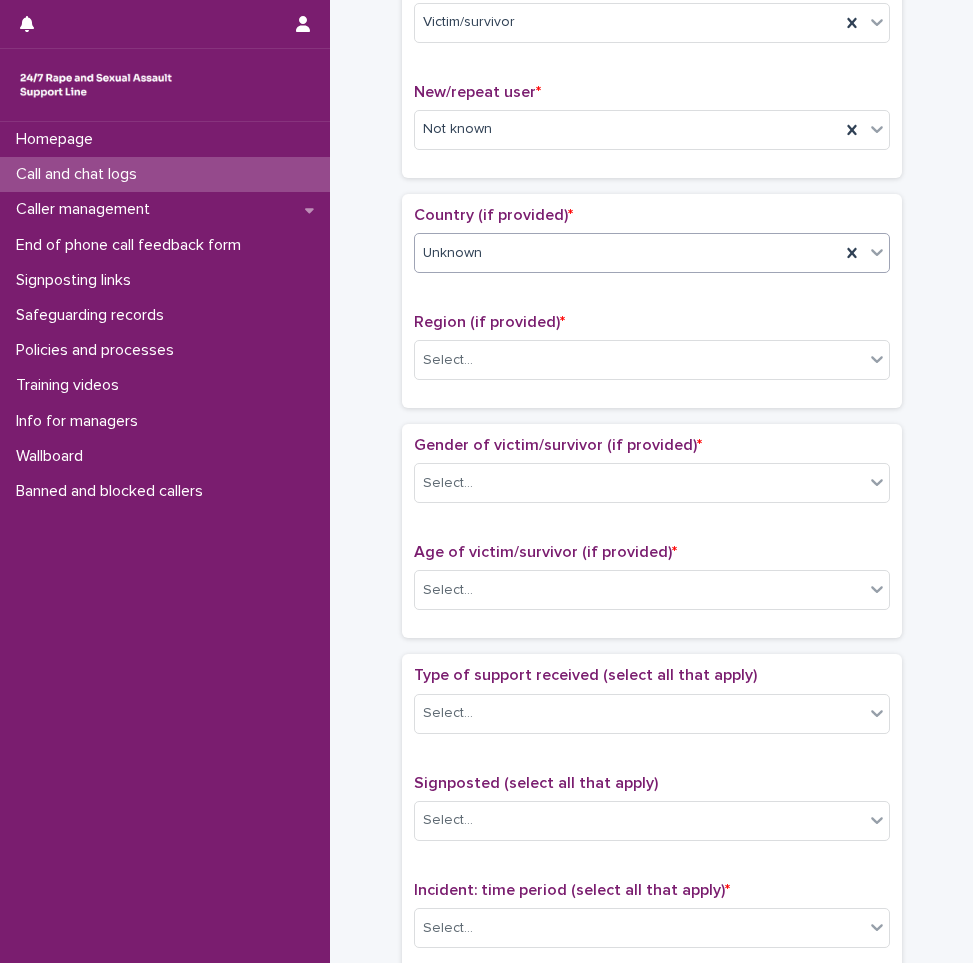 scroll, scrollTop: 500, scrollLeft: 0, axis: vertical 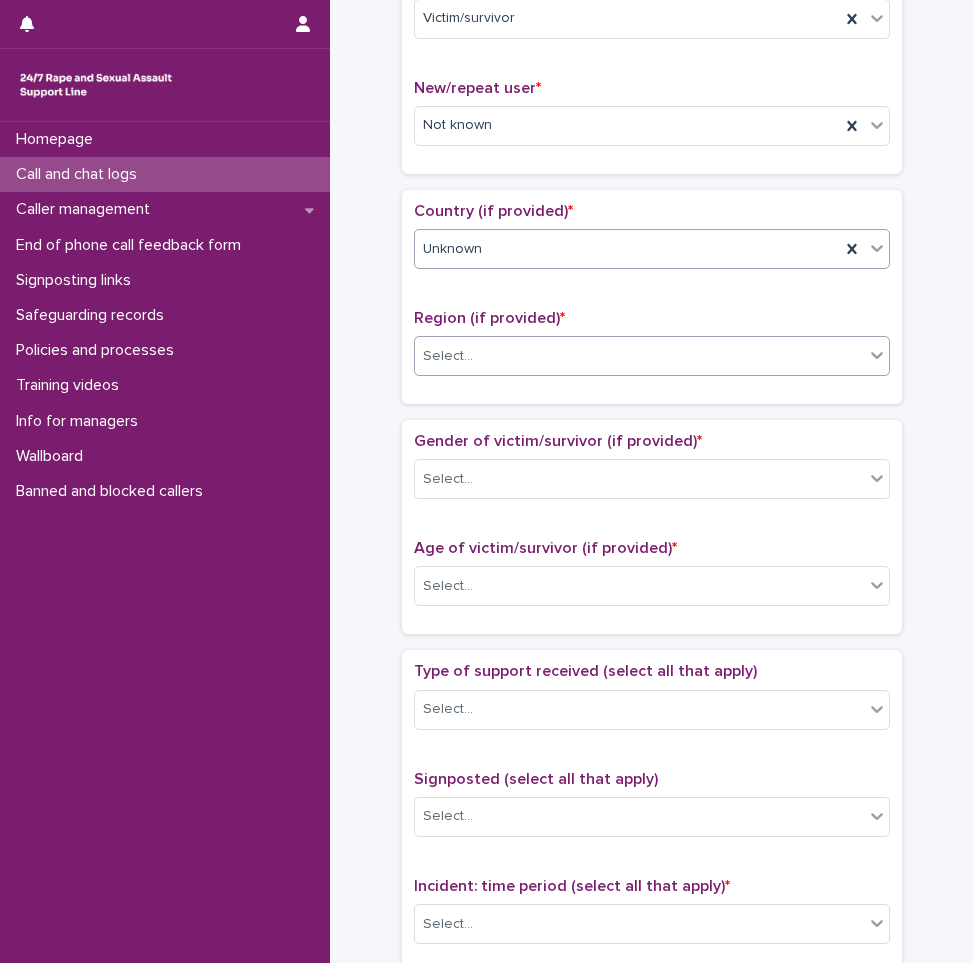 click on "Select..." at bounding box center [639, 356] 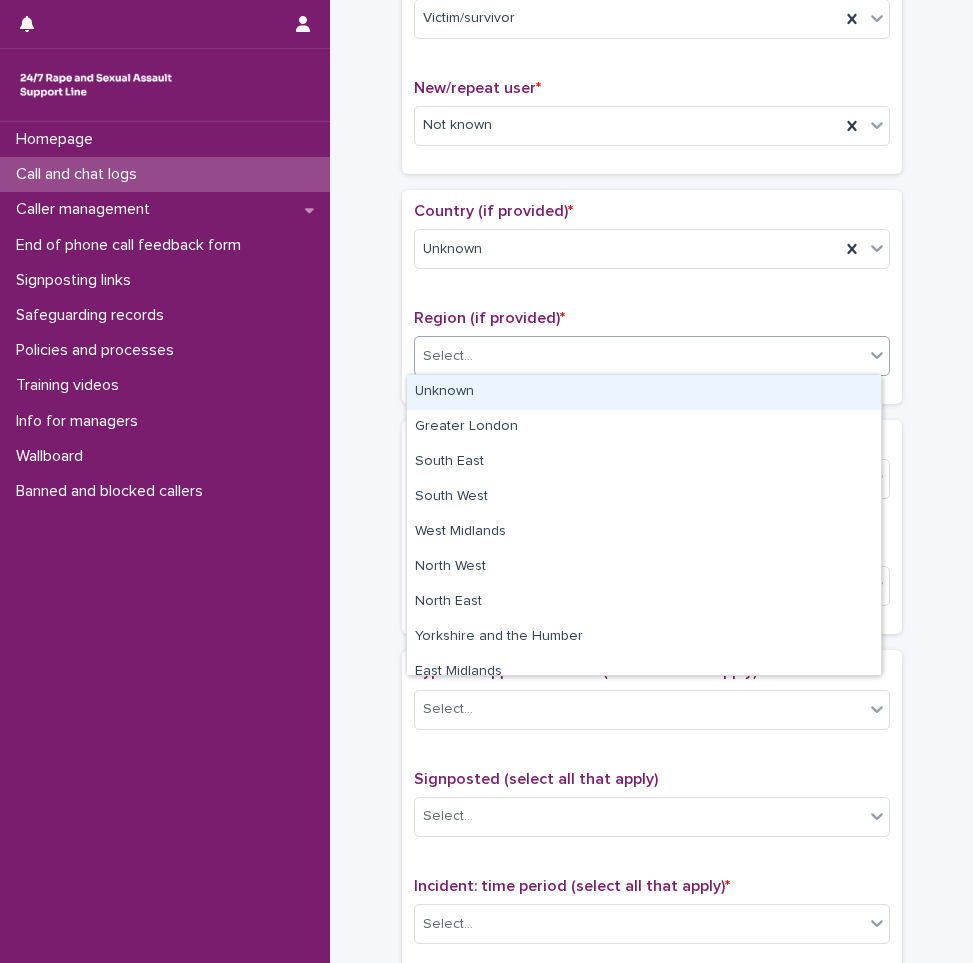 click on "Unknown" at bounding box center (644, 392) 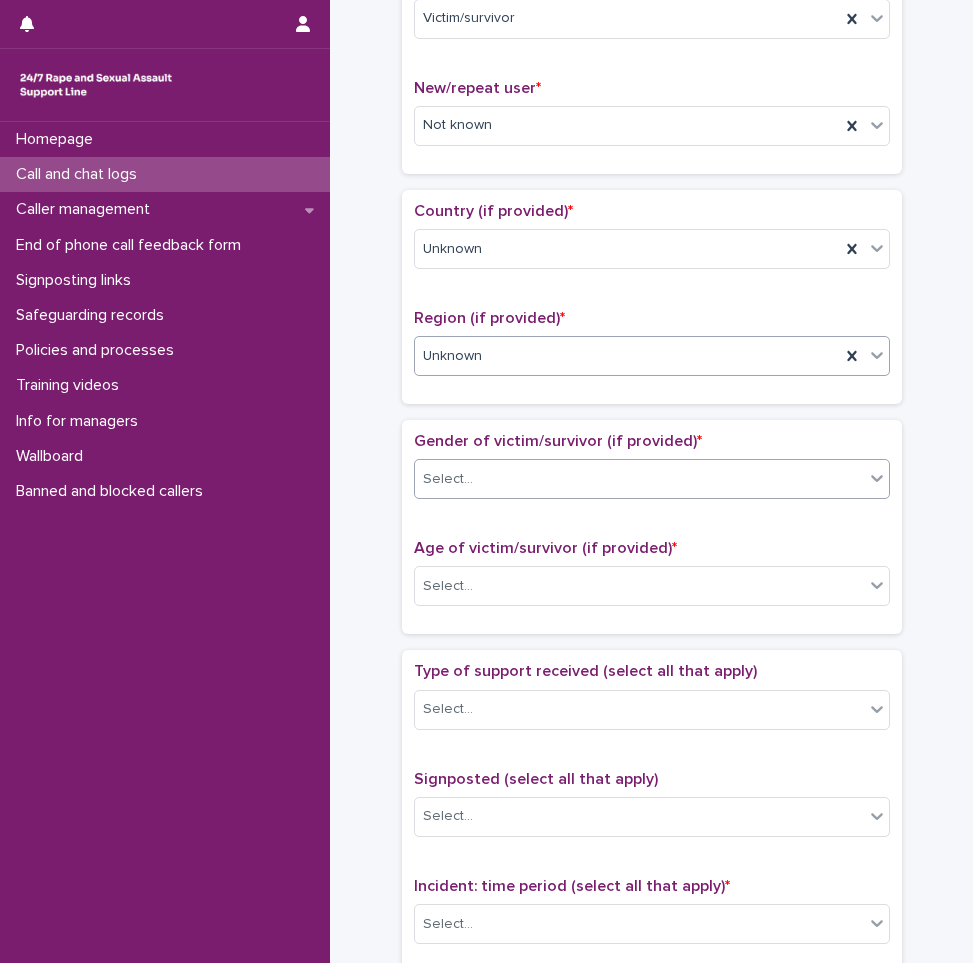 click on "Select..." at bounding box center [639, 479] 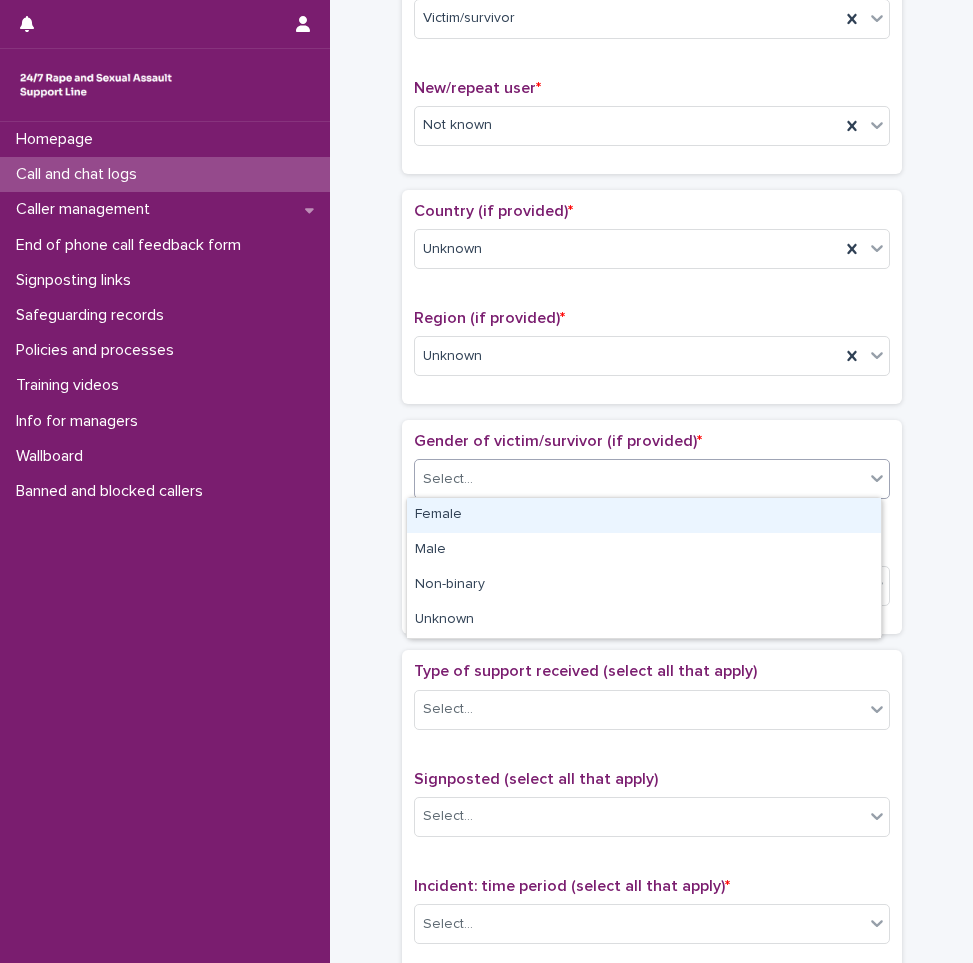 click on "Female" at bounding box center [644, 515] 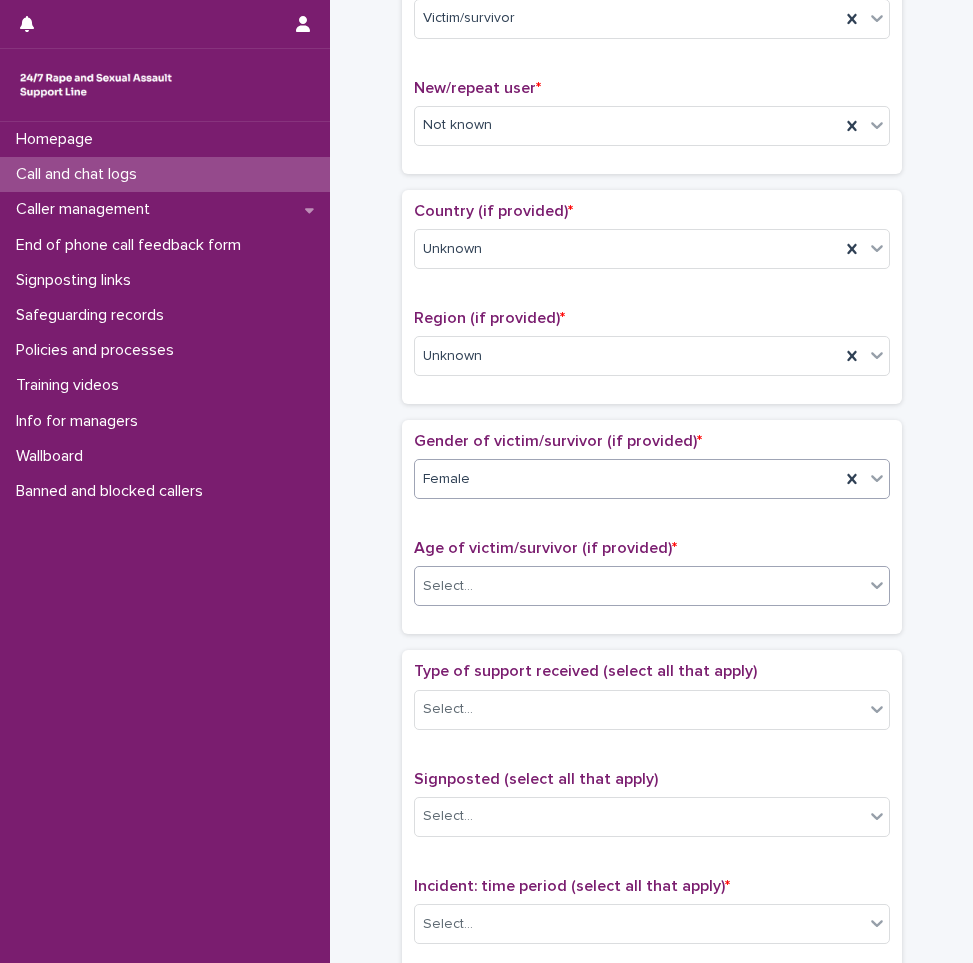 click on "Select..." at bounding box center (639, 586) 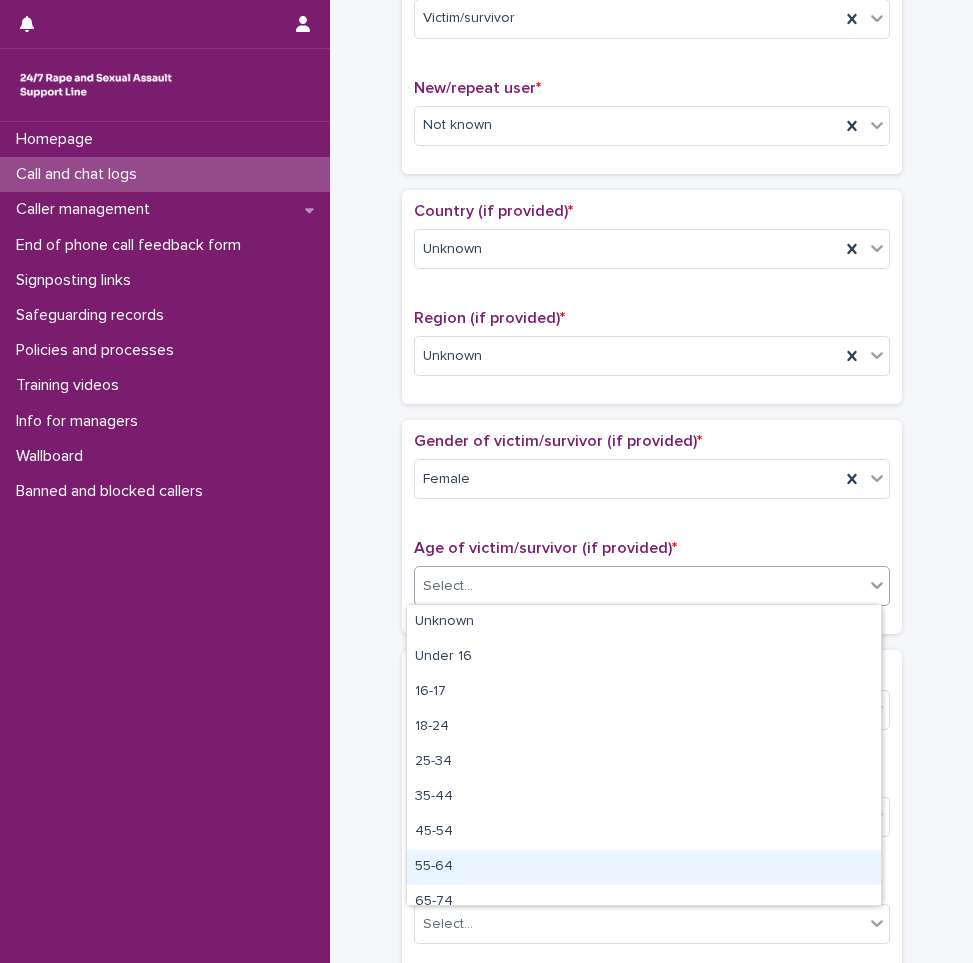 drag, startPoint x: 476, startPoint y: 847, endPoint x: 471, endPoint y: 873, distance: 26.476404 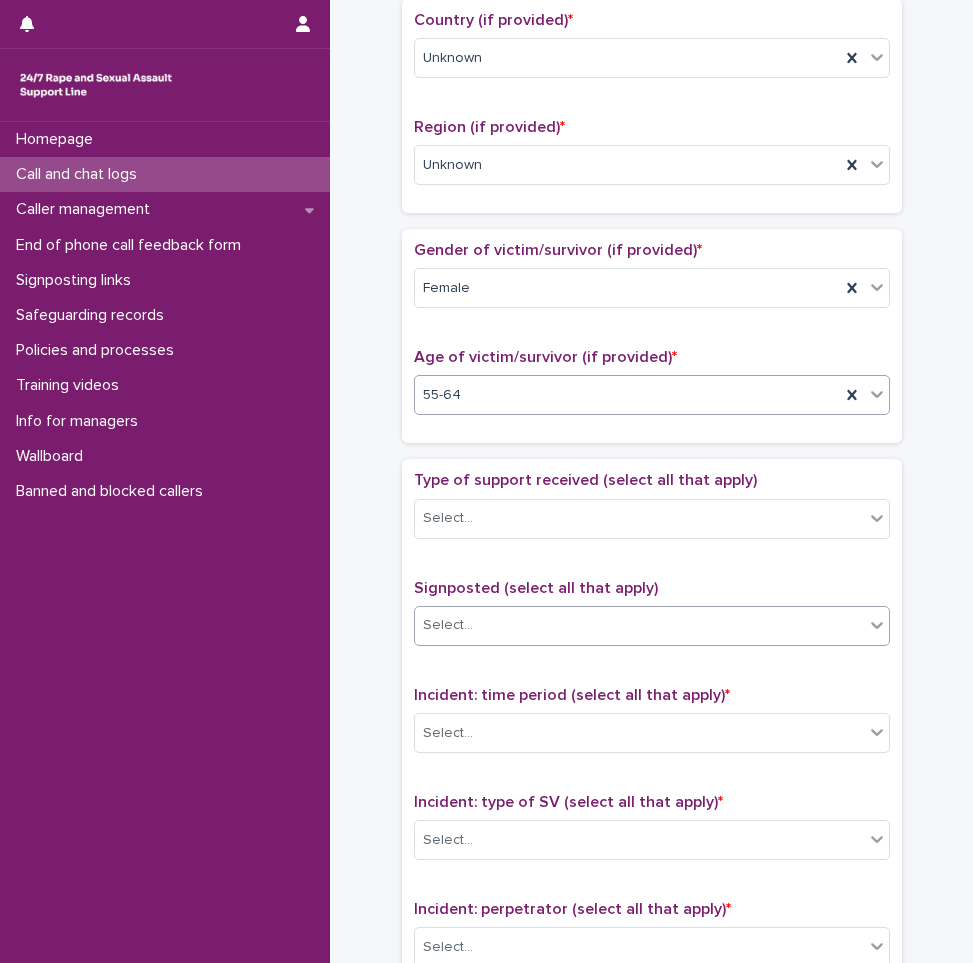 scroll, scrollTop: 700, scrollLeft: 0, axis: vertical 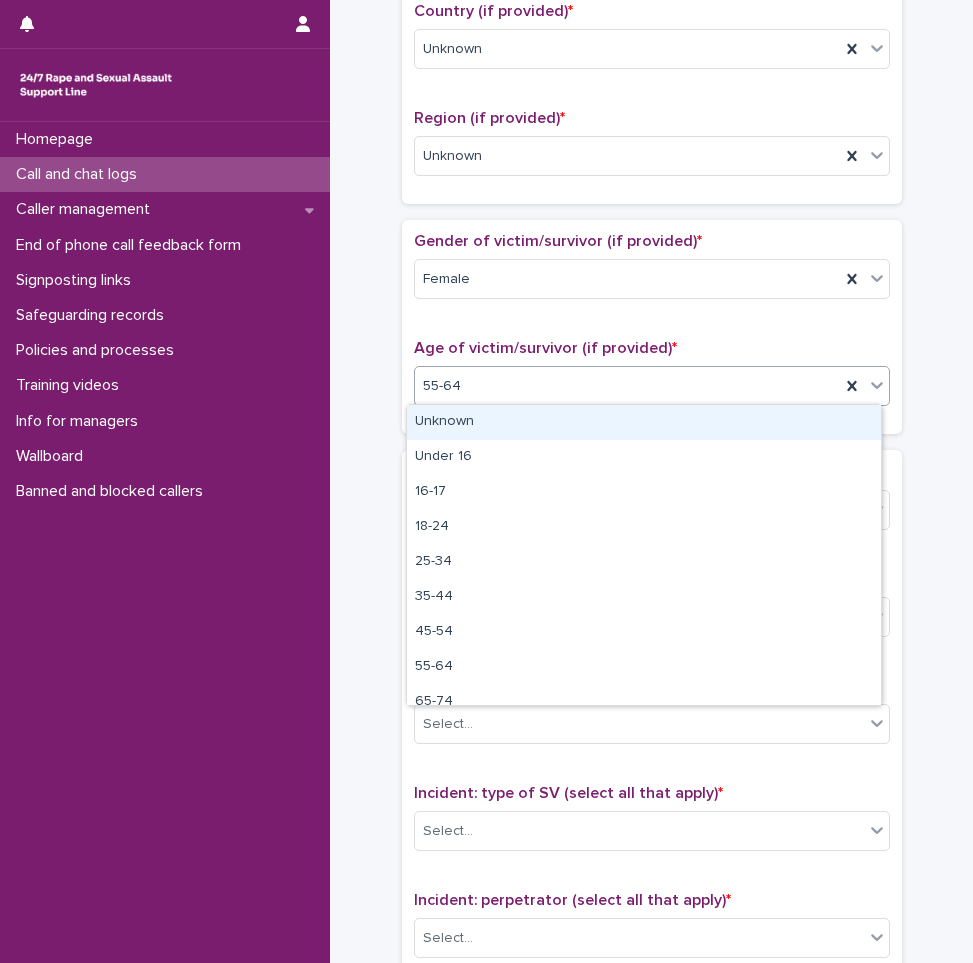 click on "55-64" at bounding box center [627, 386] 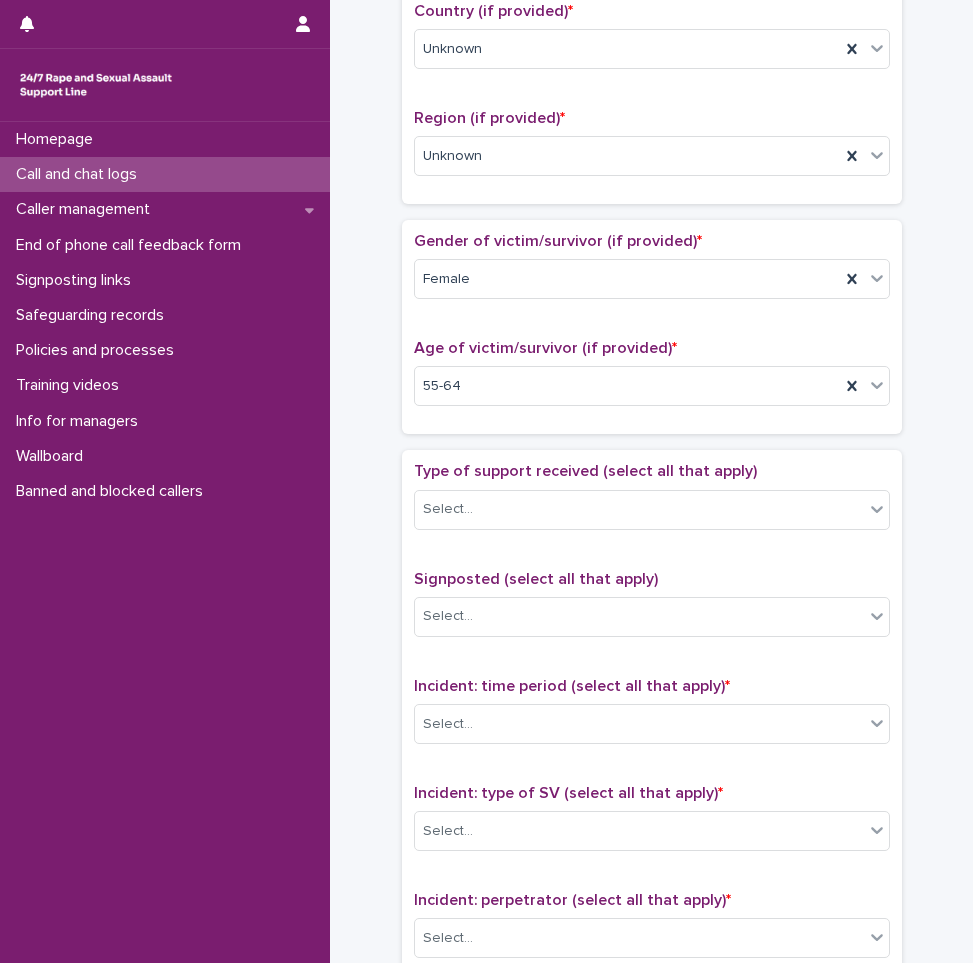 click on "Age of victim/survivor (if provided) * 55-64" at bounding box center (652, 380) 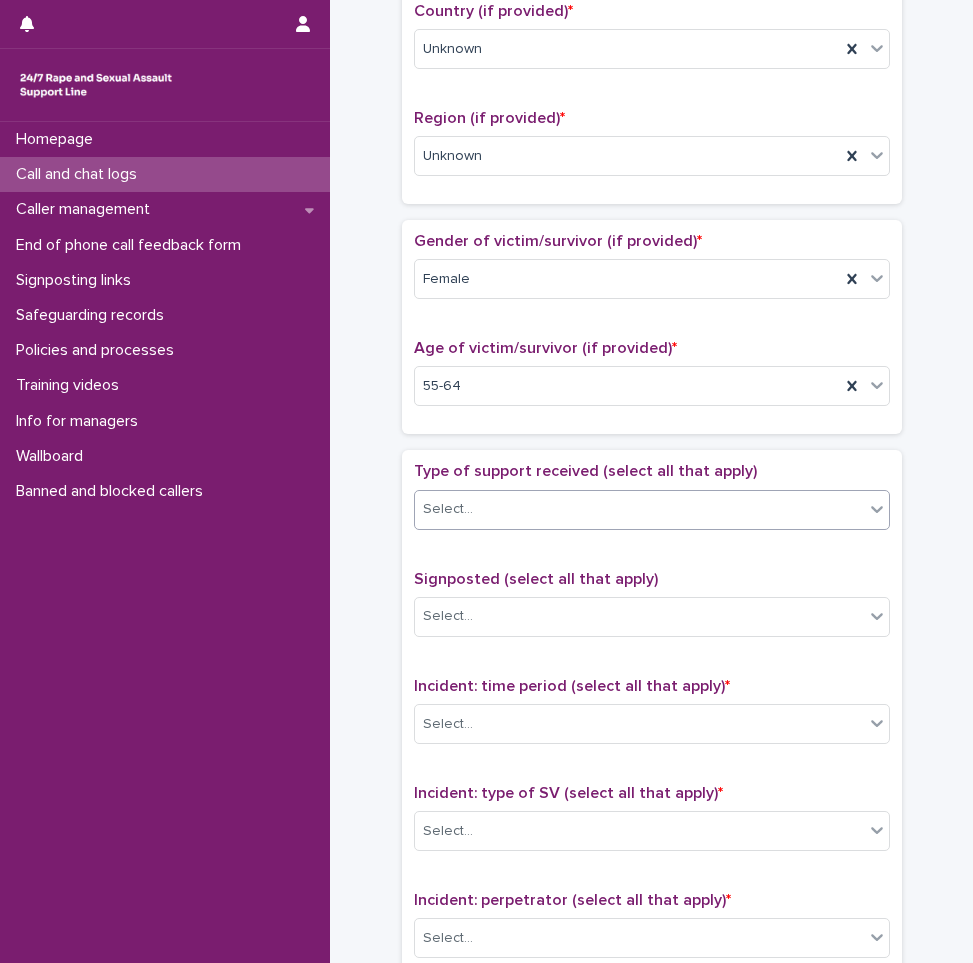 click on "Select..." at bounding box center [639, 509] 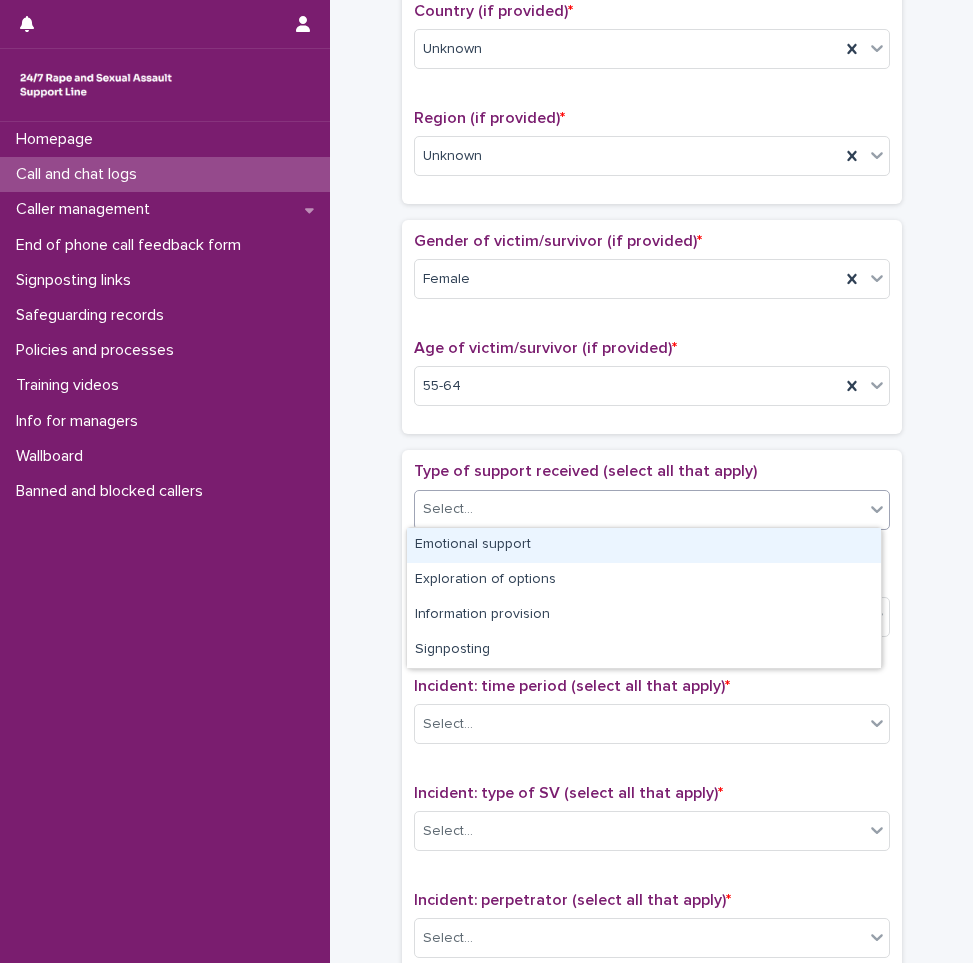 click on "Emotional support" at bounding box center [644, 545] 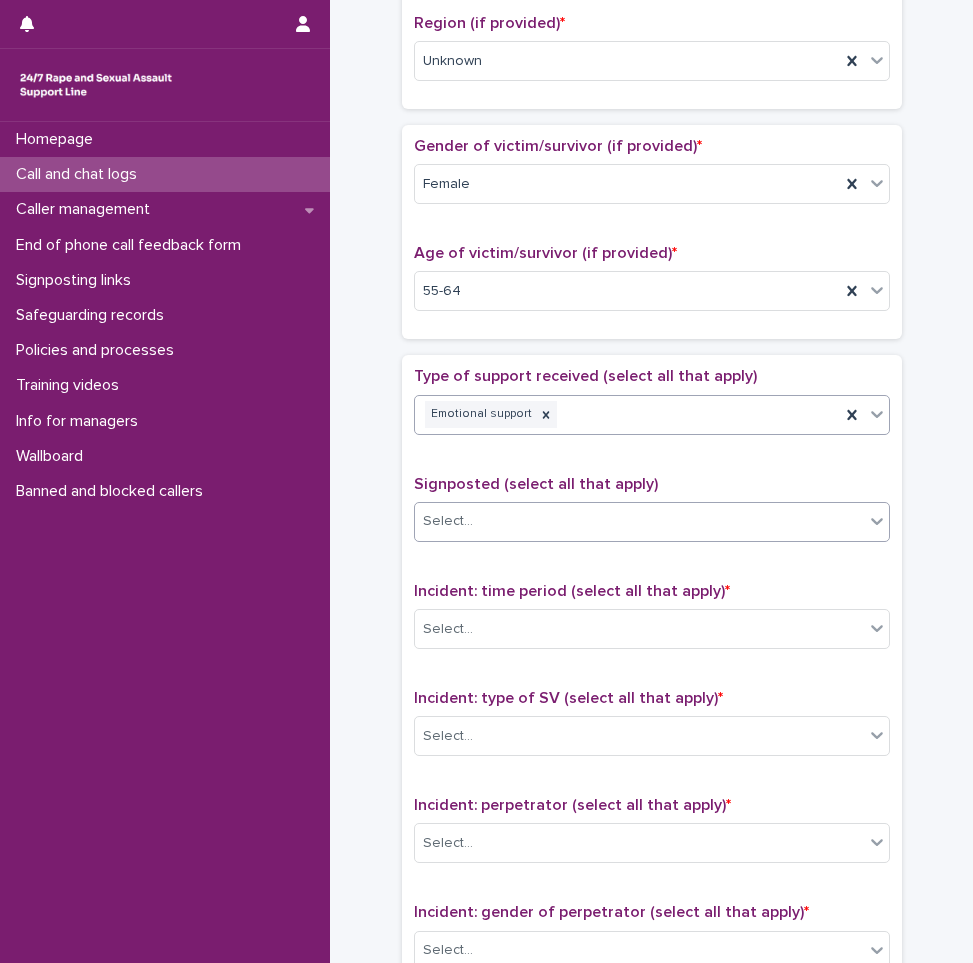 scroll, scrollTop: 900, scrollLeft: 0, axis: vertical 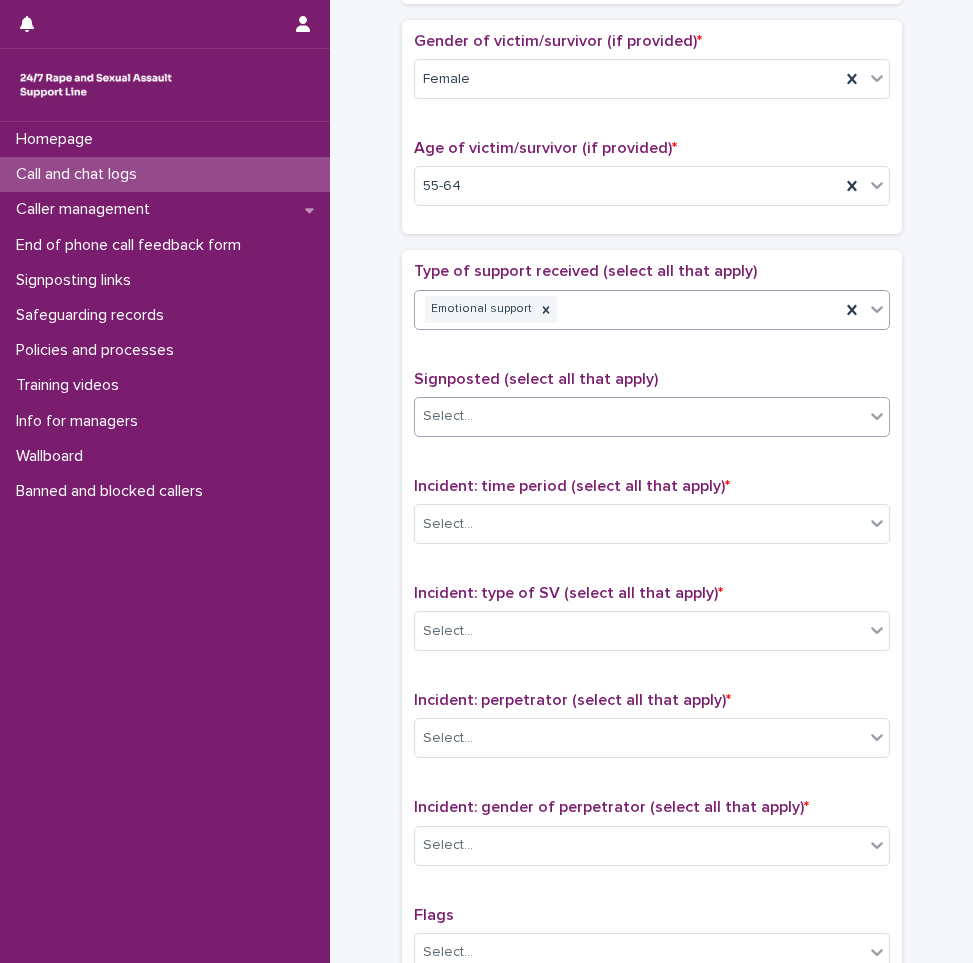 click on "Select..." at bounding box center (639, 416) 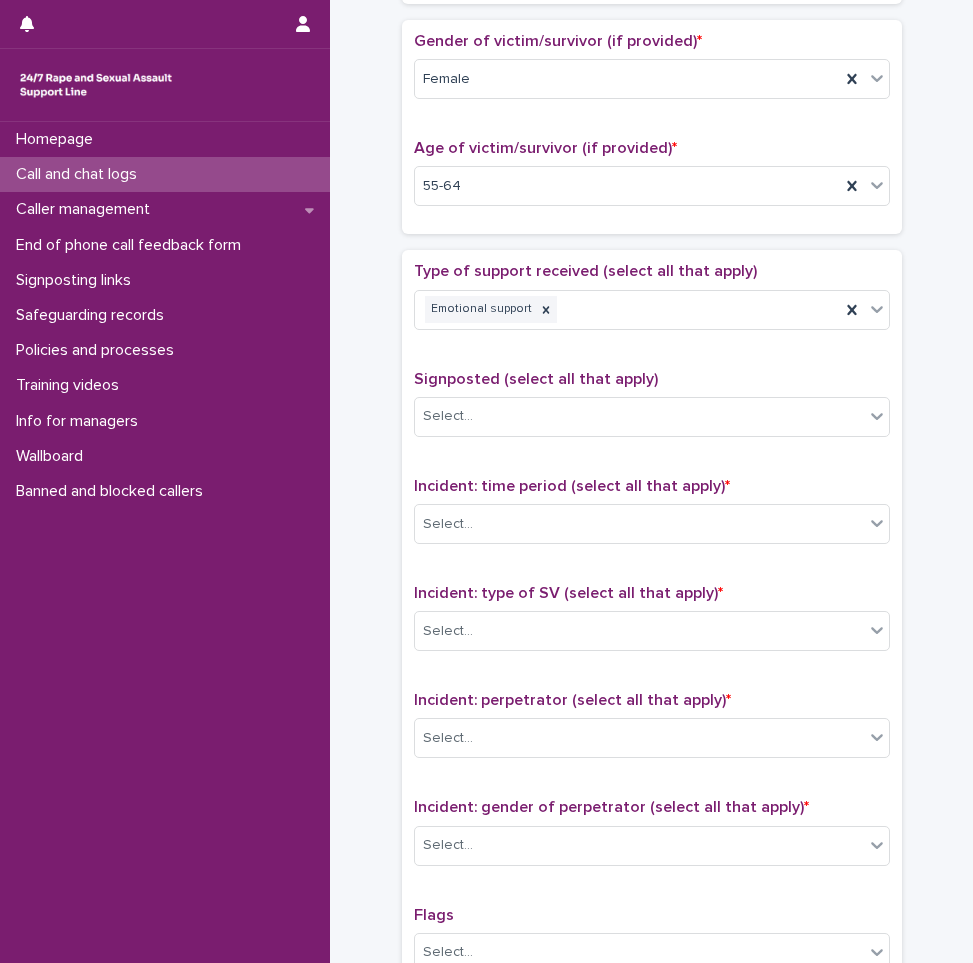click on "Type of support received (select all that apply) Emotional support Signposted (select all that apply) Select... Incident: time period (select all that apply) * Select... Incident: type of SV (select all that apply) * Select... Incident: perpetrator (select all that apply) * Select... Incident: gender of perpetrator (select all that apply) * Select... Flags Select... Comments" at bounding box center [652, 680] 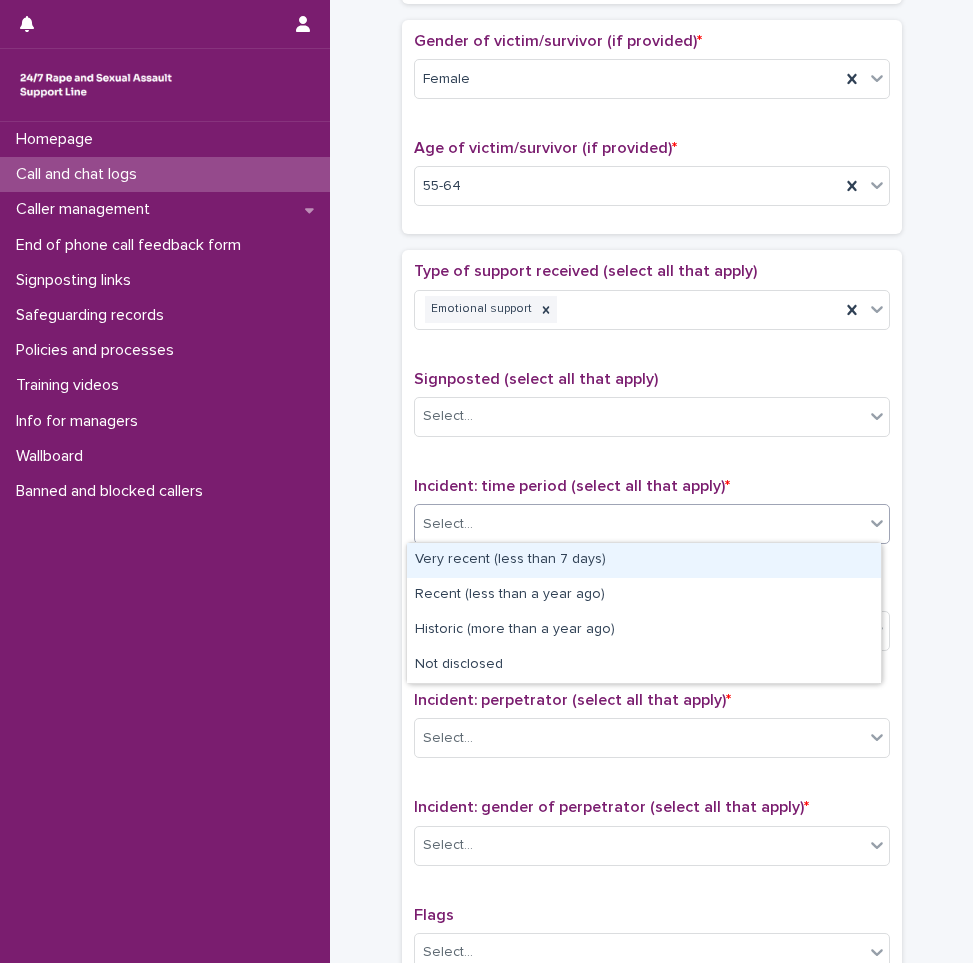 click on "Select..." at bounding box center (639, 524) 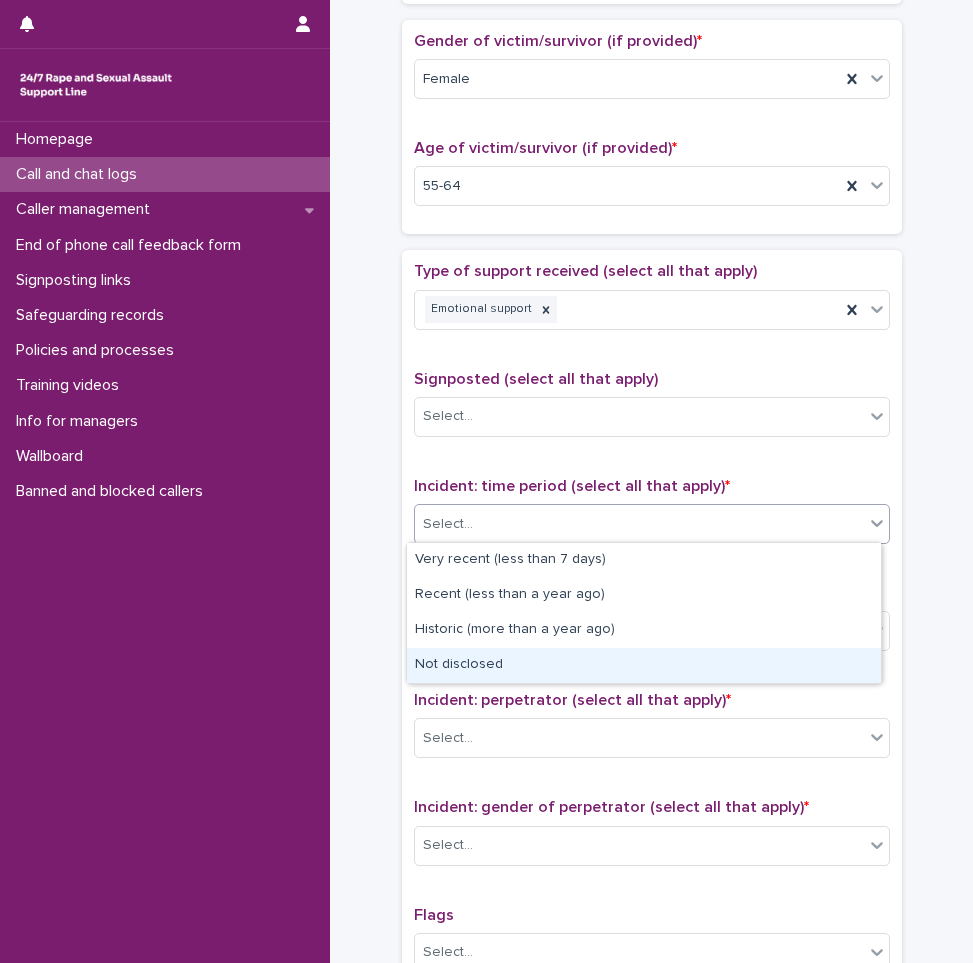 drag, startPoint x: 491, startPoint y: 612, endPoint x: 486, endPoint y: 662, distance: 50.24938 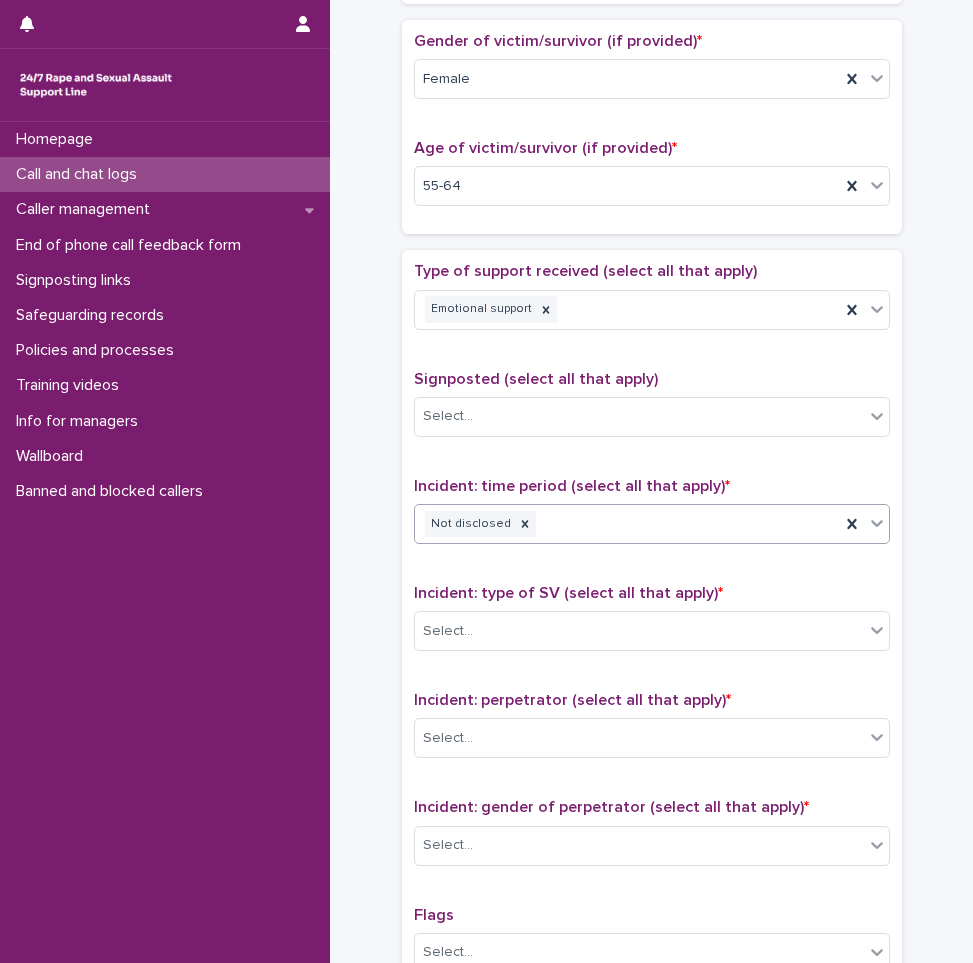 scroll, scrollTop: 1000, scrollLeft: 0, axis: vertical 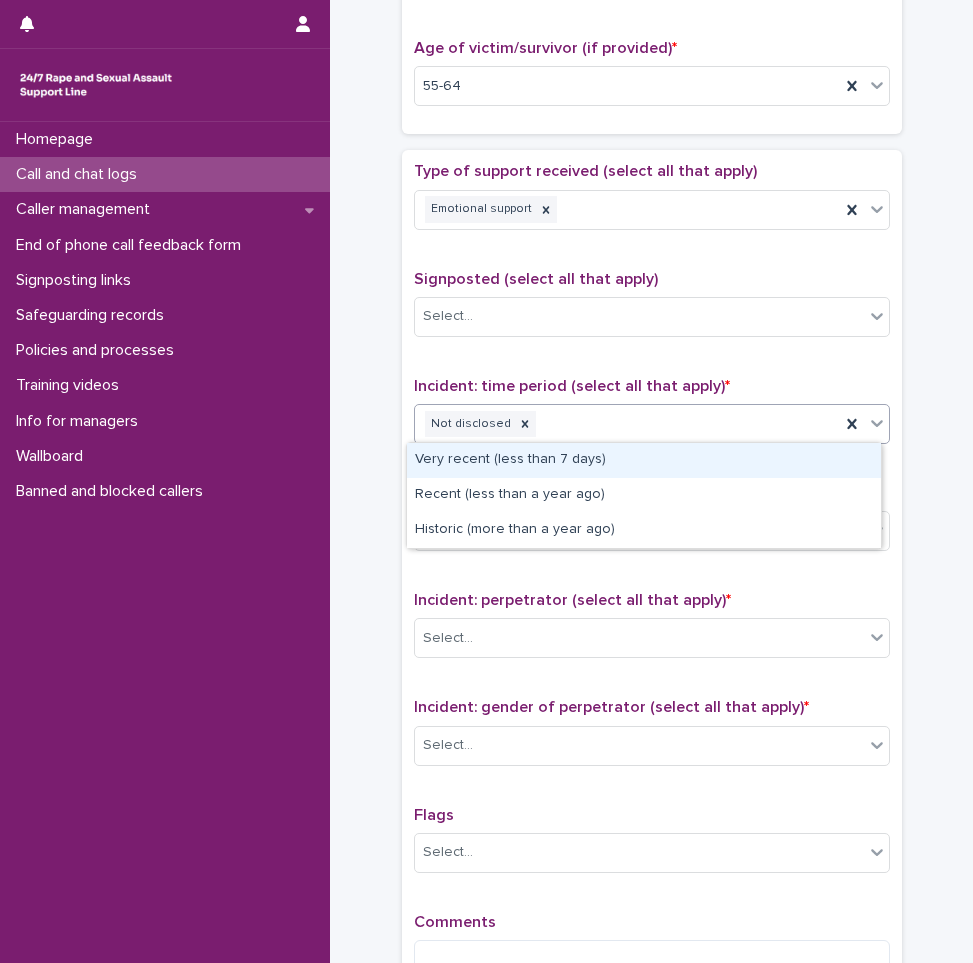 click on "Not disclosed" at bounding box center [627, 424] 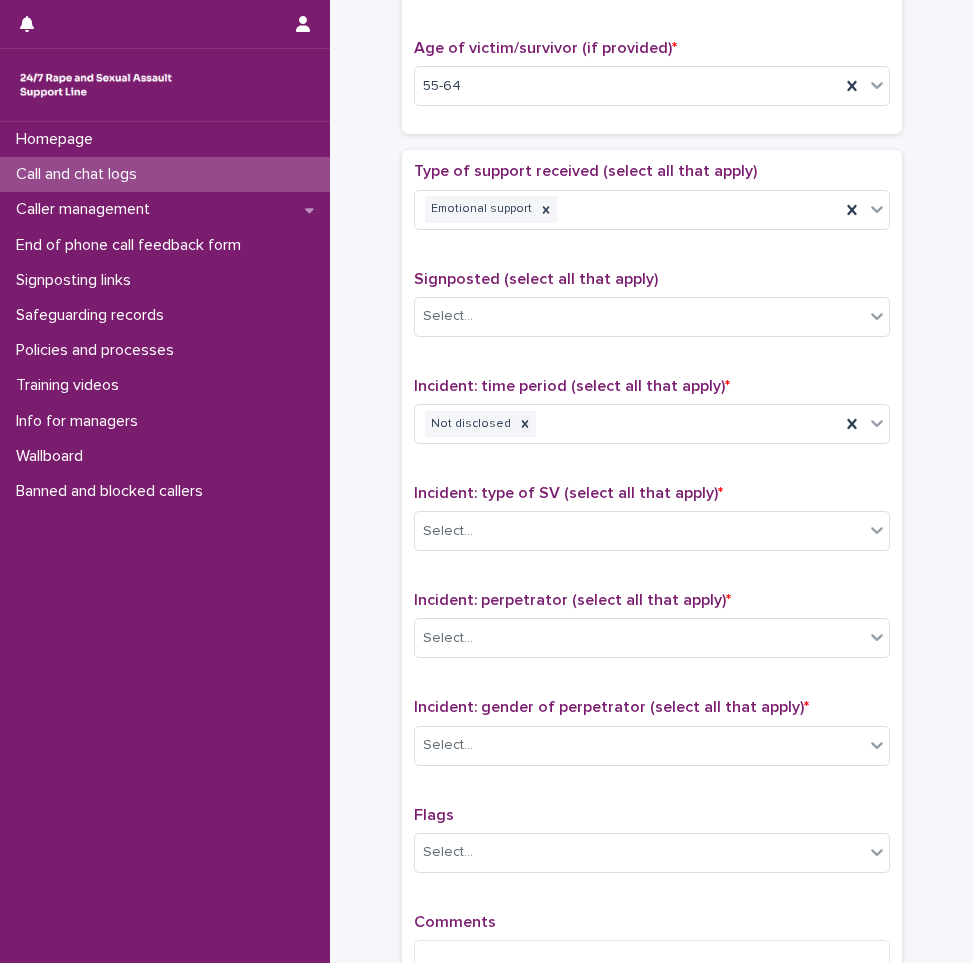 click on "**********" at bounding box center [651, 35] 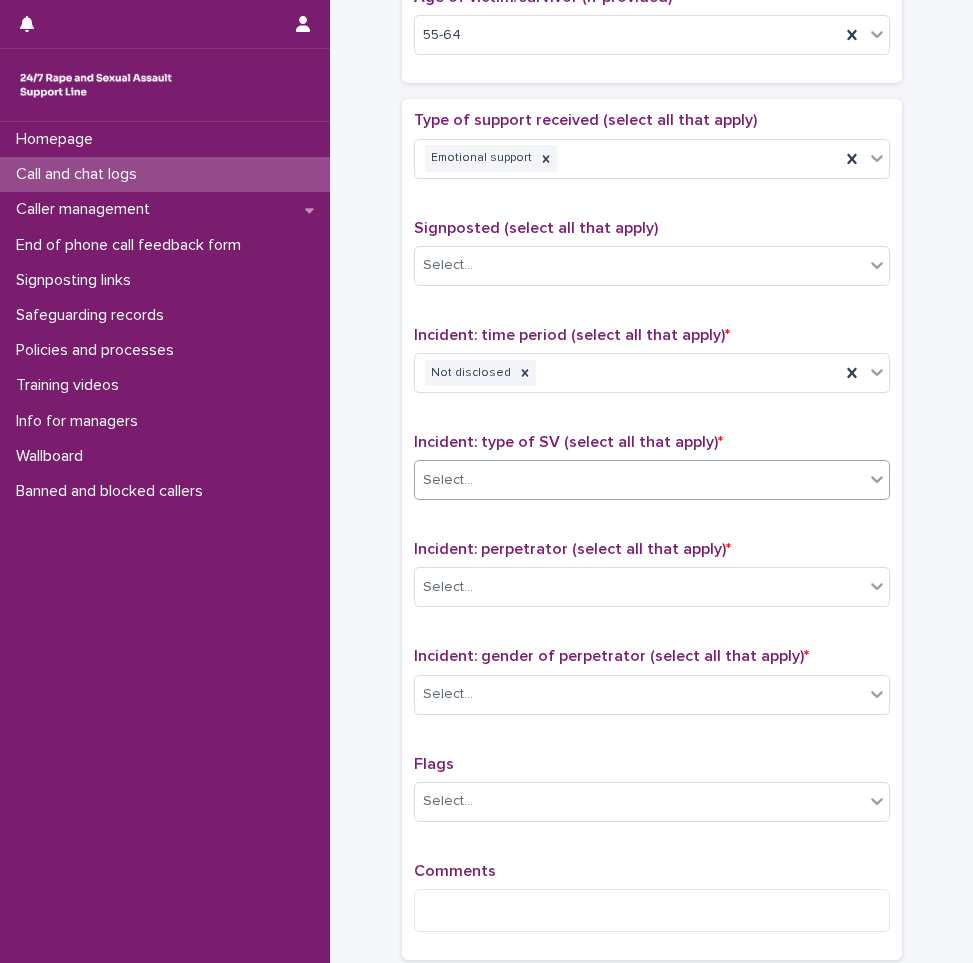 scroll, scrollTop: 1100, scrollLeft: 0, axis: vertical 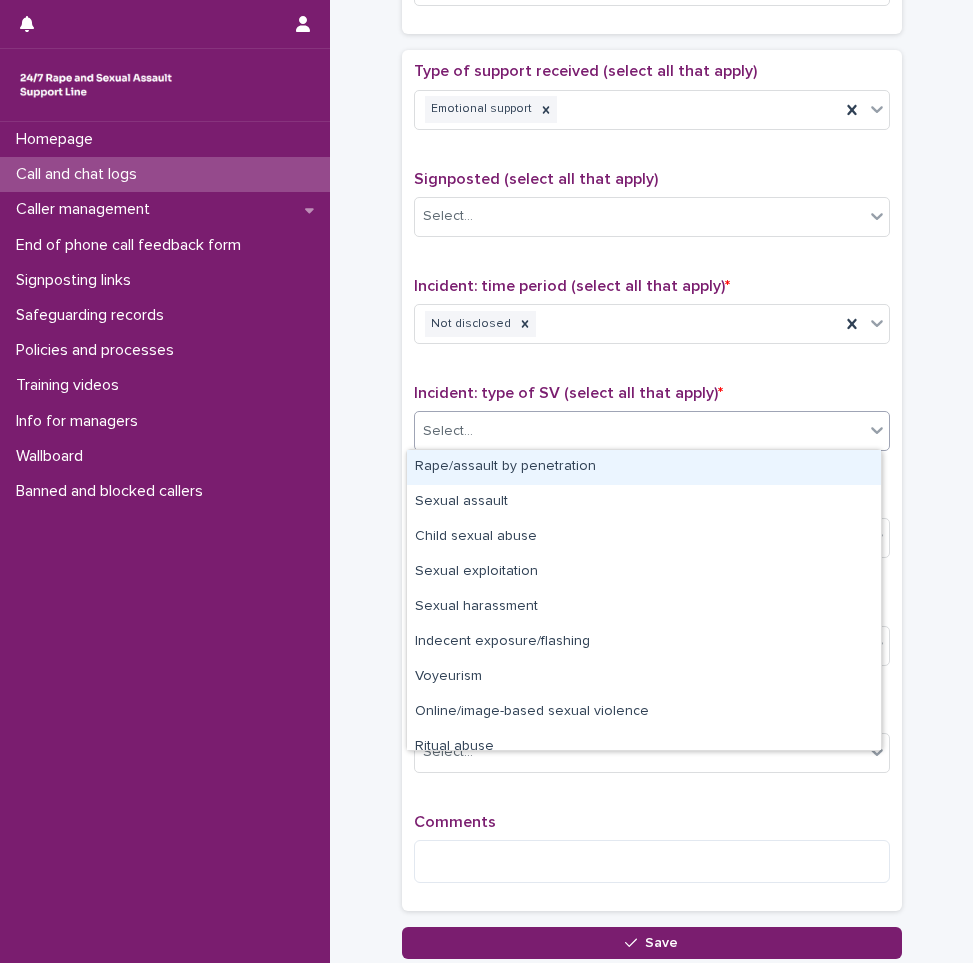 click on "Select..." at bounding box center [639, 431] 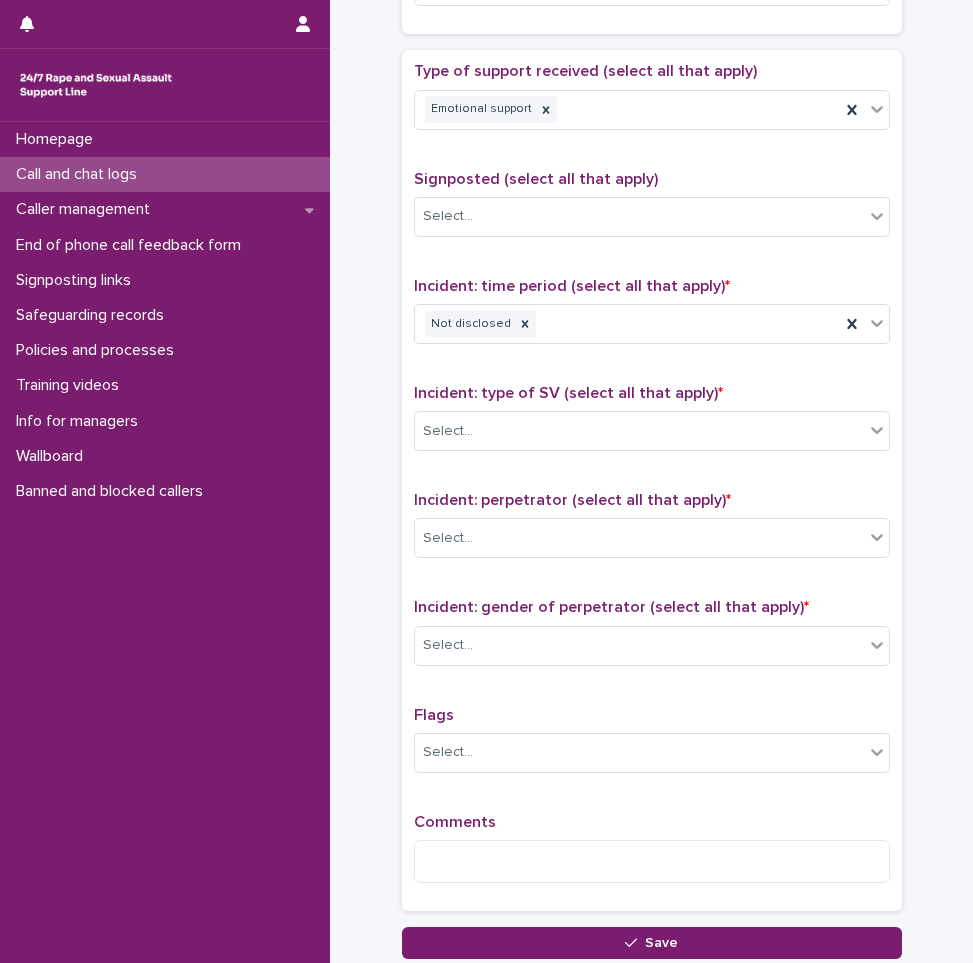 click on "**********" at bounding box center (651, -65) 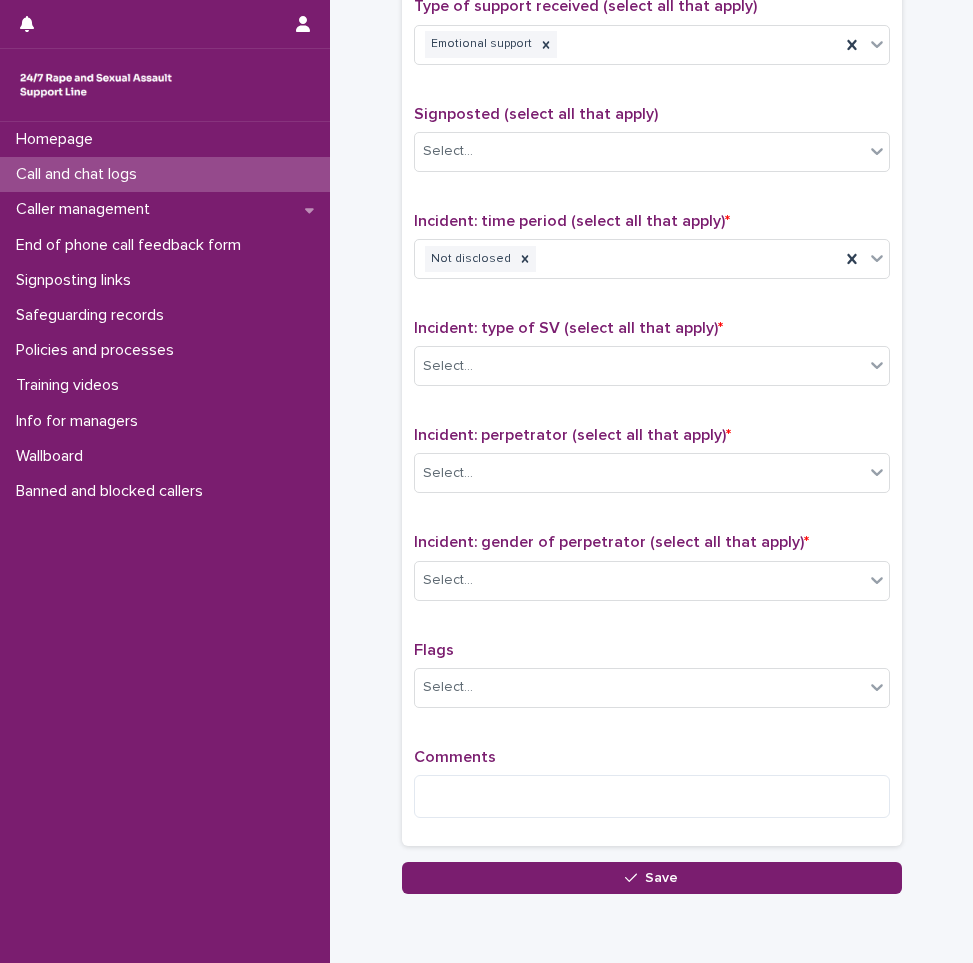 scroll, scrollTop: 1200, scrollLeft: 0, axis: vertical 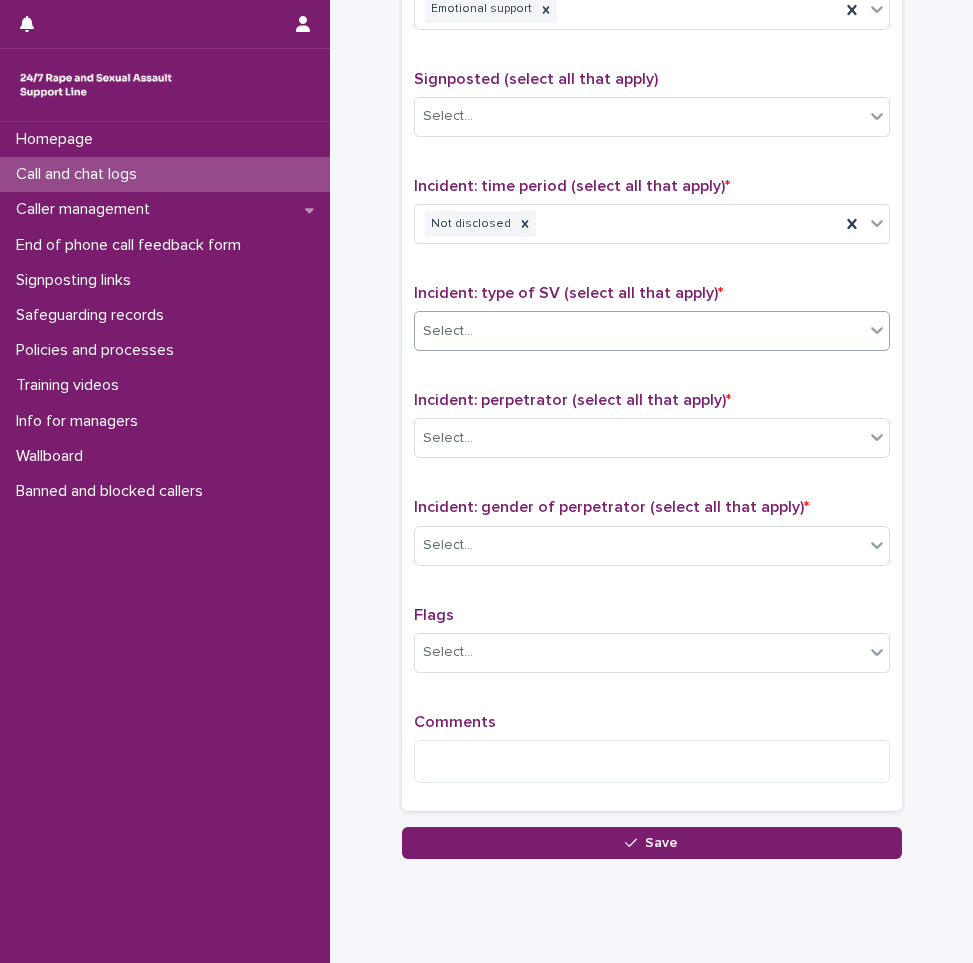 click on "Select..." at bounding box center [639, 331] 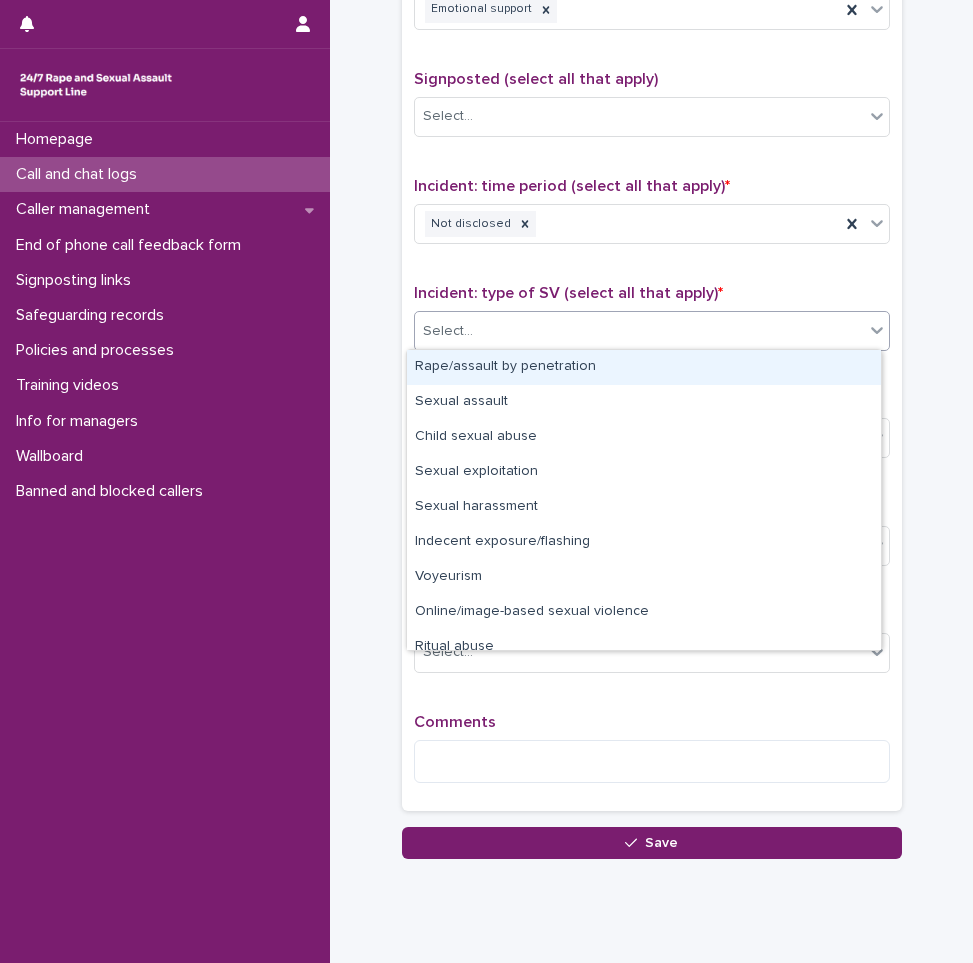 click on "Rape/assault by penetration" at bounding box center [644, 367] 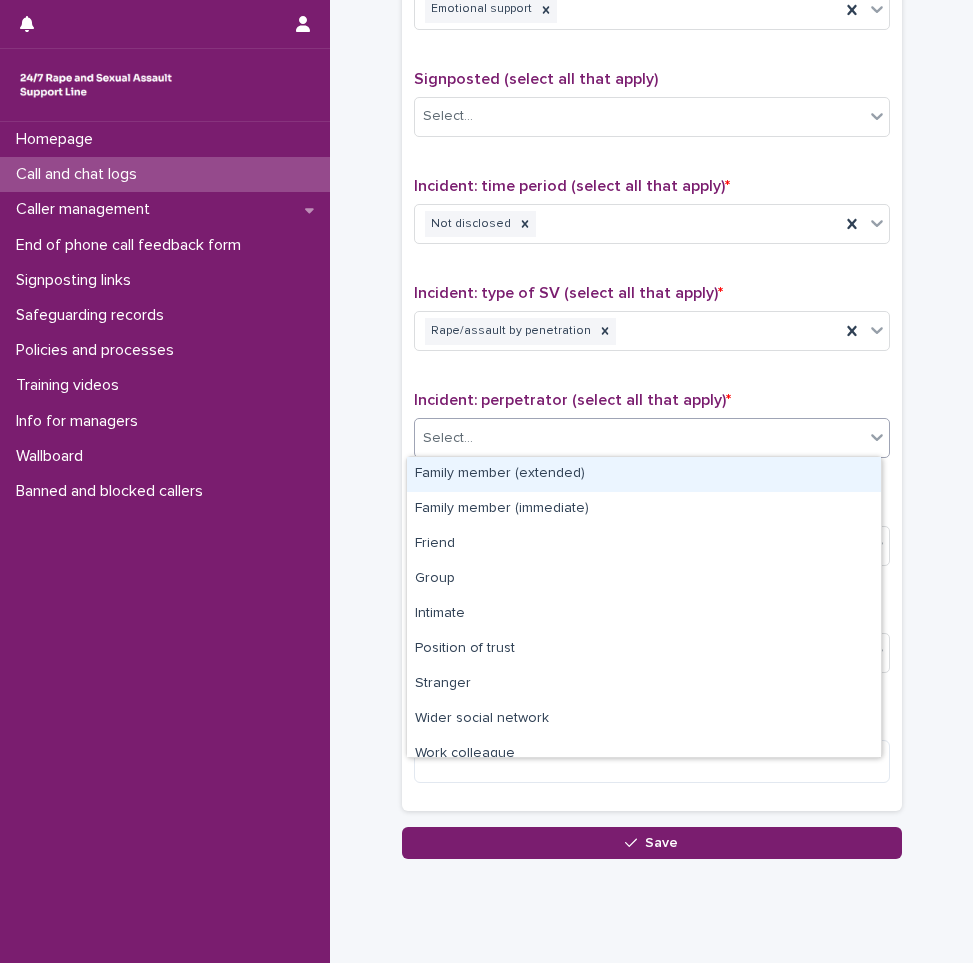 click on "Select..." at bounding box center (639, 438) 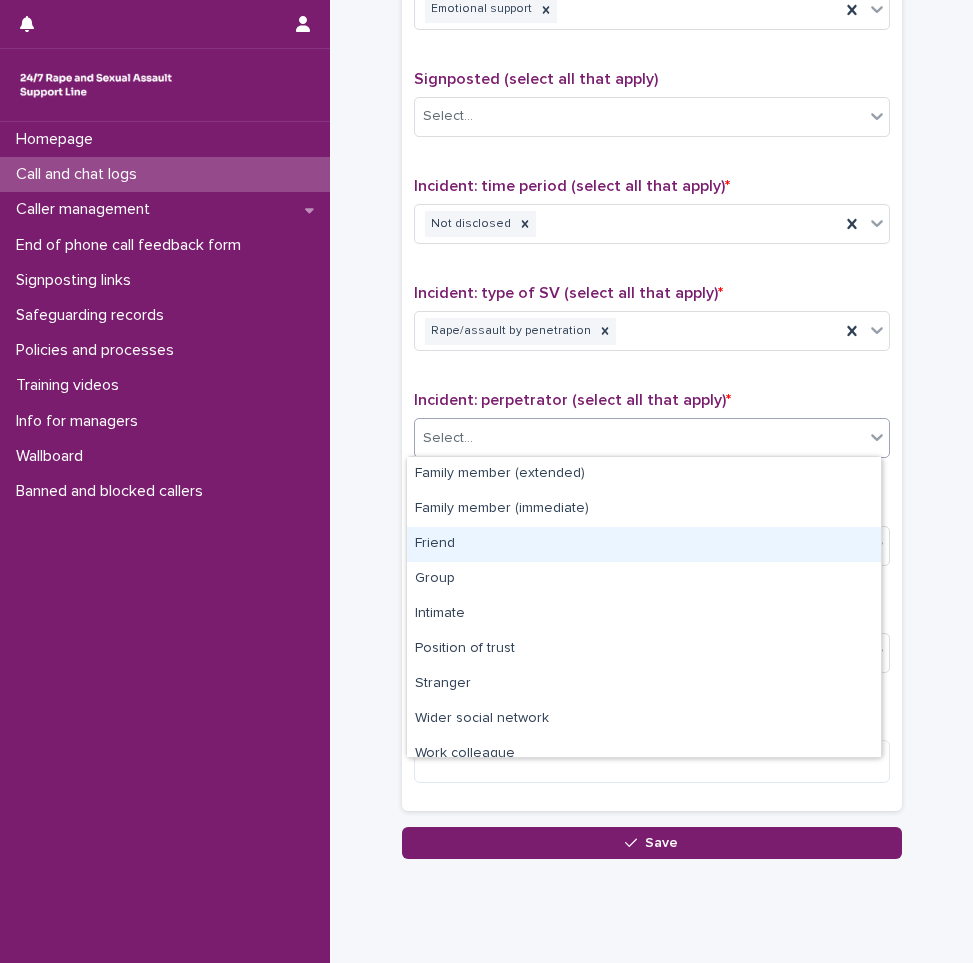 click on "Friend" at bounding box center [644, 544] 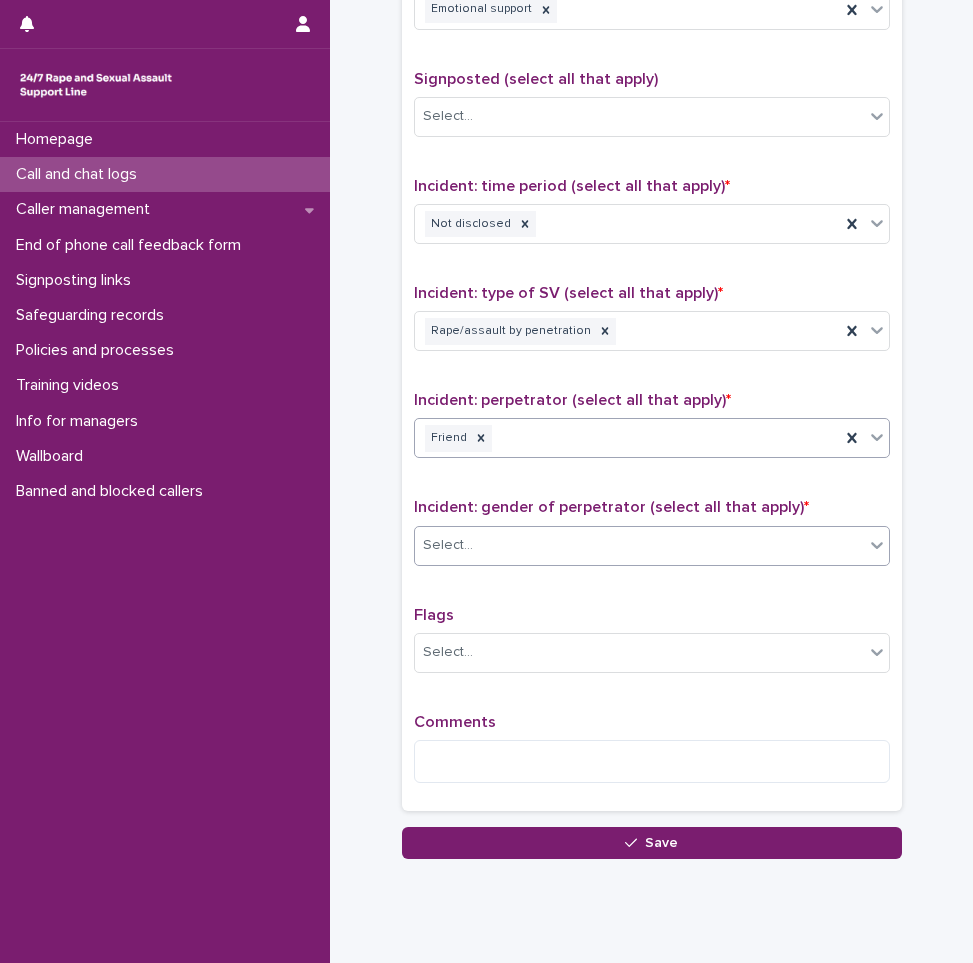 click on "Select..." at bounding box center [639, 545] 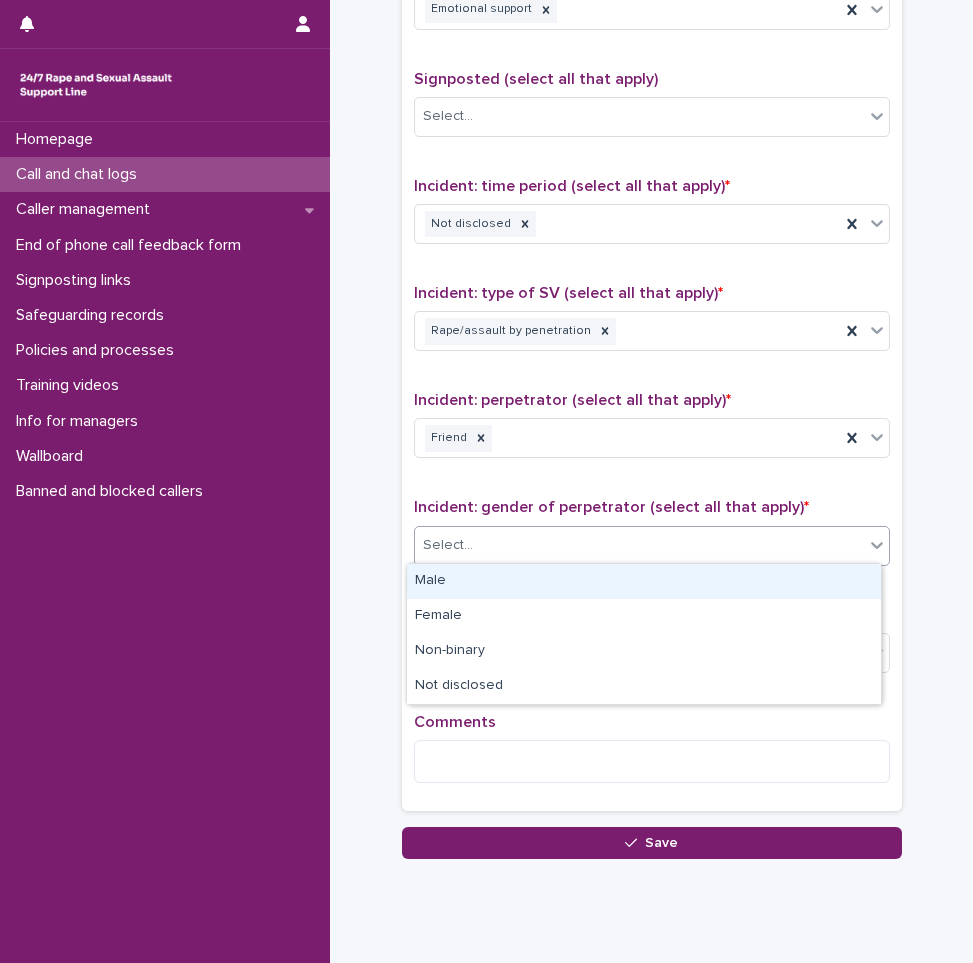 click on "Male" at bounding box center (644, 581) 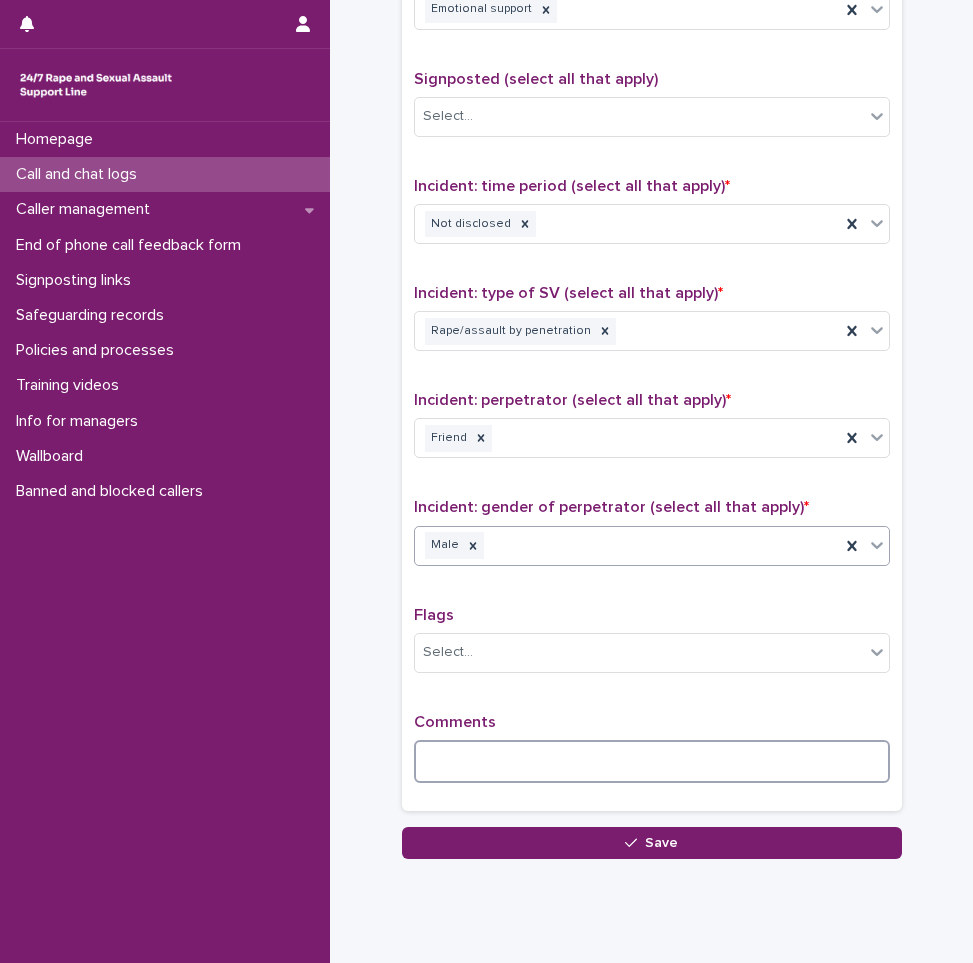 click at bounding box center (652, 761) 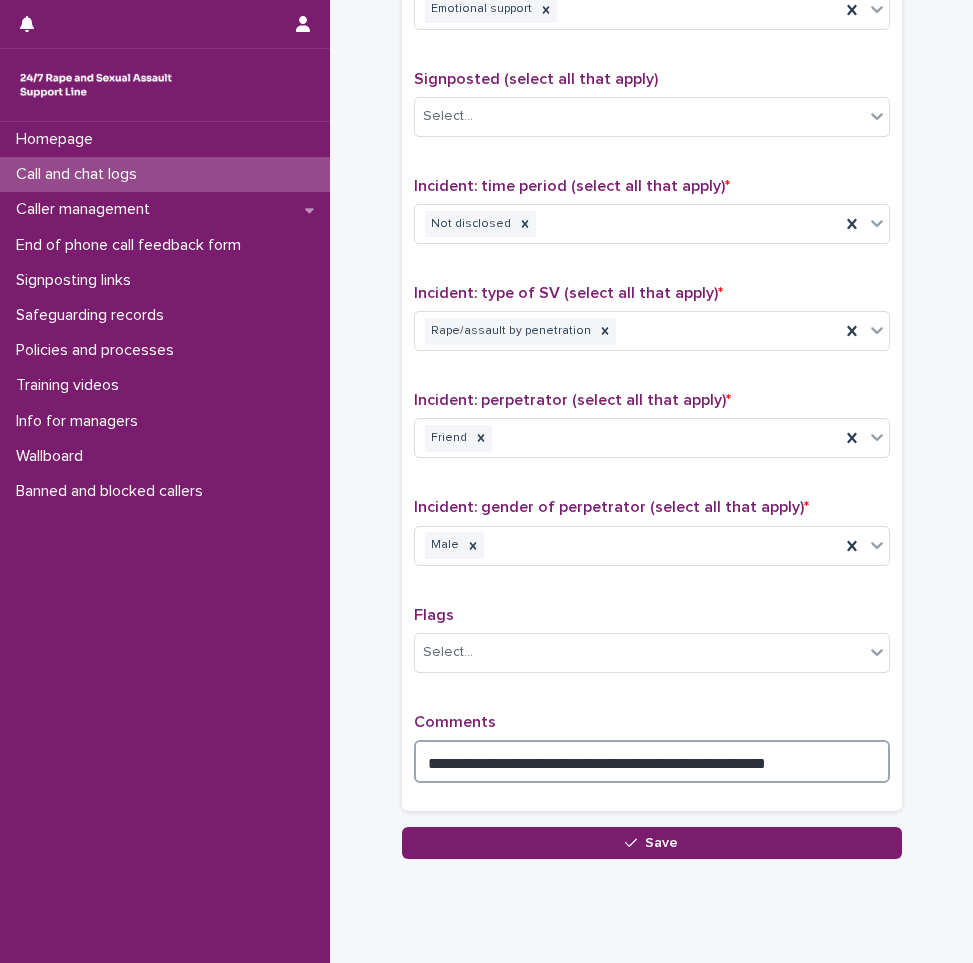 click on "**********" at bounding box center [652, 761] 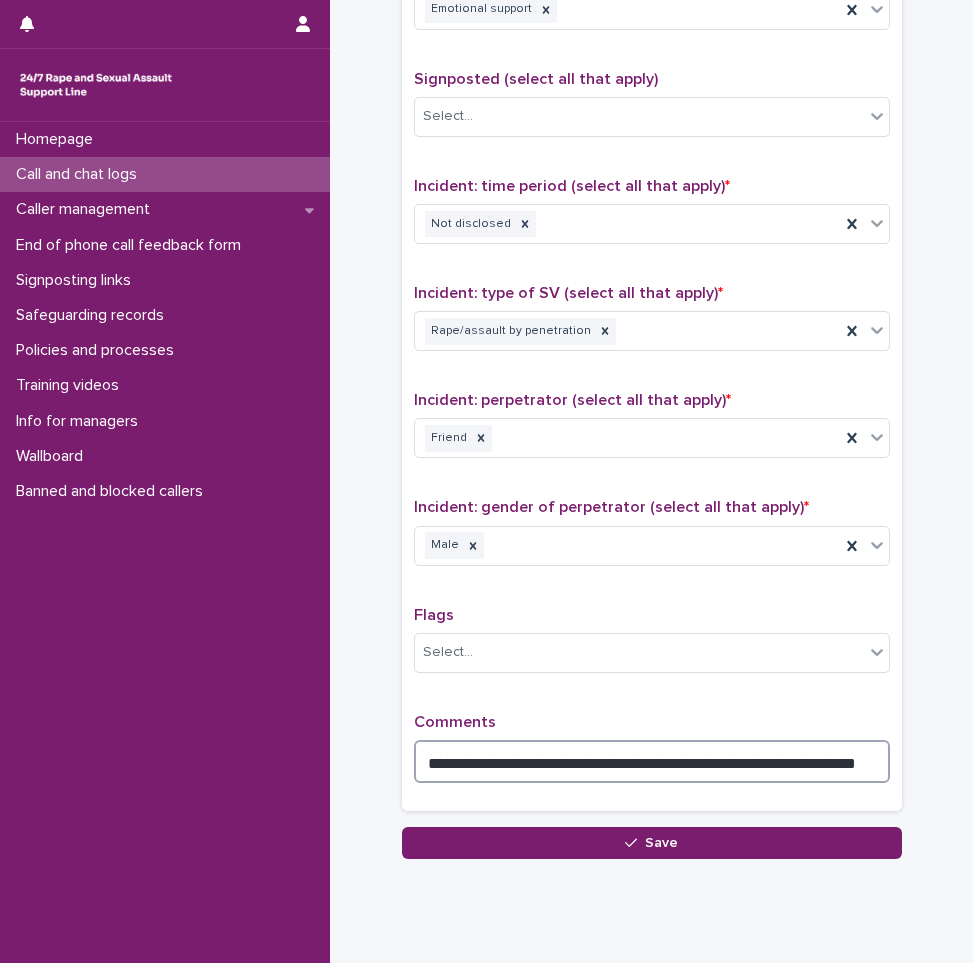 click on "**********" at bounding box center [652, 761] 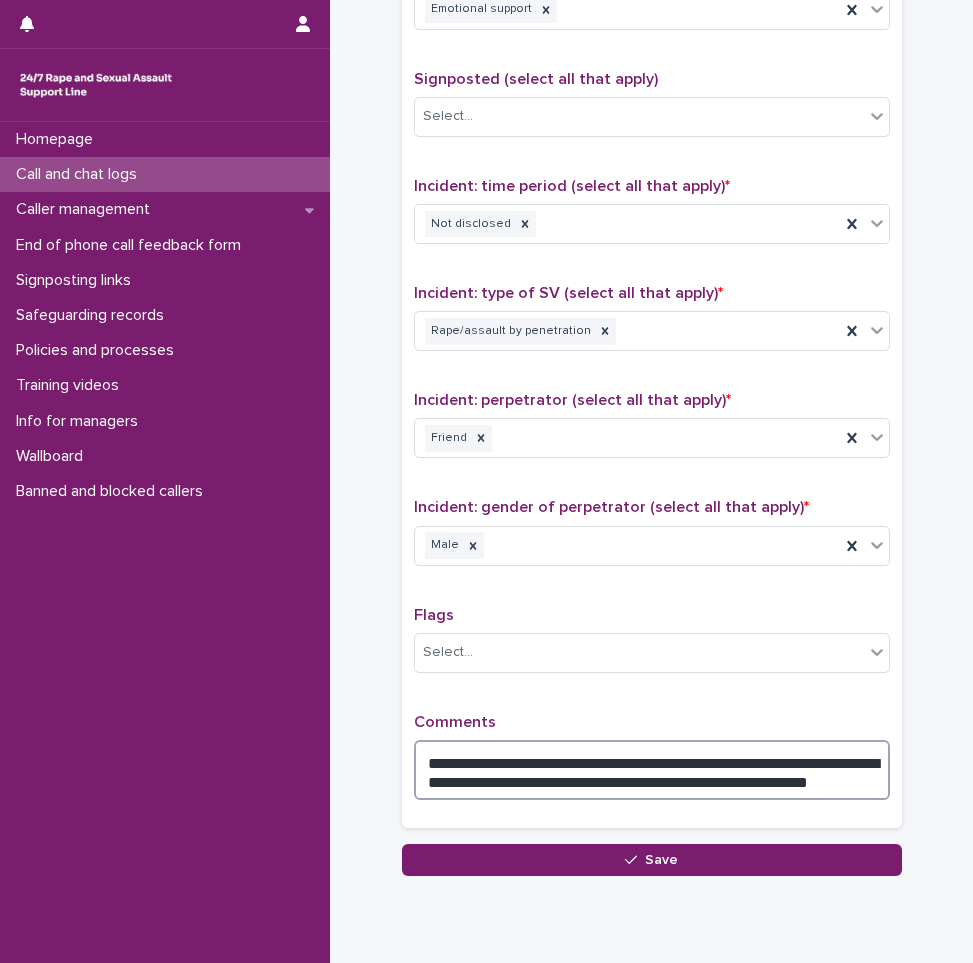 click on "**********" at bounding box center (652, 770) 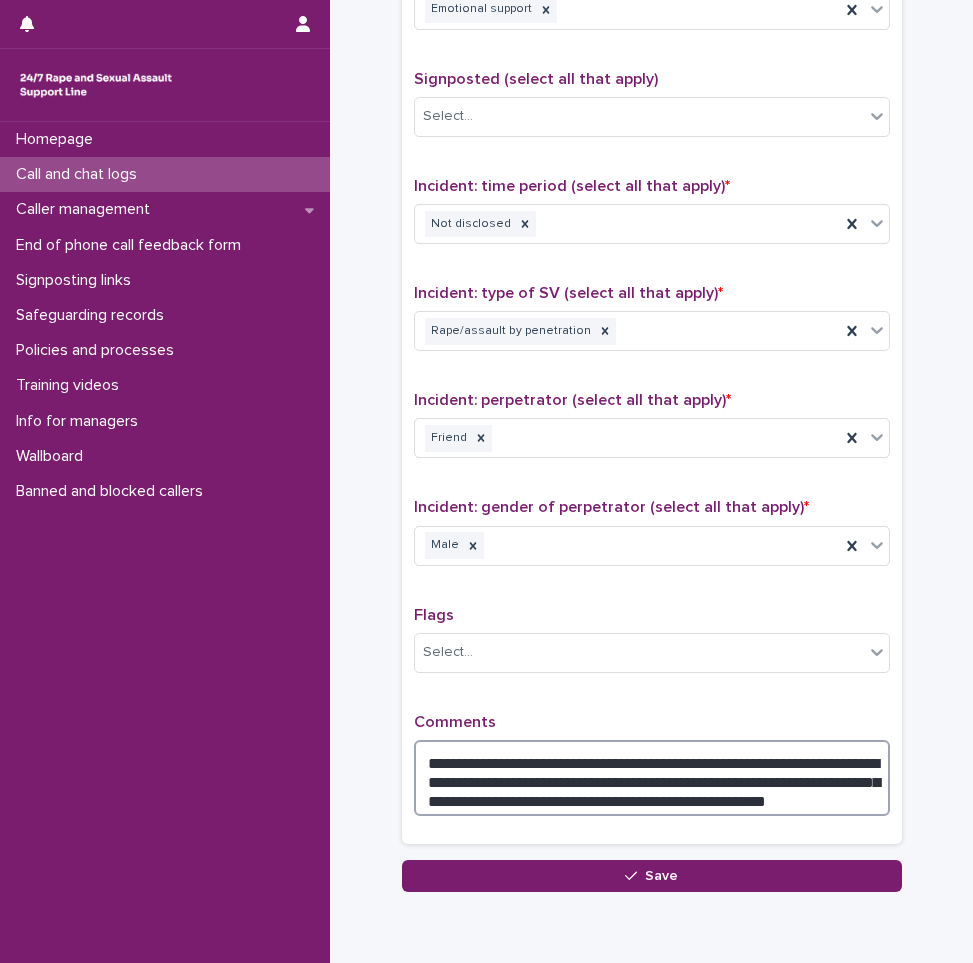 click on "**********" at bounding box center (652, 778) 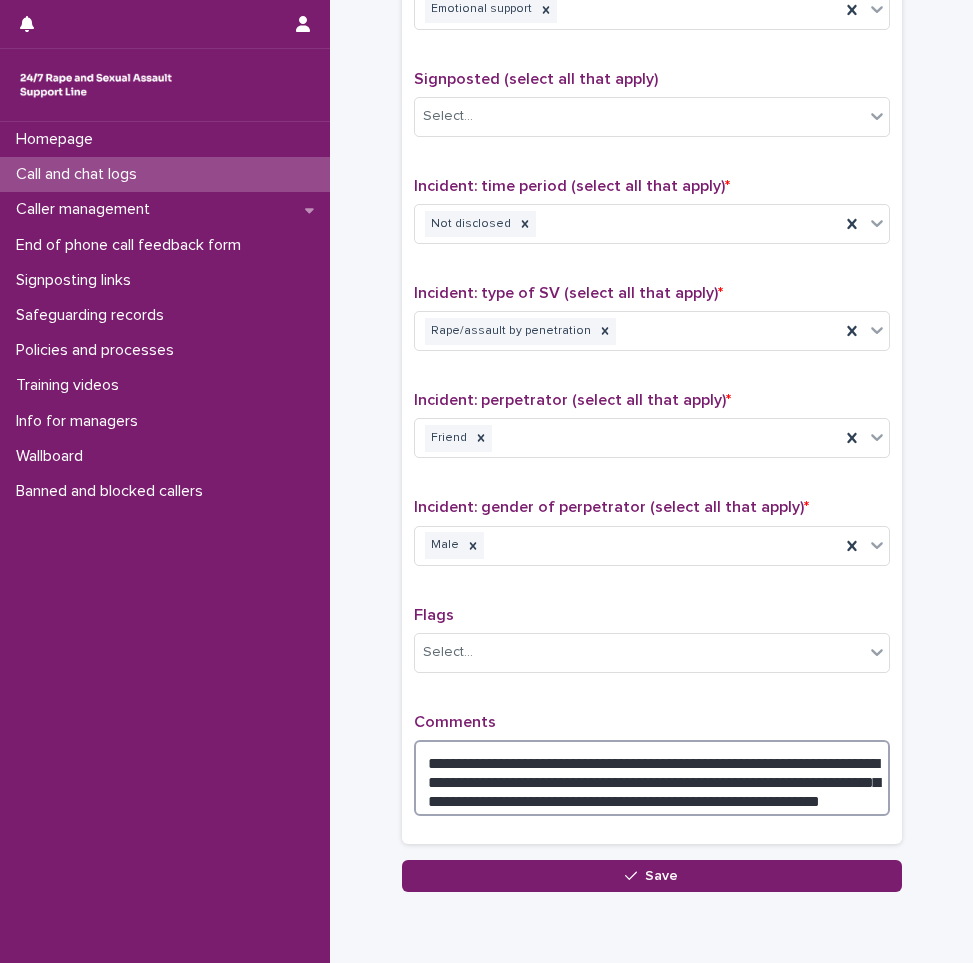 click on "**********" at bounding box center [652, 778] 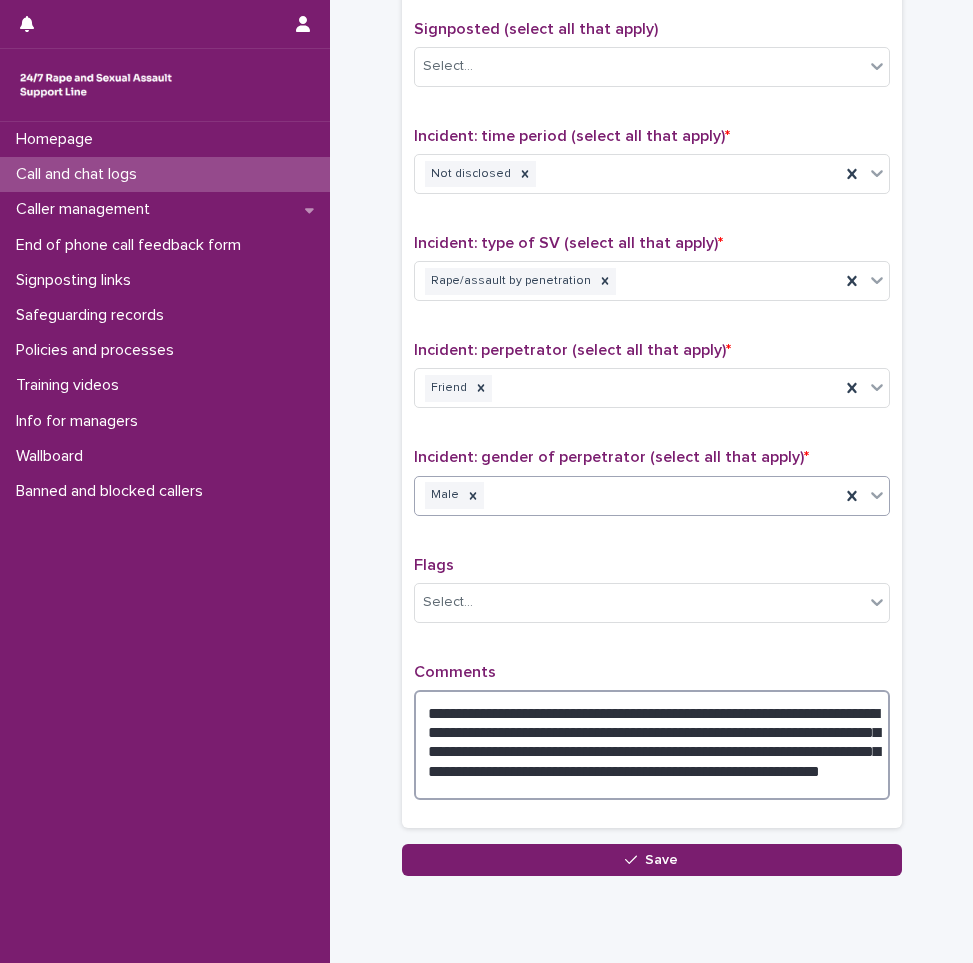 scroll, scrollTop: 1317, scrollLeft: 0, axis: vertical 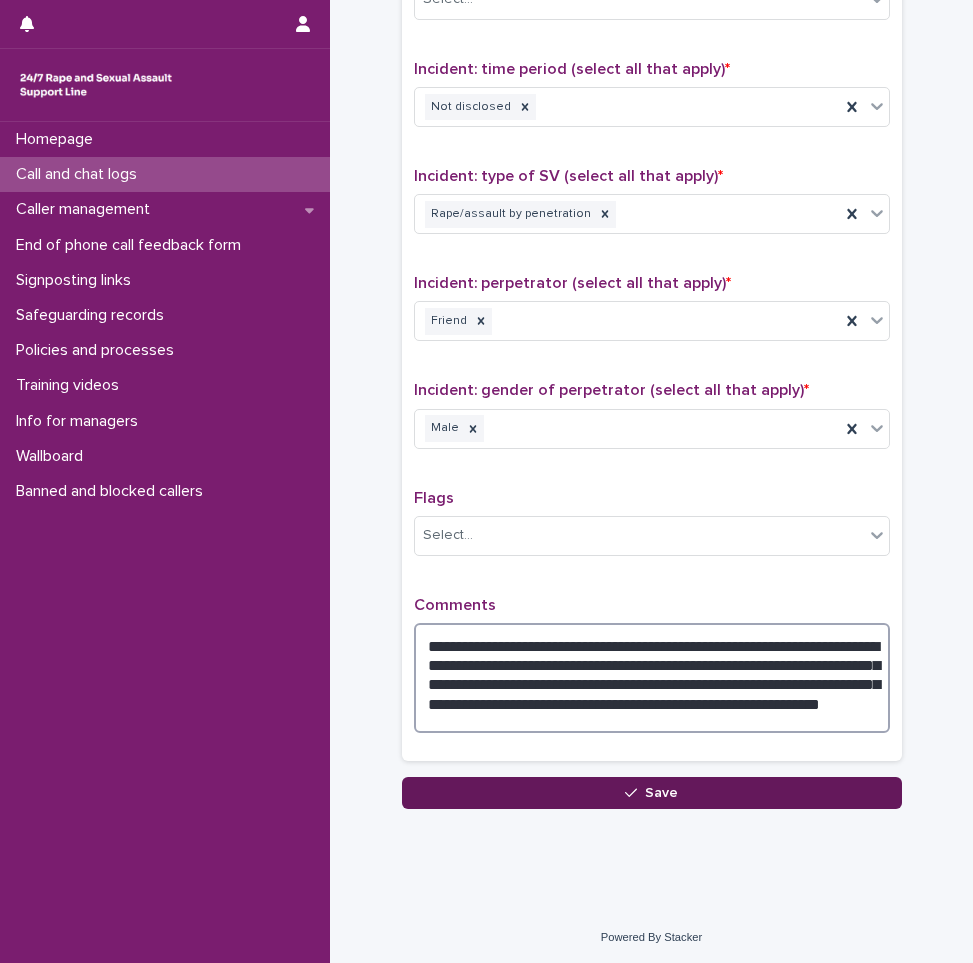 type on "**********" 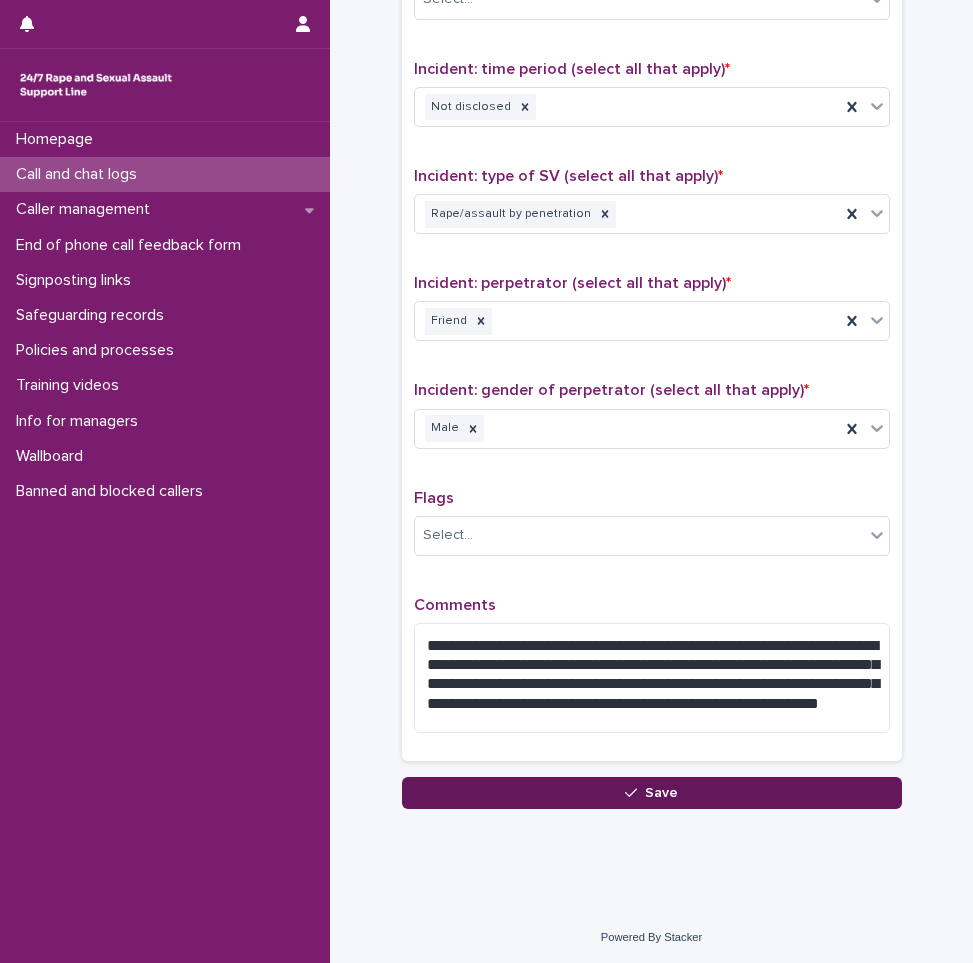 click on "Save" at bounding box center [661, 793] 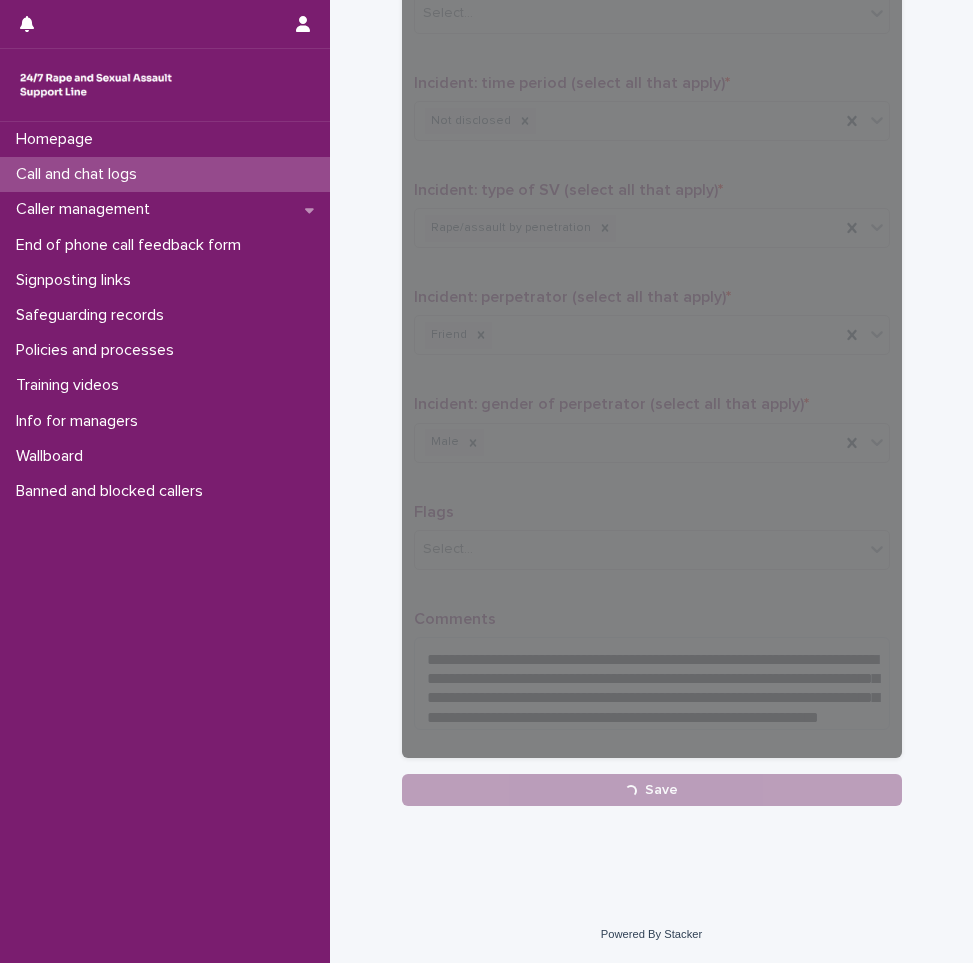 scroll, scrollTop: 1300, scrollLeft: 0, axis: vertical 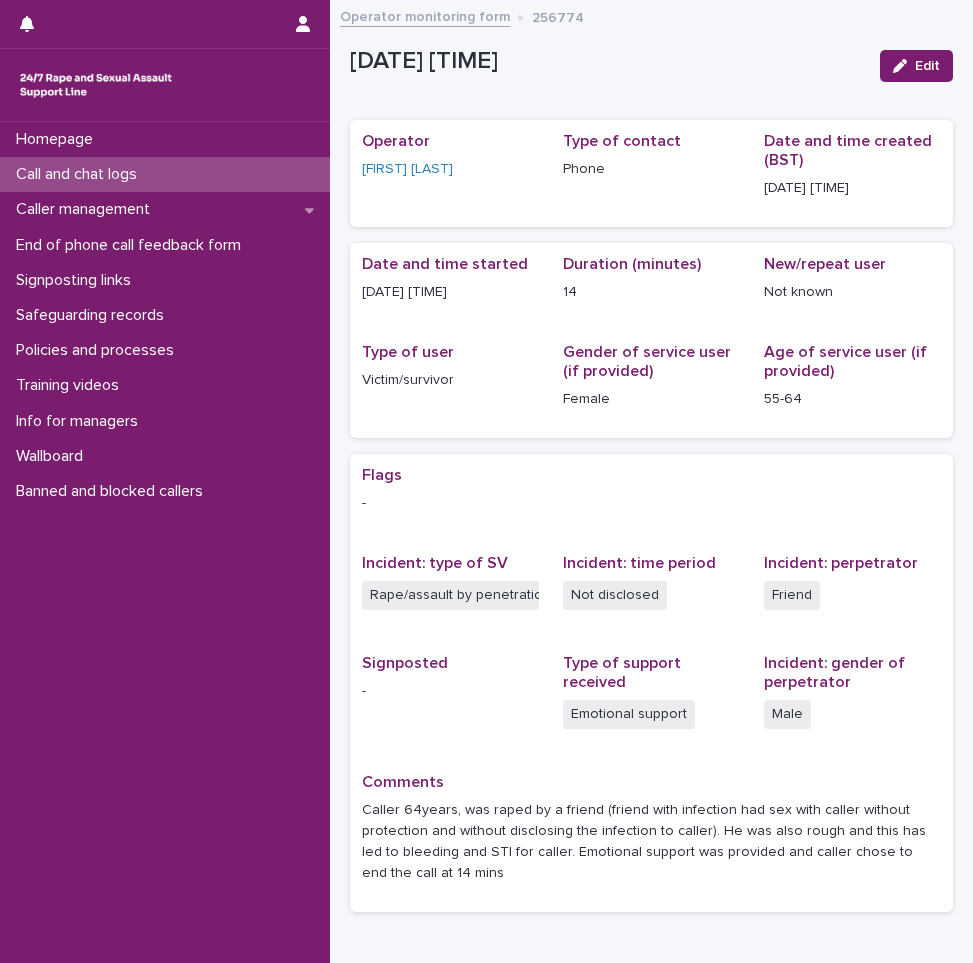 click on "Call and chat logs" at bounding box center (165, 174) 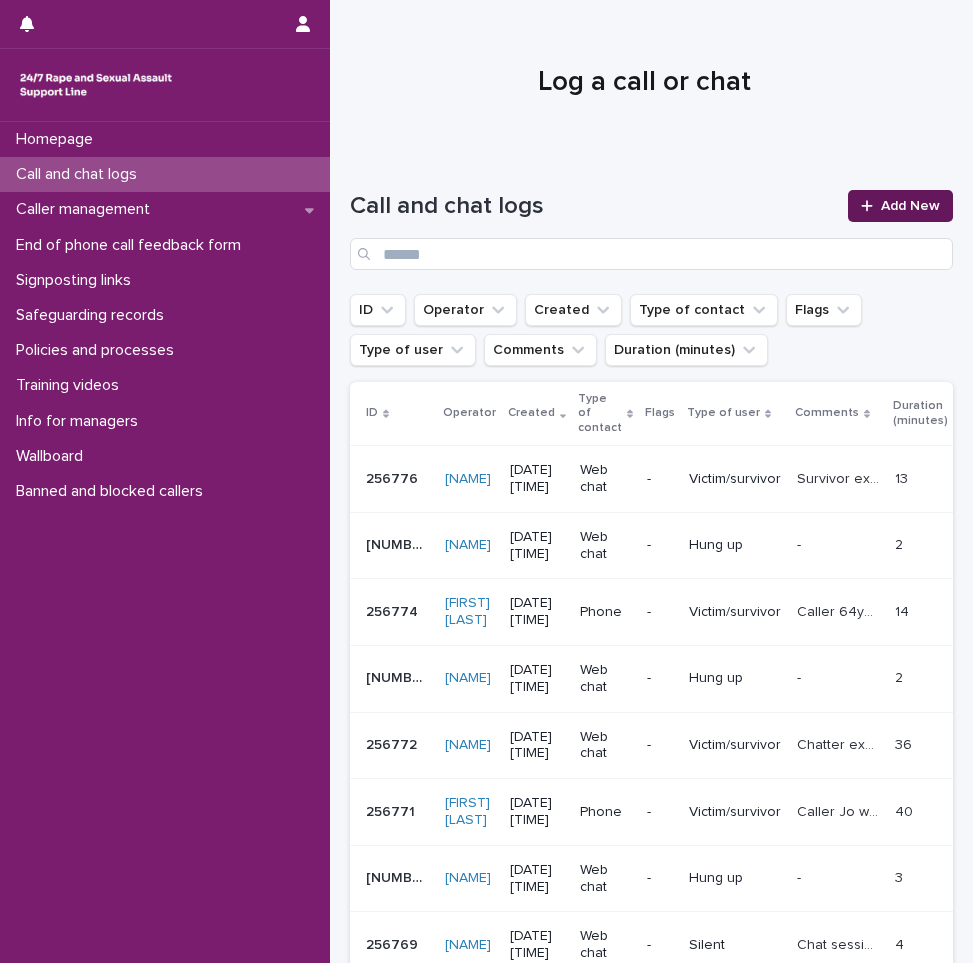 click on "Add New" at bounding box center (910, 206) 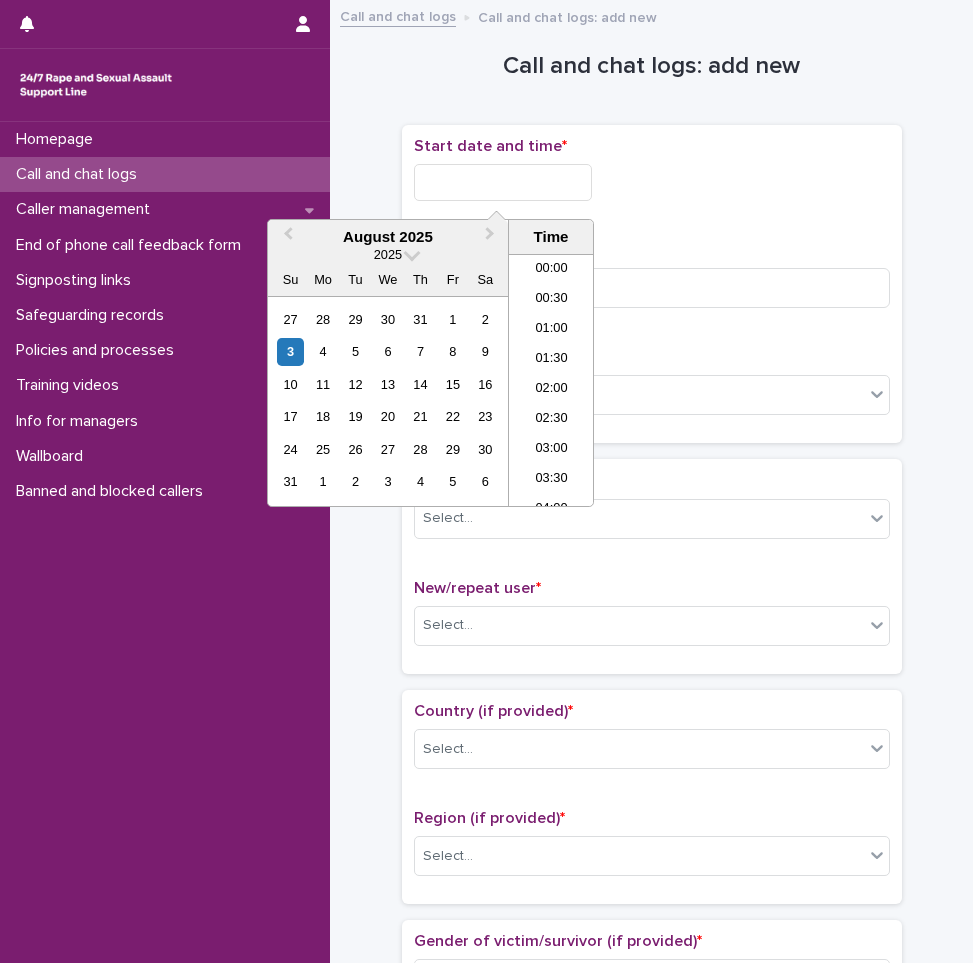 scroll, scrollTop: 1189, scrollLeft: 0, axis: vertical 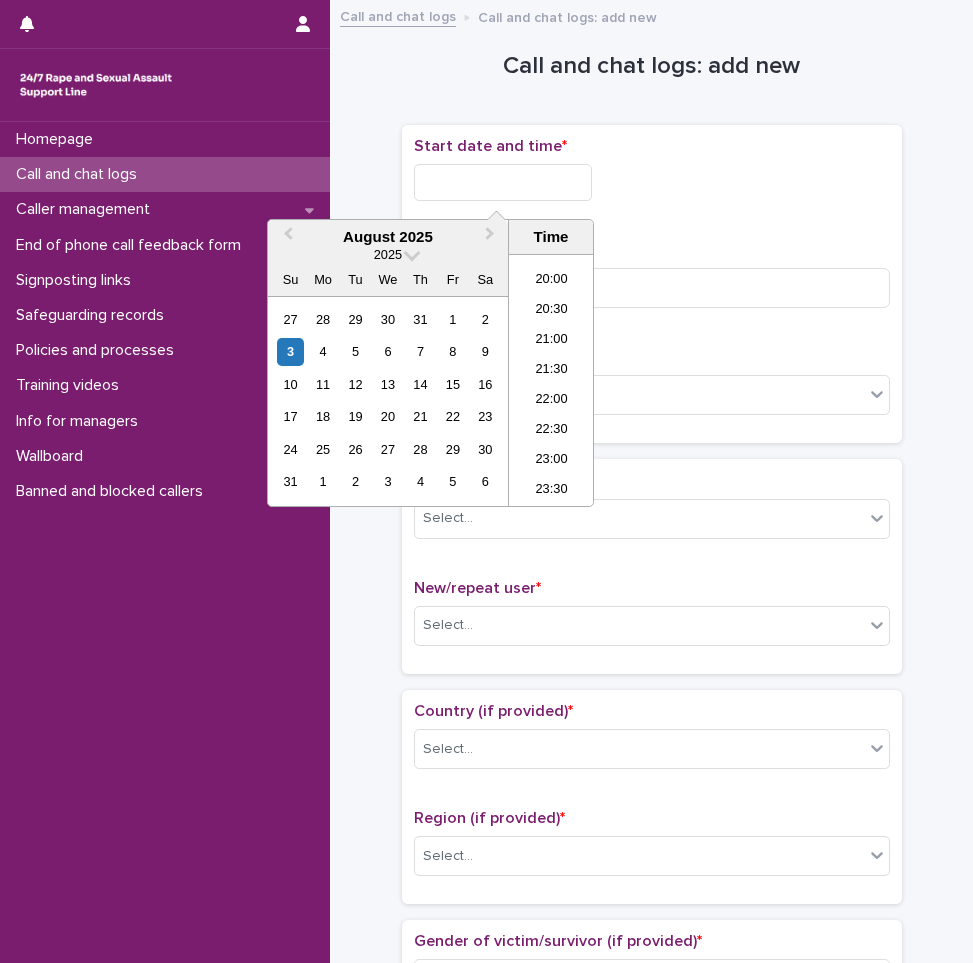 click at bounding box center (503, 182) 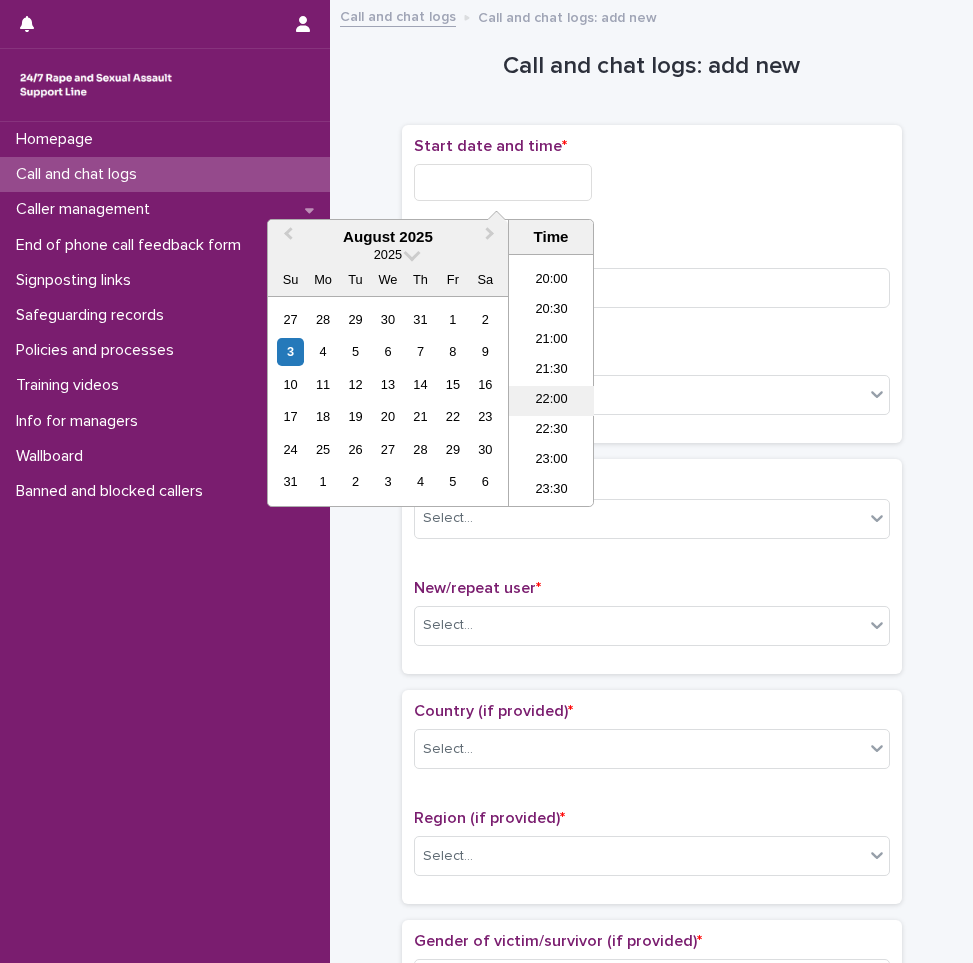 click on "22:00" at bounding box center (551, 401) 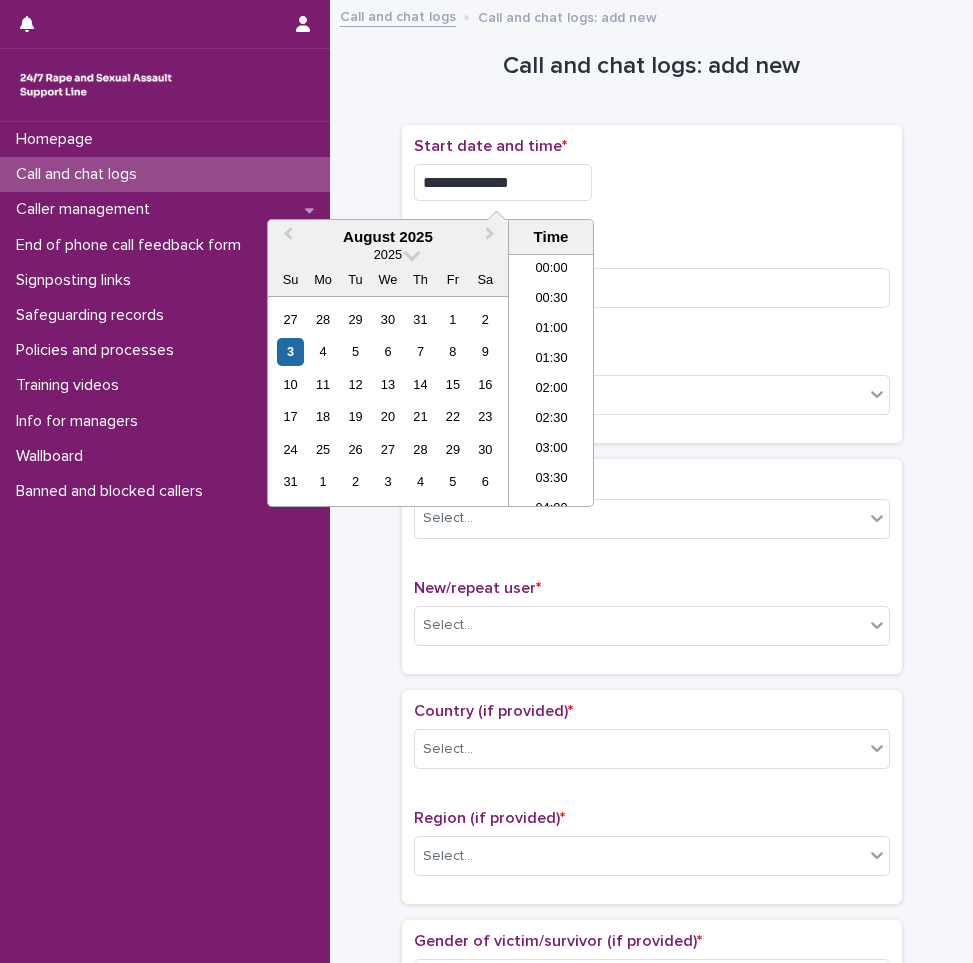 click on "**********" at bounding box center (503, 182) 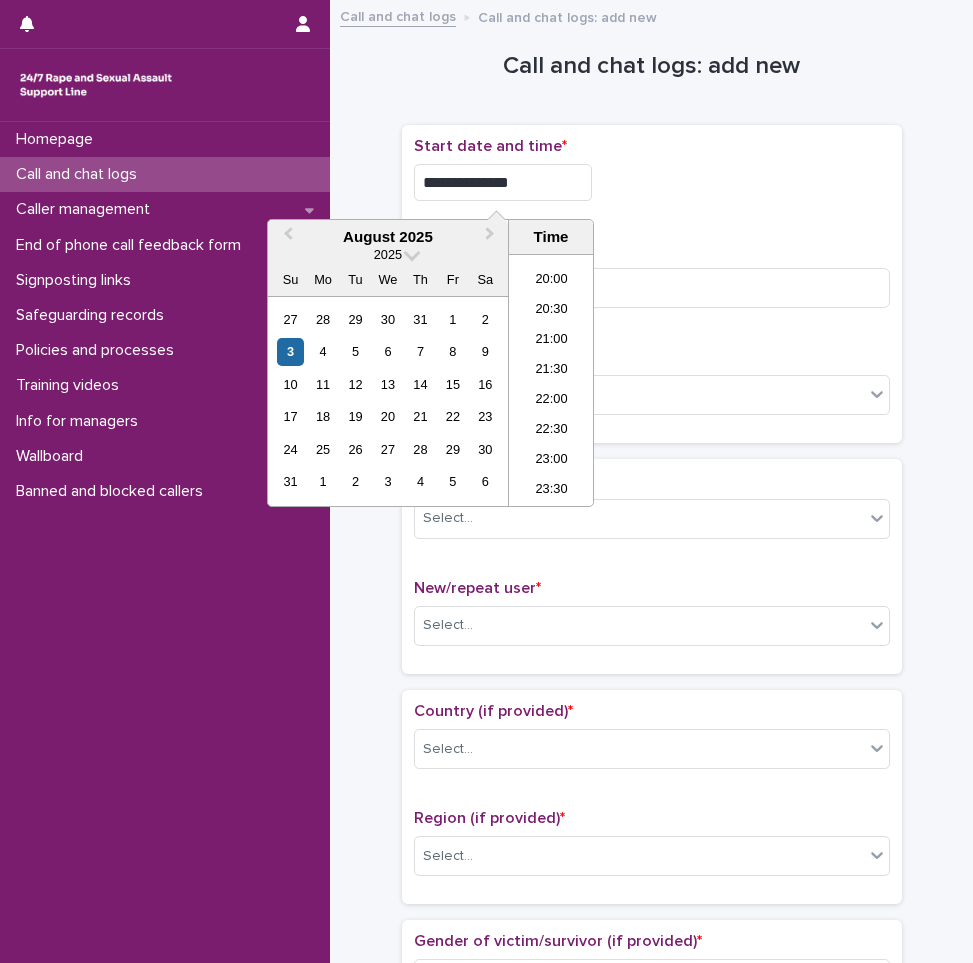 type on "**********" 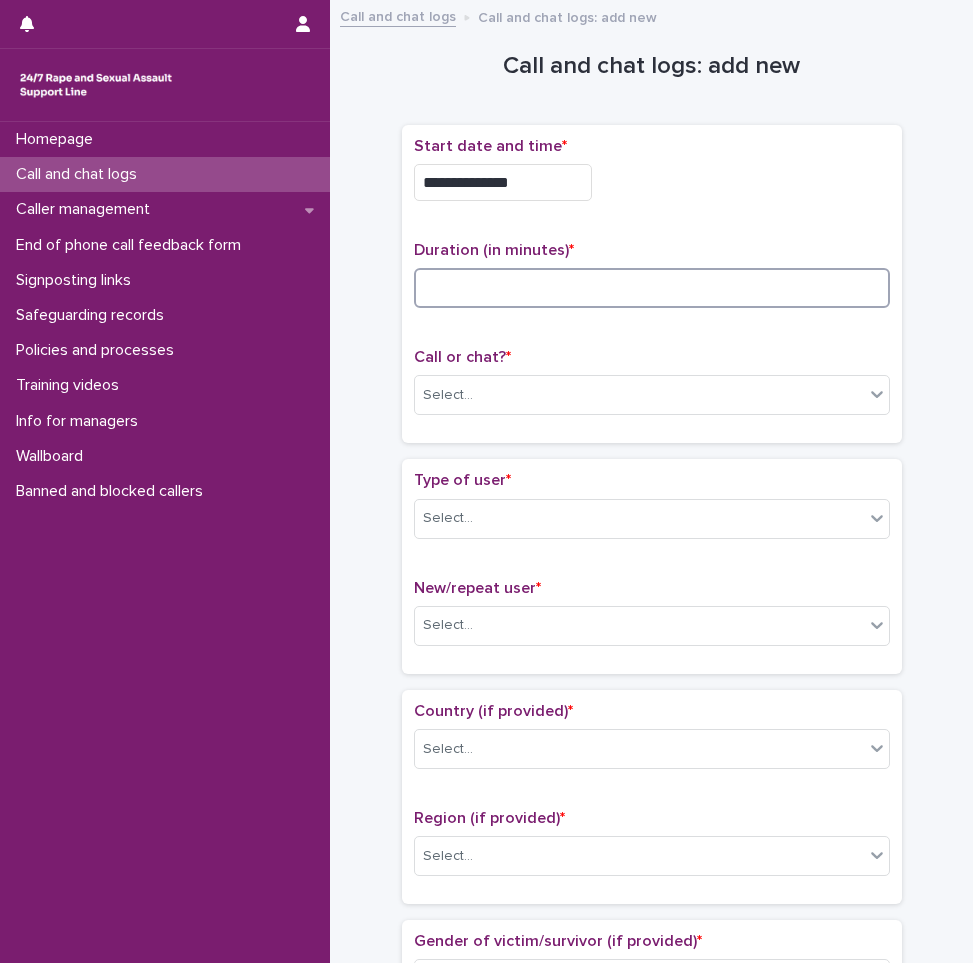 click at bounding box center (652, 288) 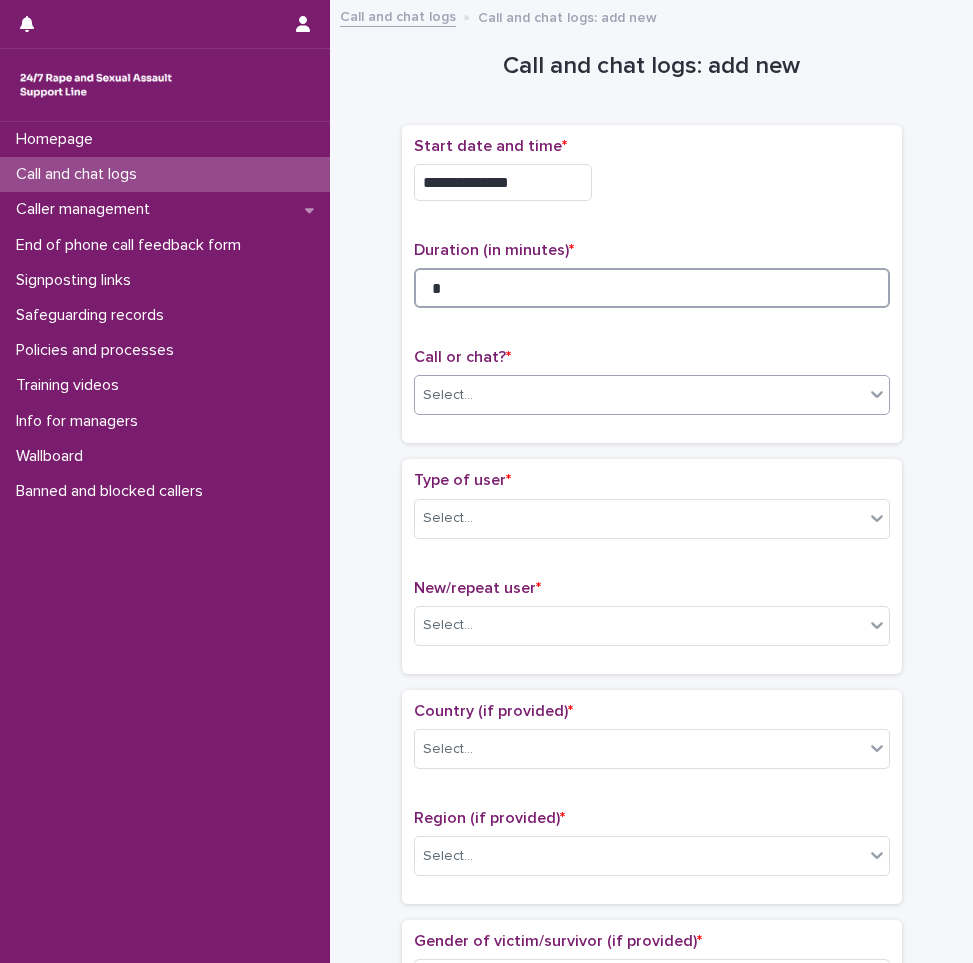 type on "*" 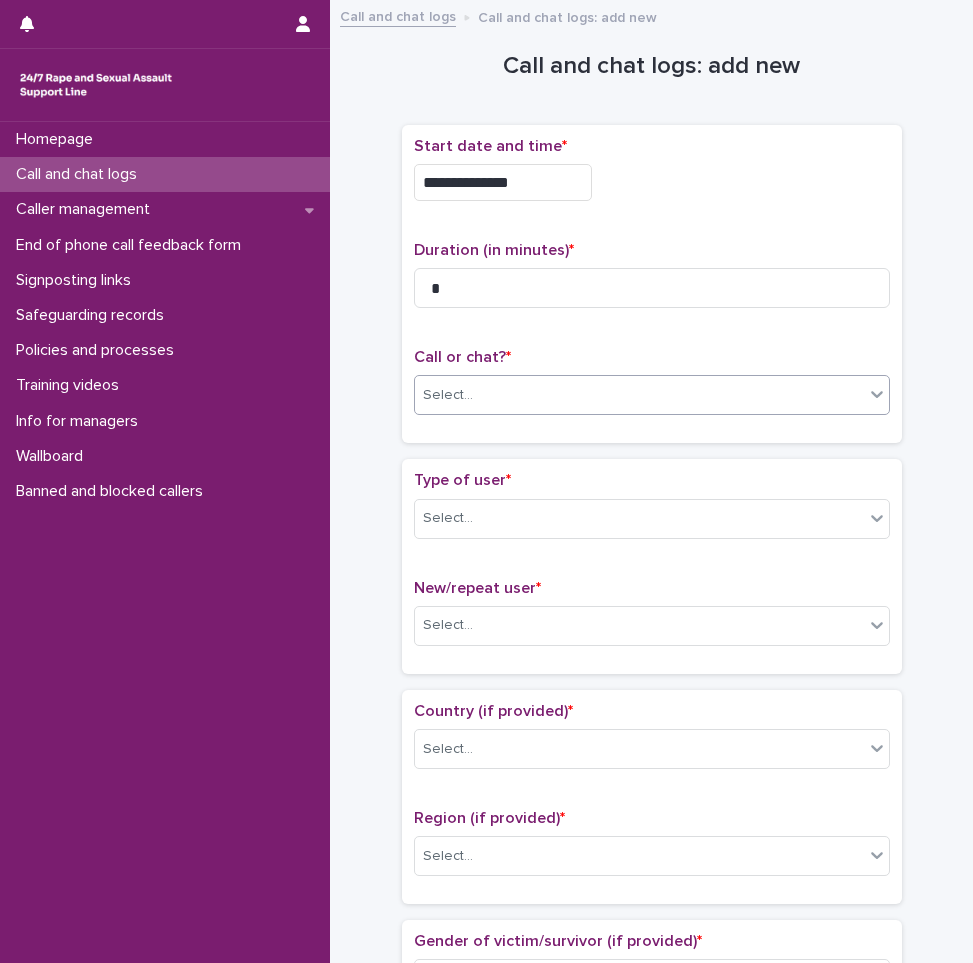 click on "Select..." at bounding box center (639, 395) 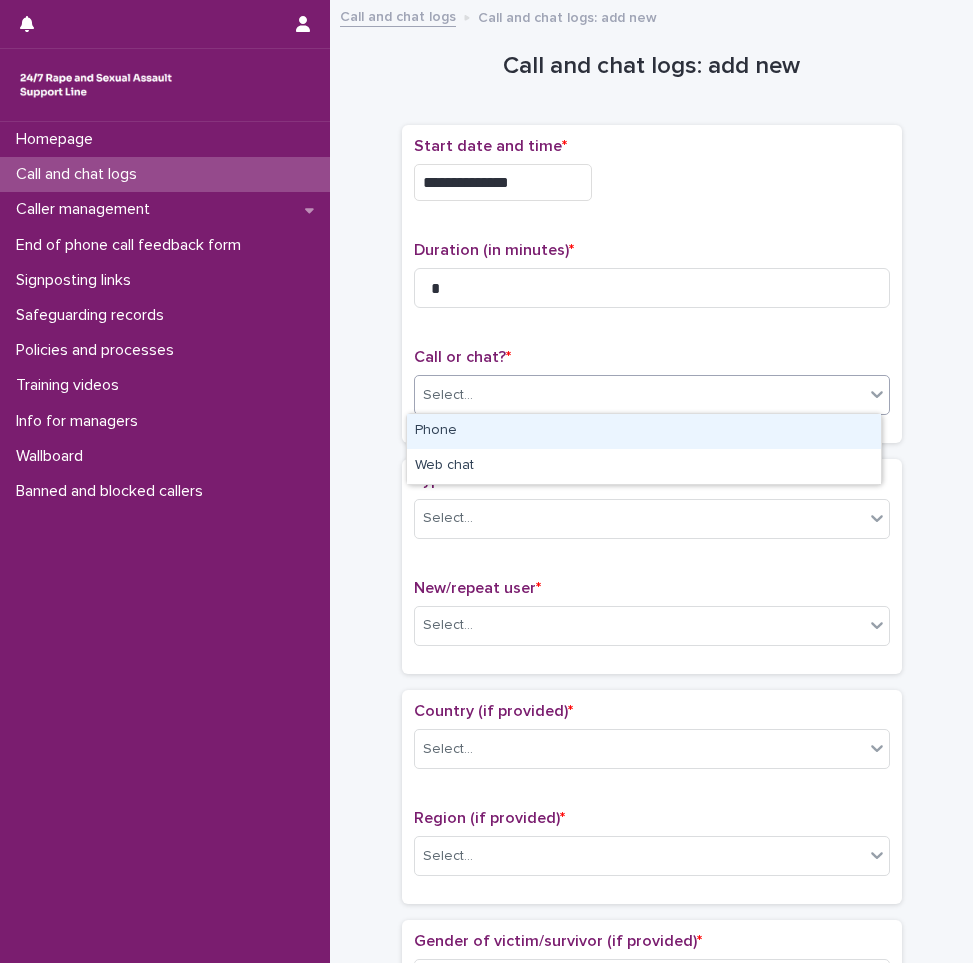 click on "Phone" at bounding box center (644, 431) 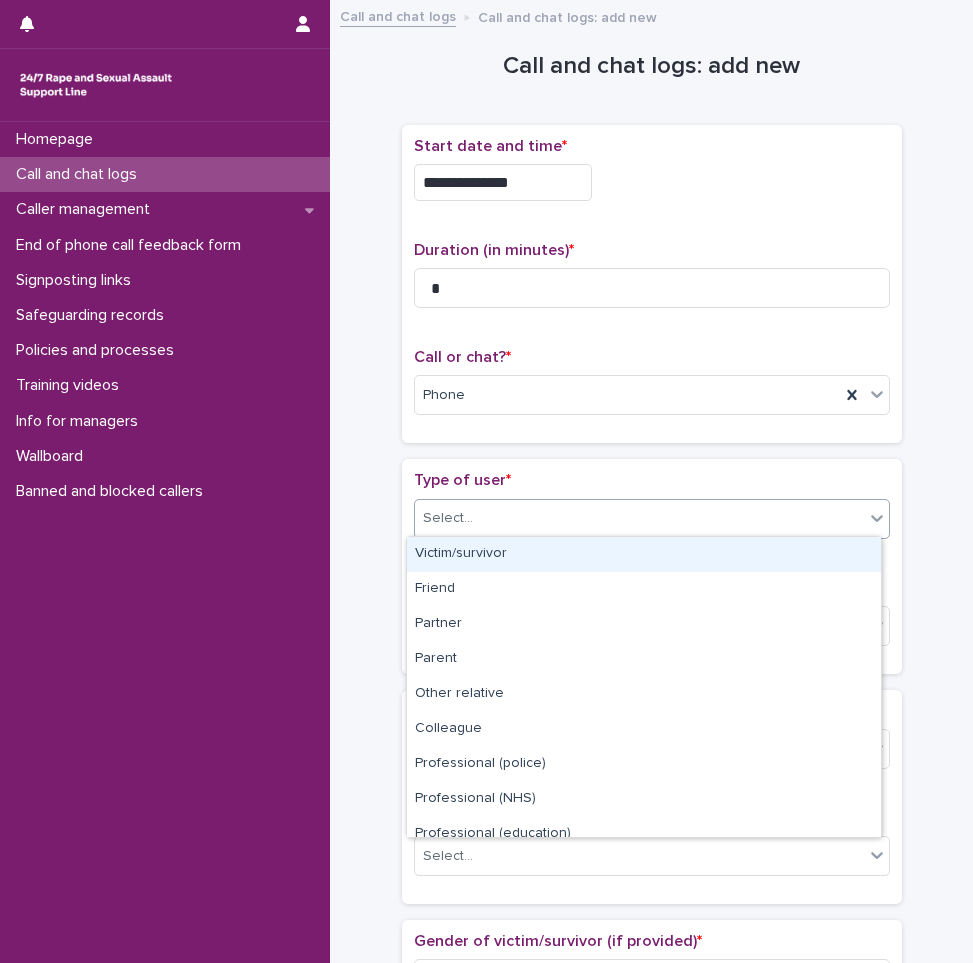 click on "Select..." at bounding box center [639, 518] 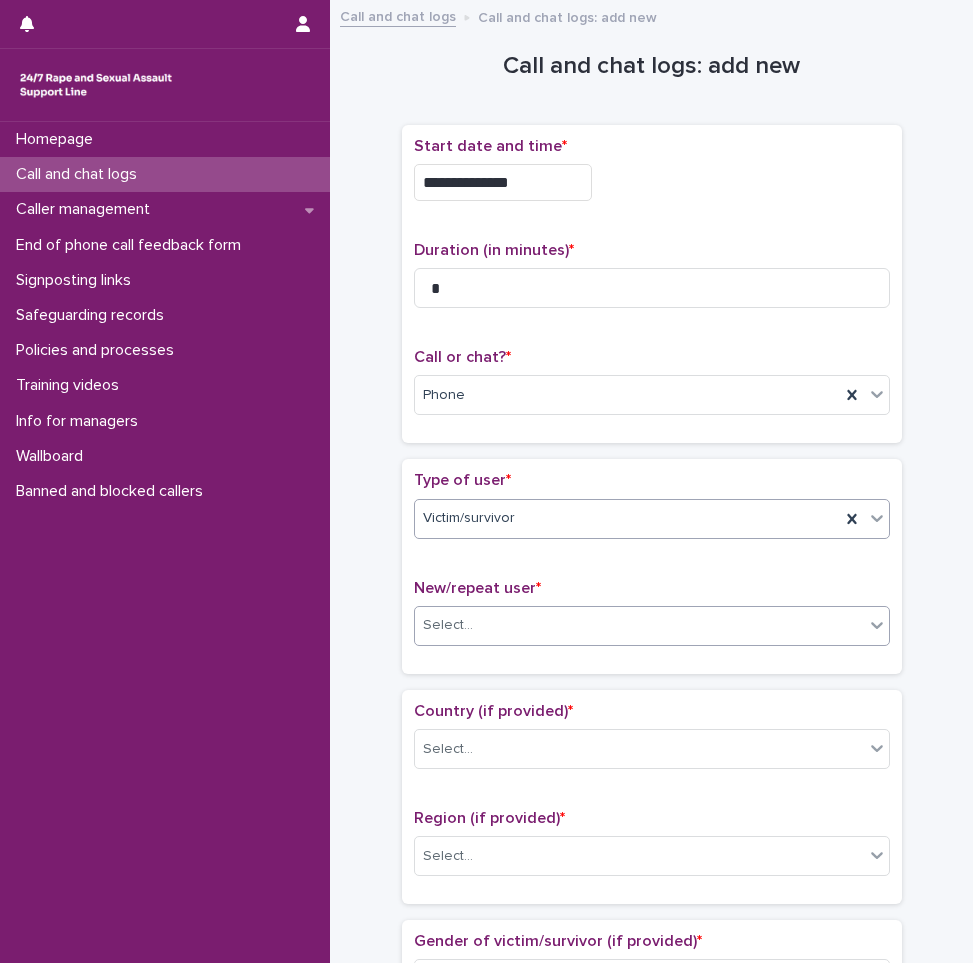 click on "Select..." at bounding box center [639, 625] 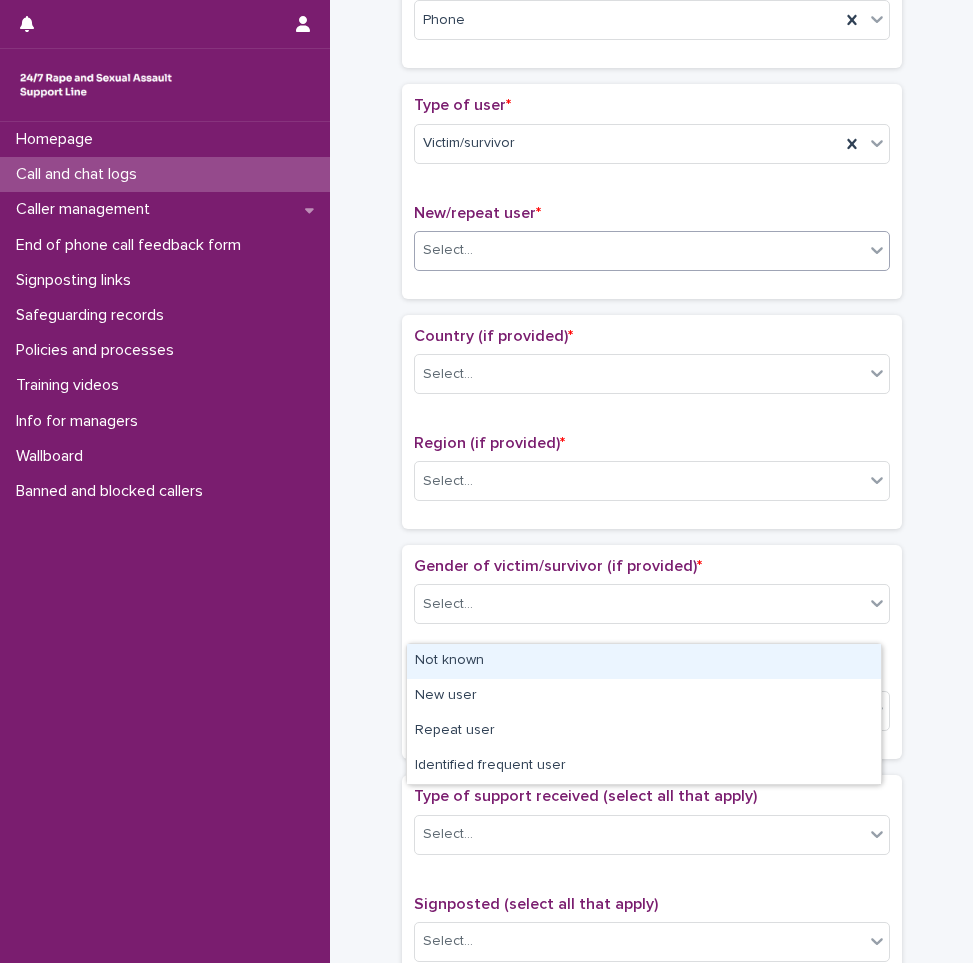 scroll, scrollTop: 400, scrollLeft: 0, axis: vertical 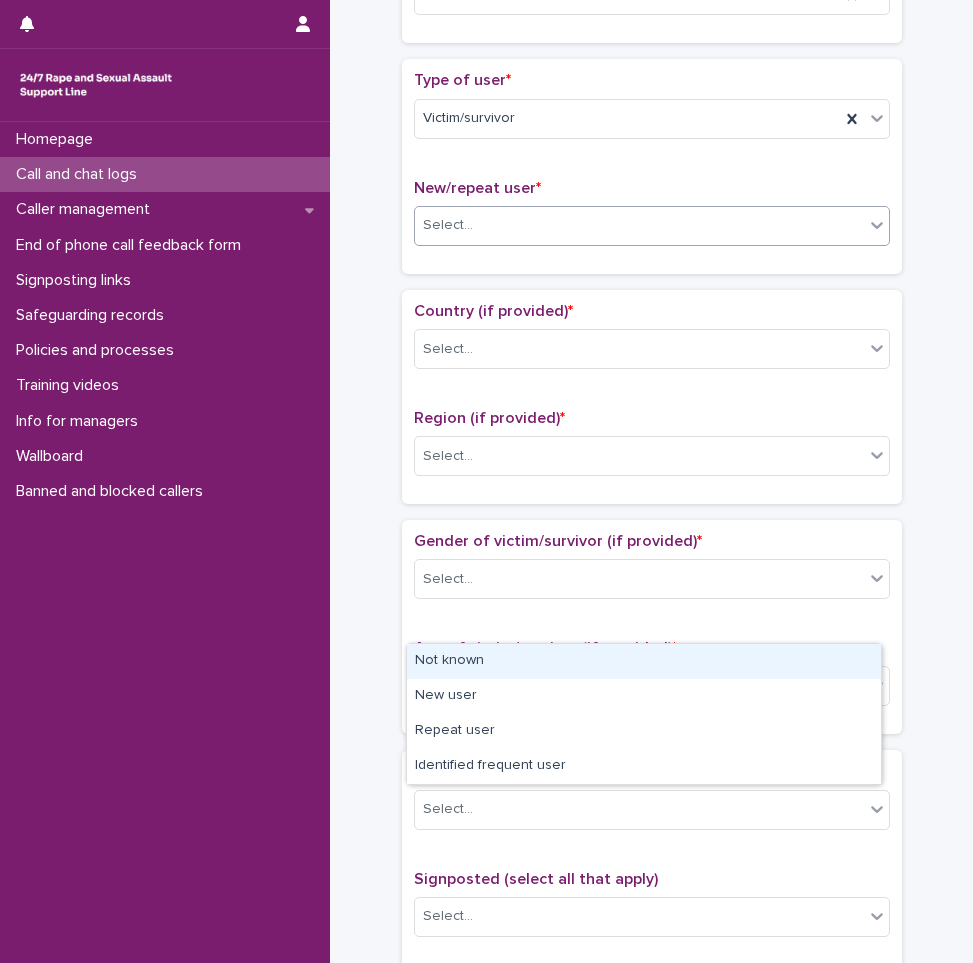 click on "Select..." at bounding box center (639, 225) 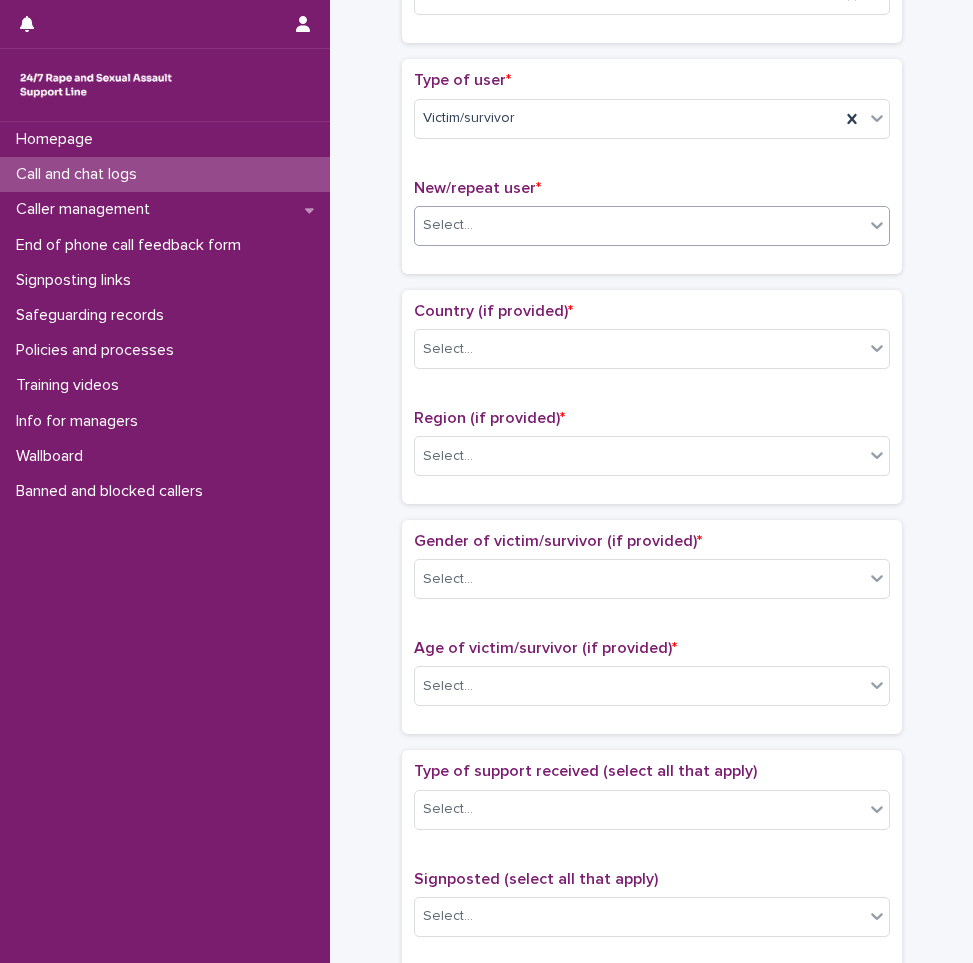 click on "Select..." at bounding box center [639, 225] 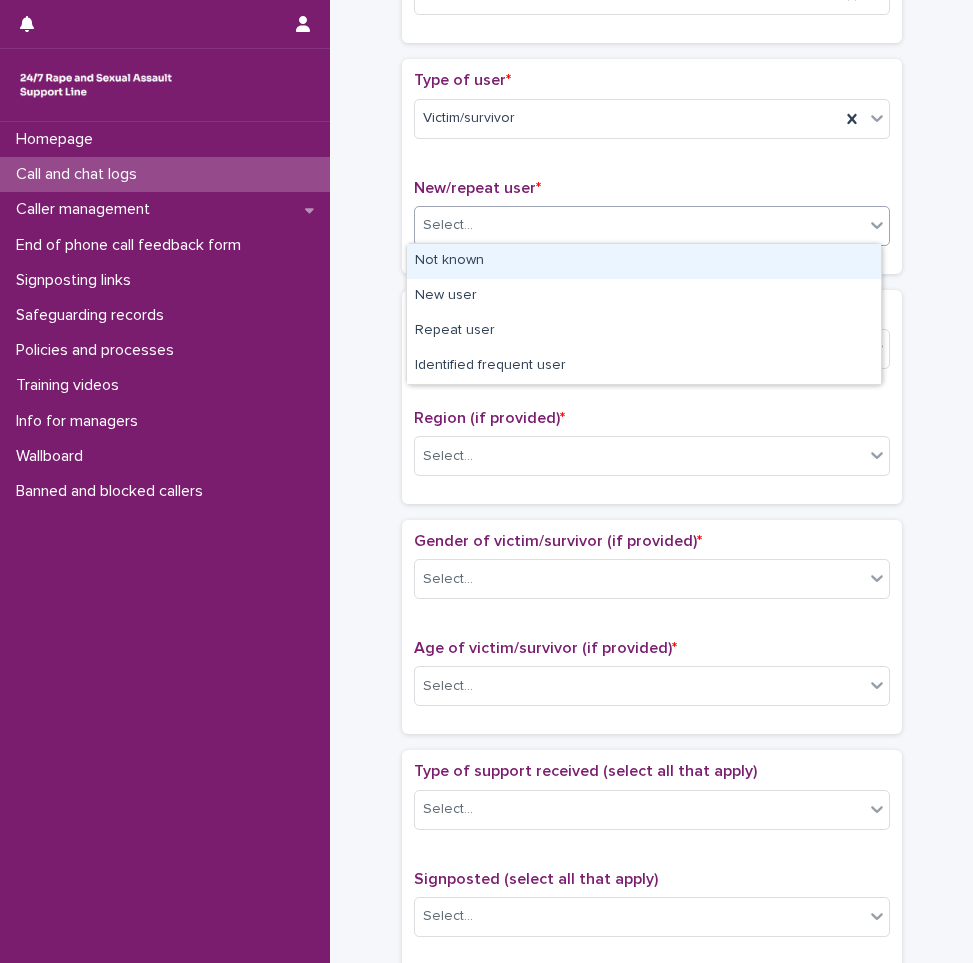click on "Not known" at bounding box center [644, 261] 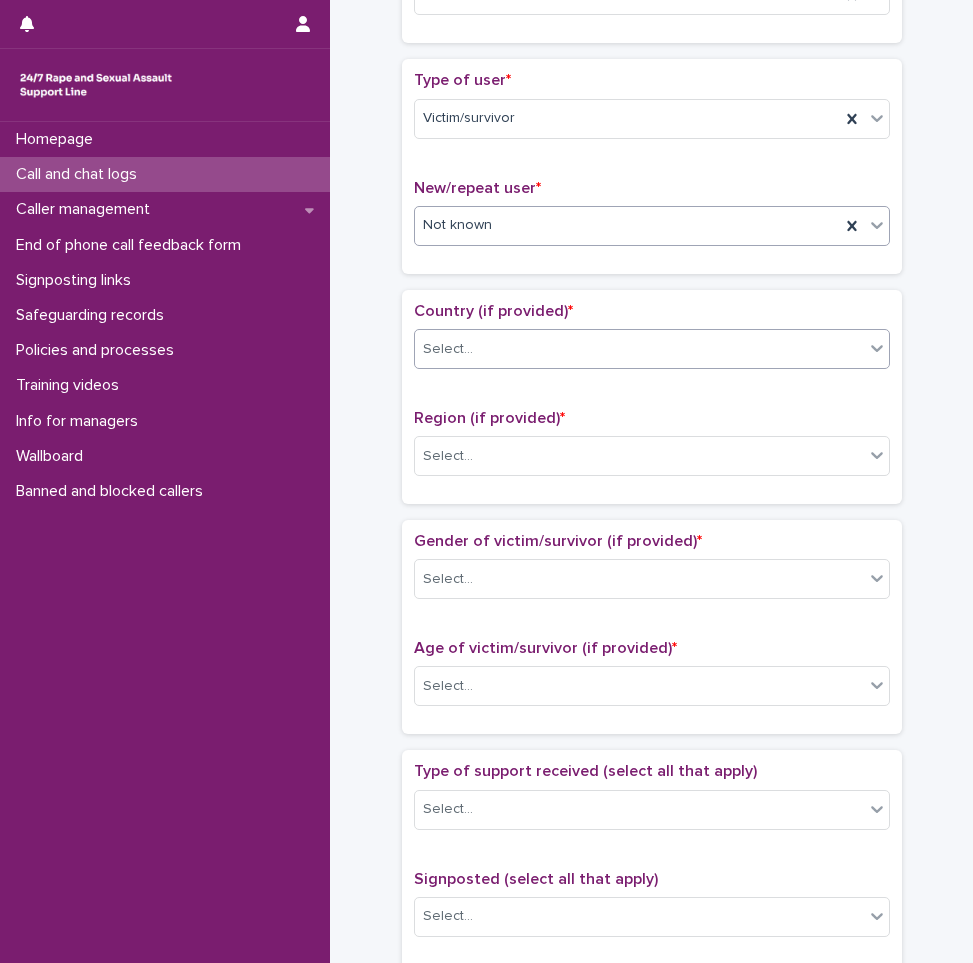 click on "Select..." at bounding box center (448, 349) 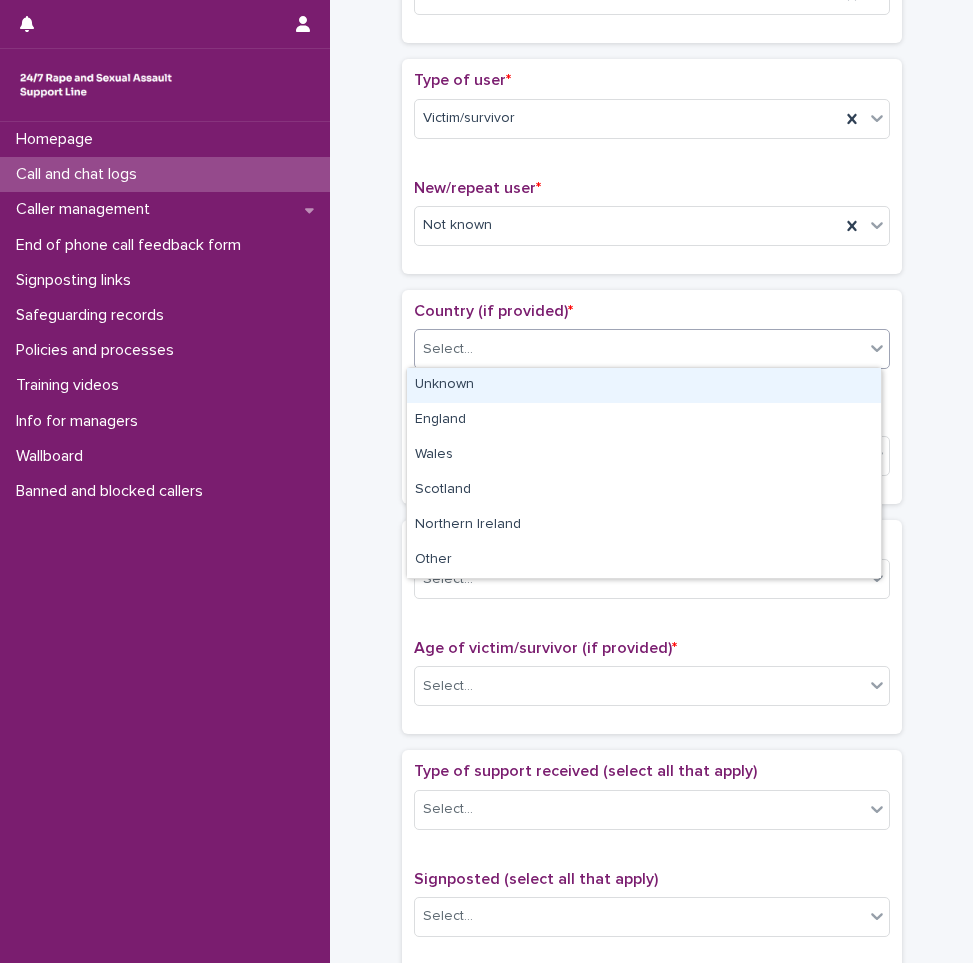 click on "Unknown" at bounding box center (644, 385) 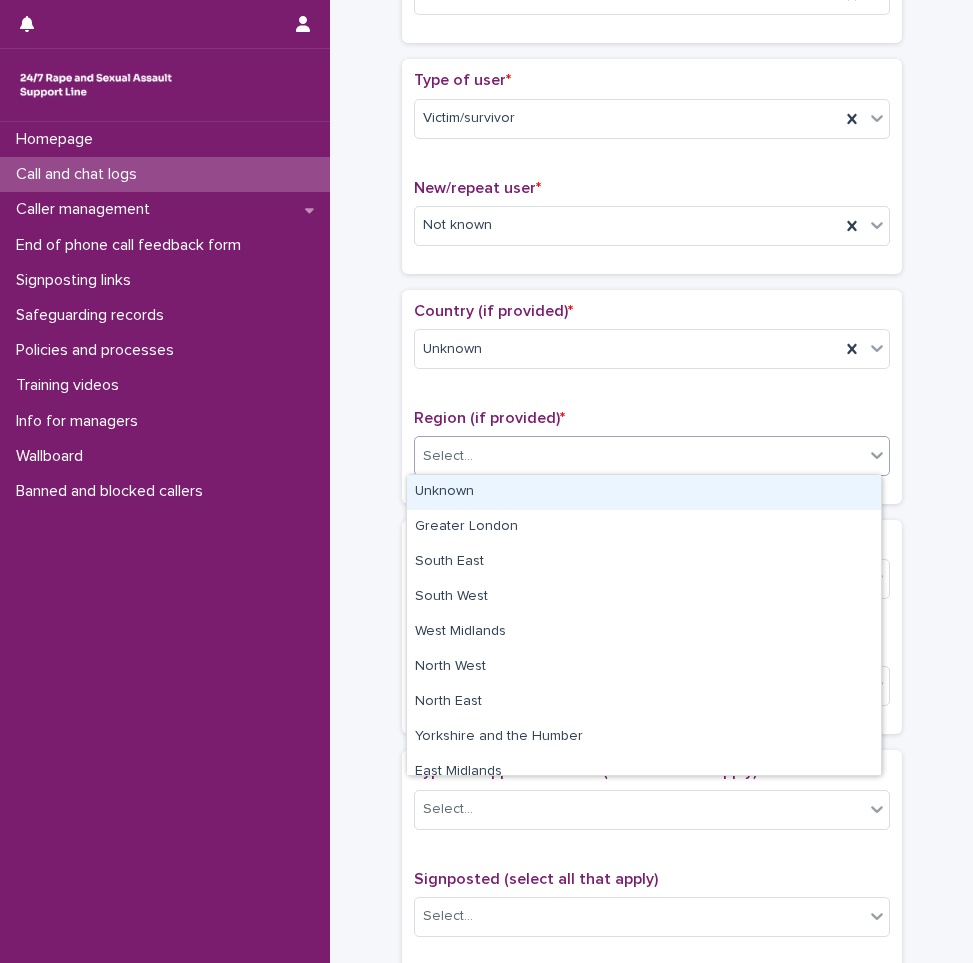 click on "Select..." at bounding box center [639, 456] 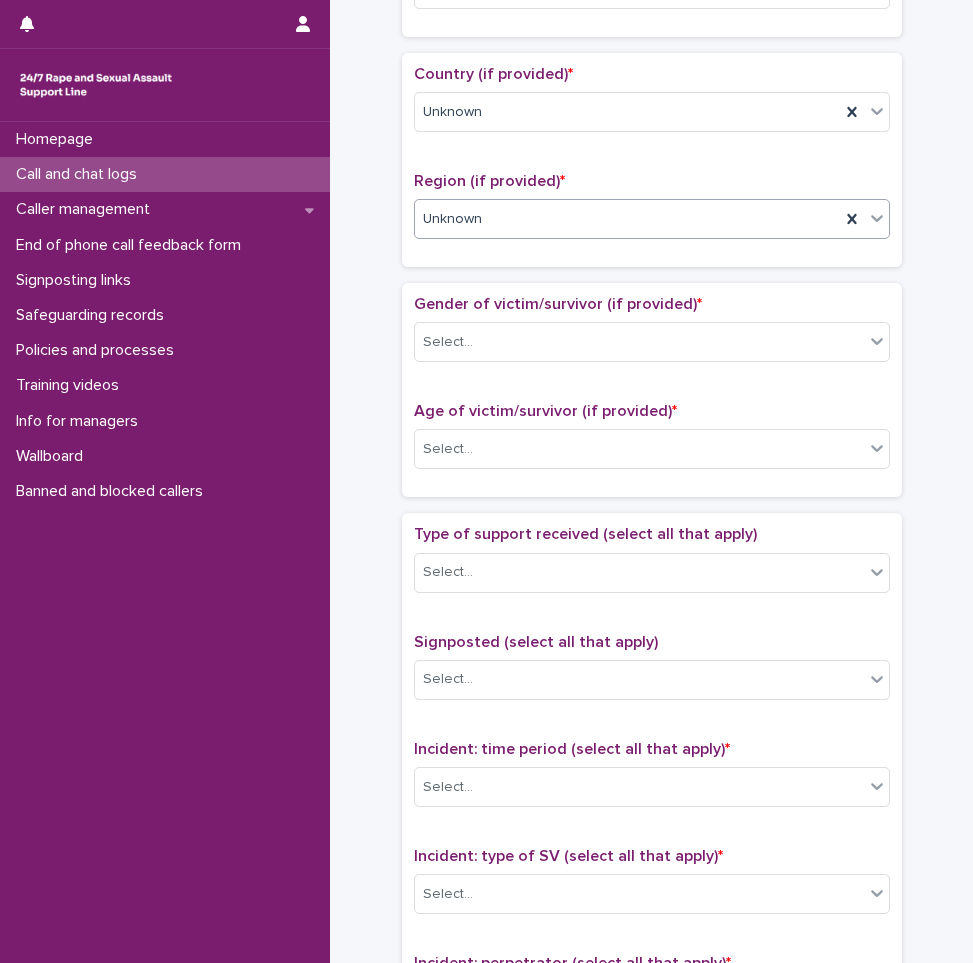 scroll, scrollTop: 700, scrollLeft: 0, axis: vertical 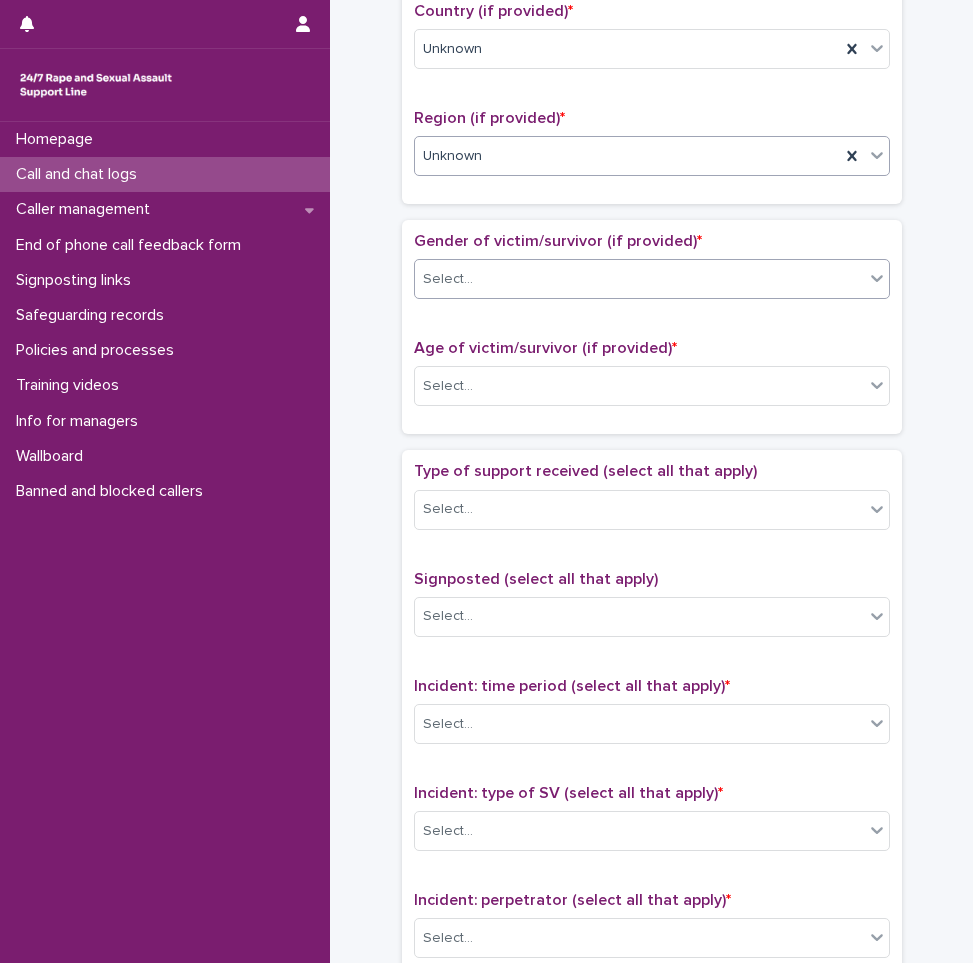 click on "Select..." at bounding box center [639, 279] 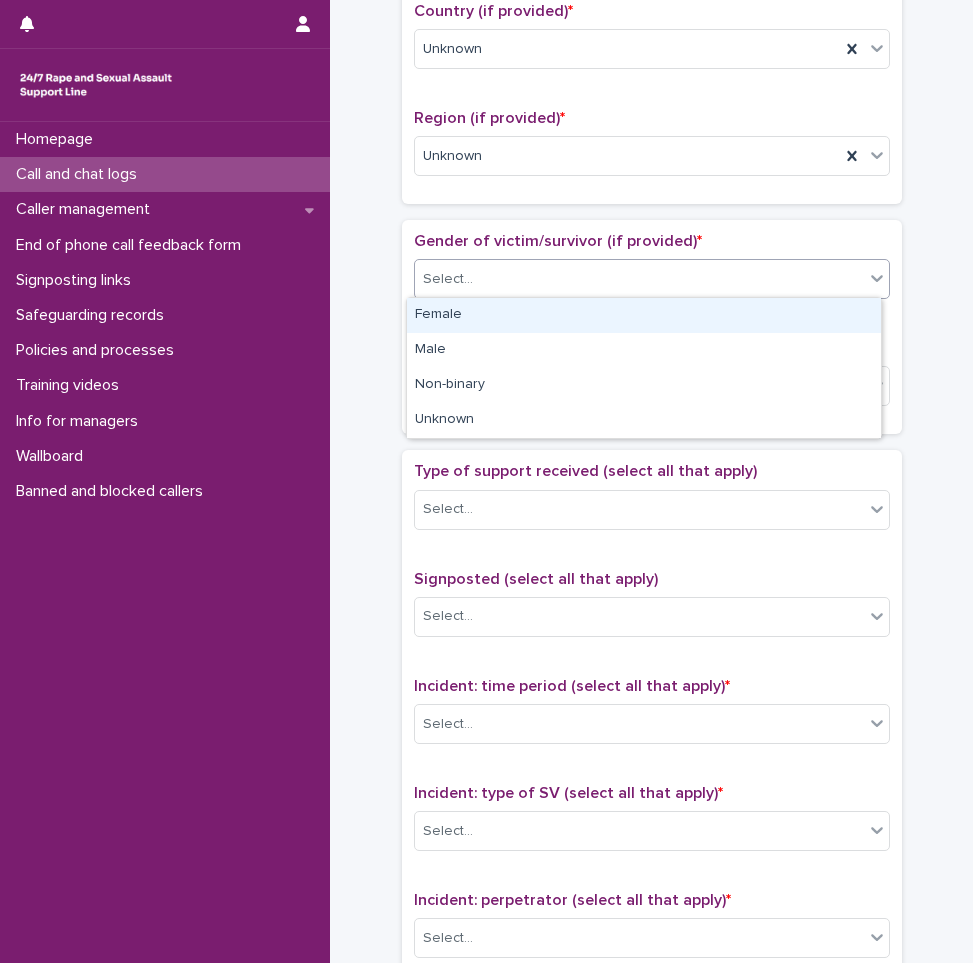 click on "Female" at bounding box center (644, 315) 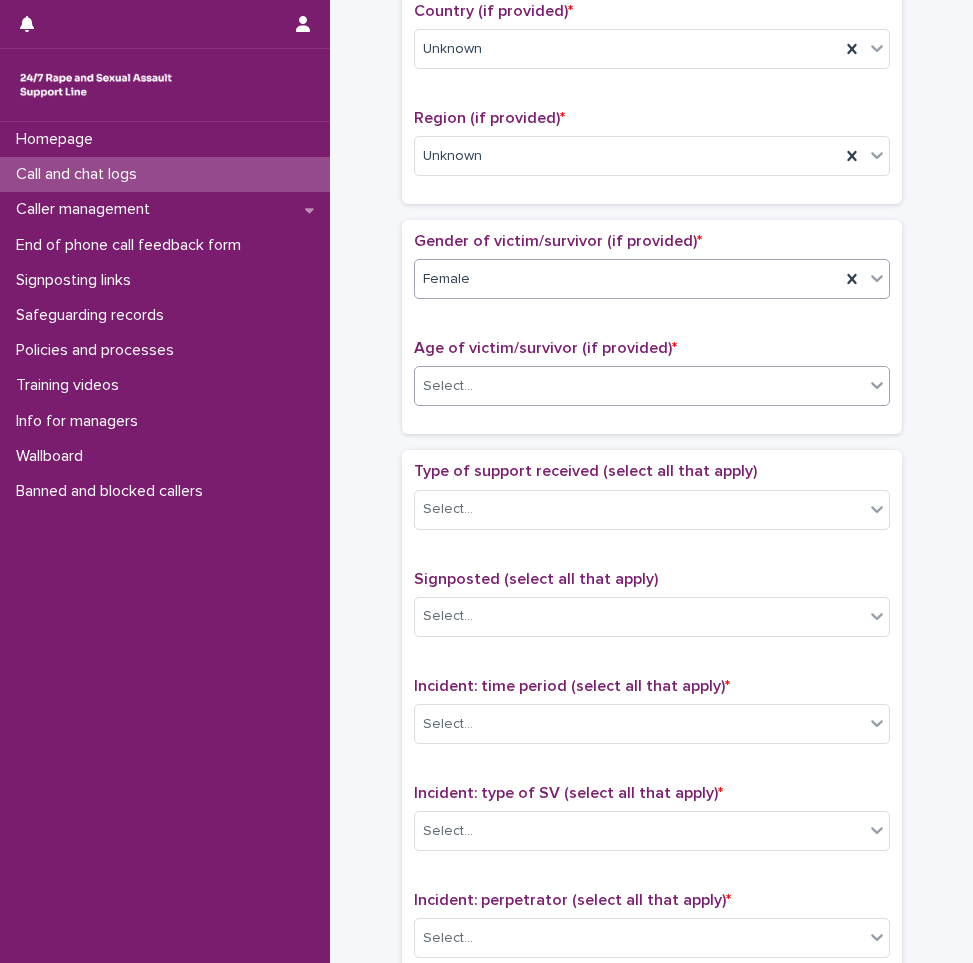 click on "Select..." at bounding box center (639, 386) 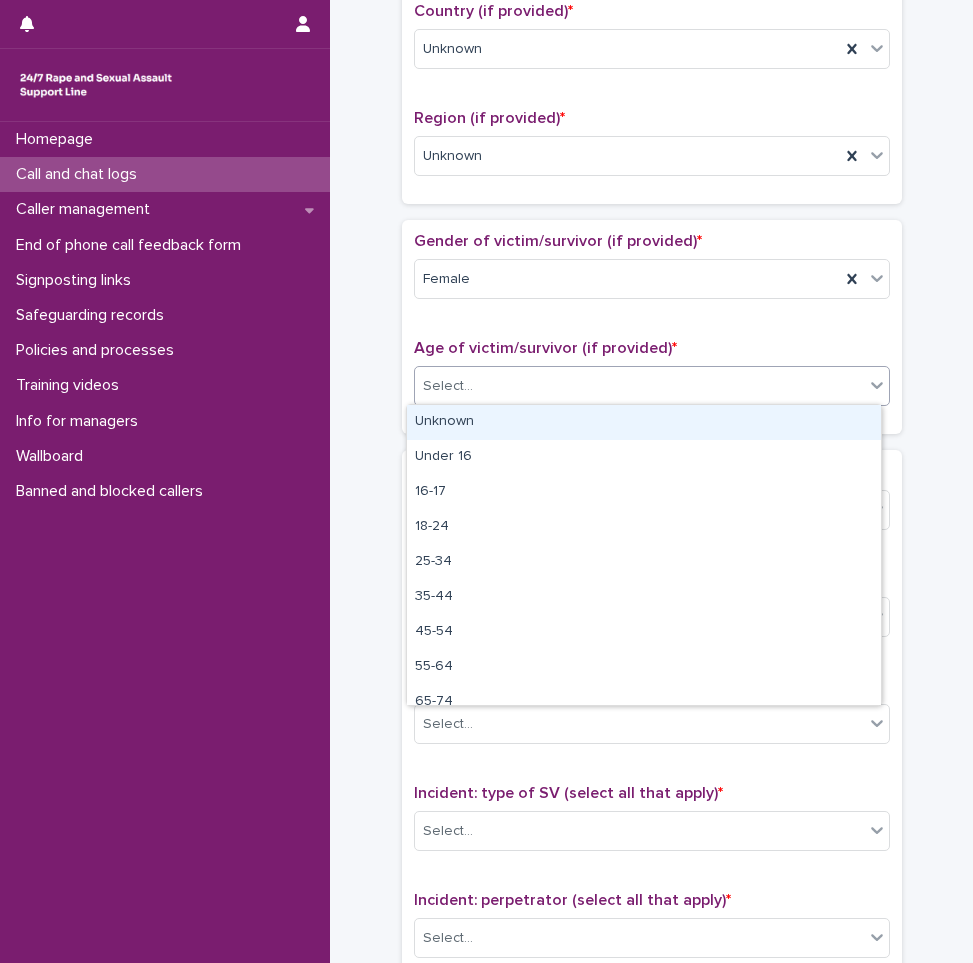click on "Unknown" at bounding box center [644, 422] 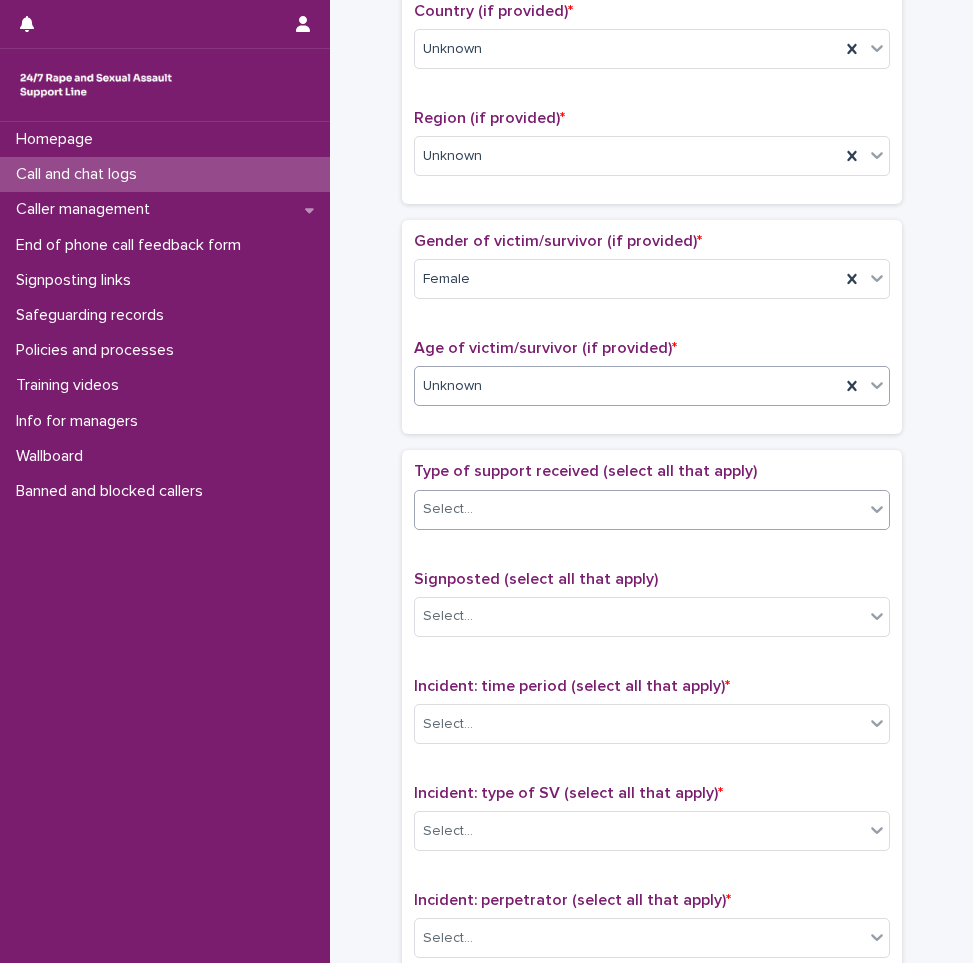 click on "Select..." at bounding box center (448, 509) 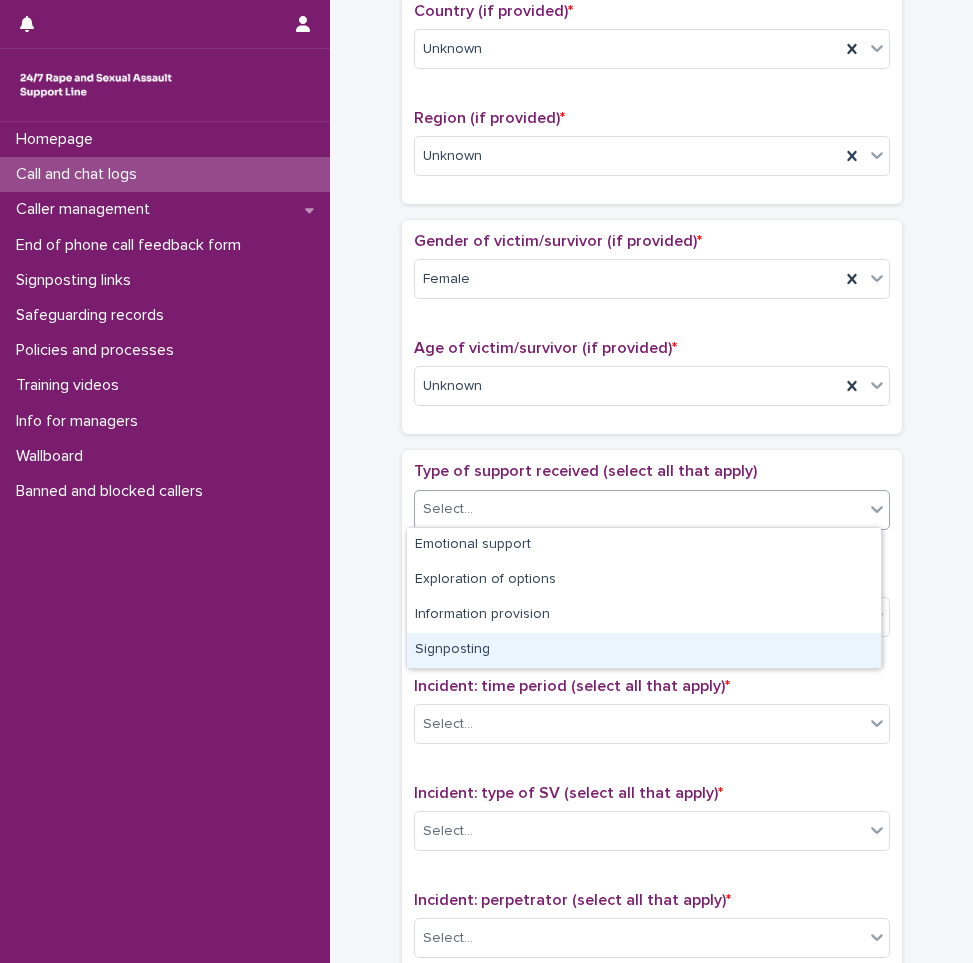click on "**********" at bounding box center (651, 335) 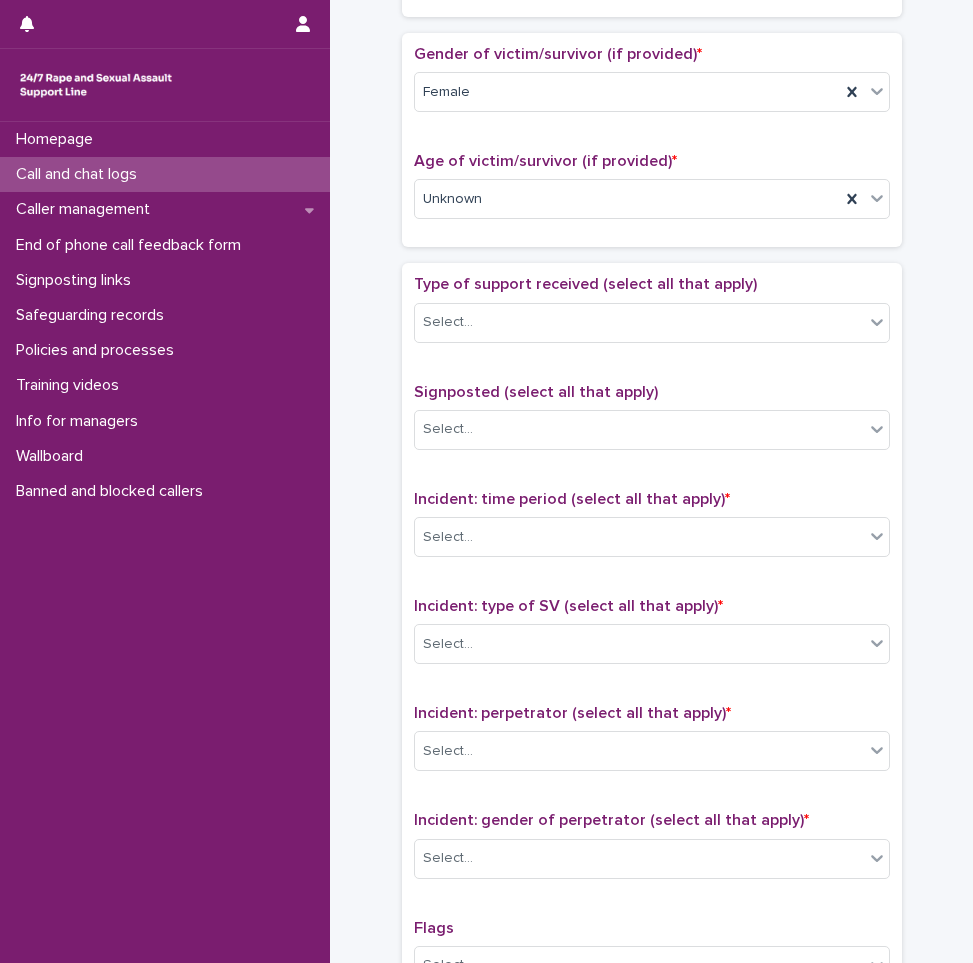 scroll, scrollTop: 900, scrollLeft: 0, axis: vertical 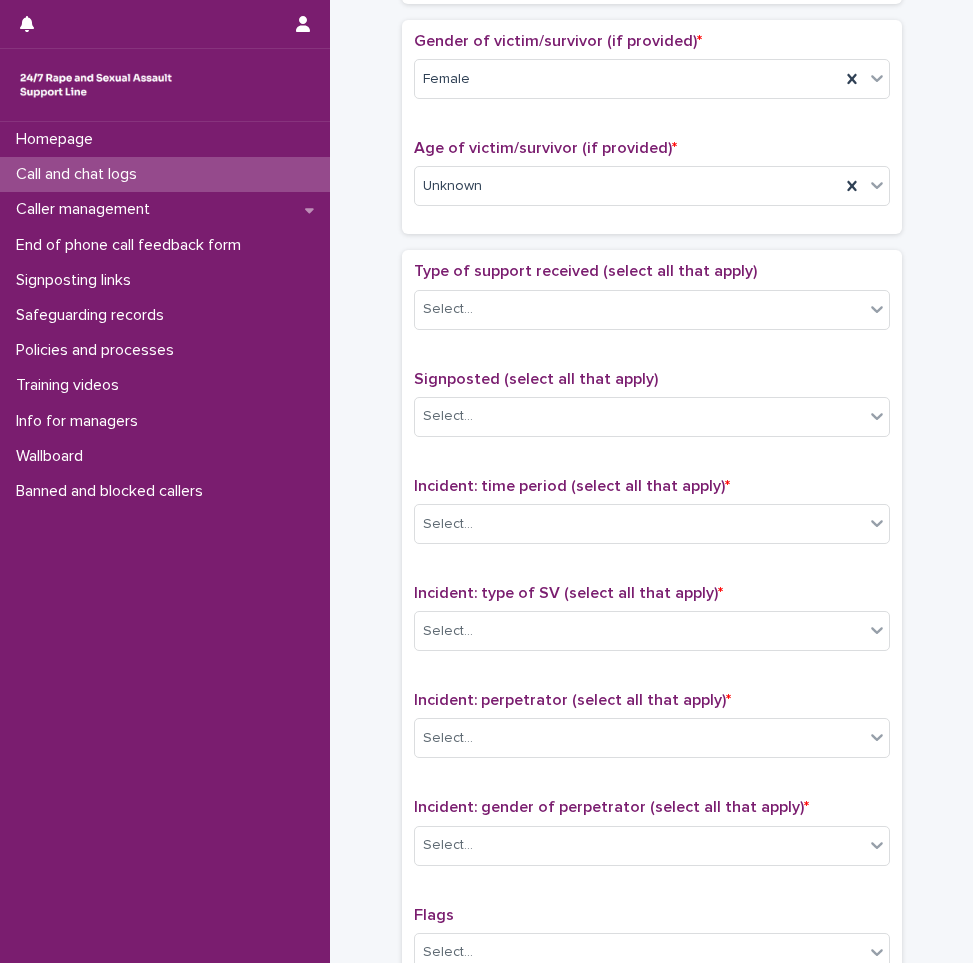 click on "Signposted (select all that apply) Select..." at bounding box center (652, 411) 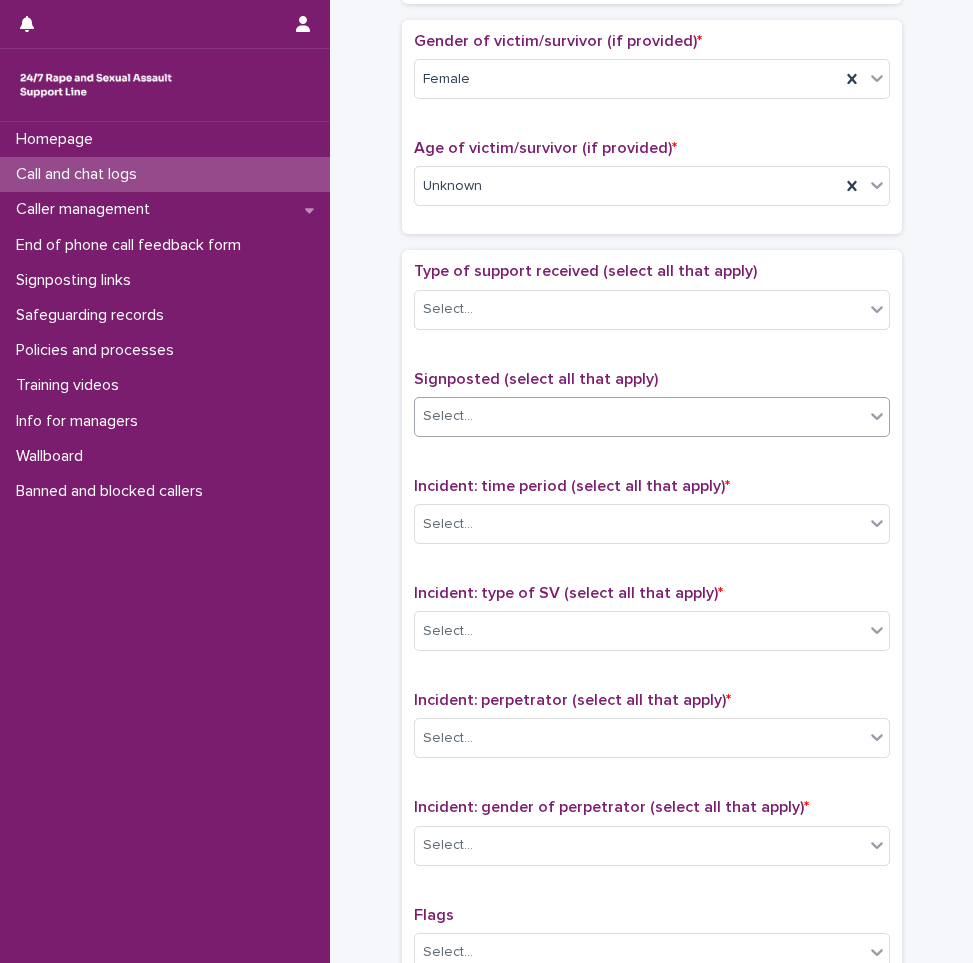 click on "Select..." at bounding box center (639, 416) 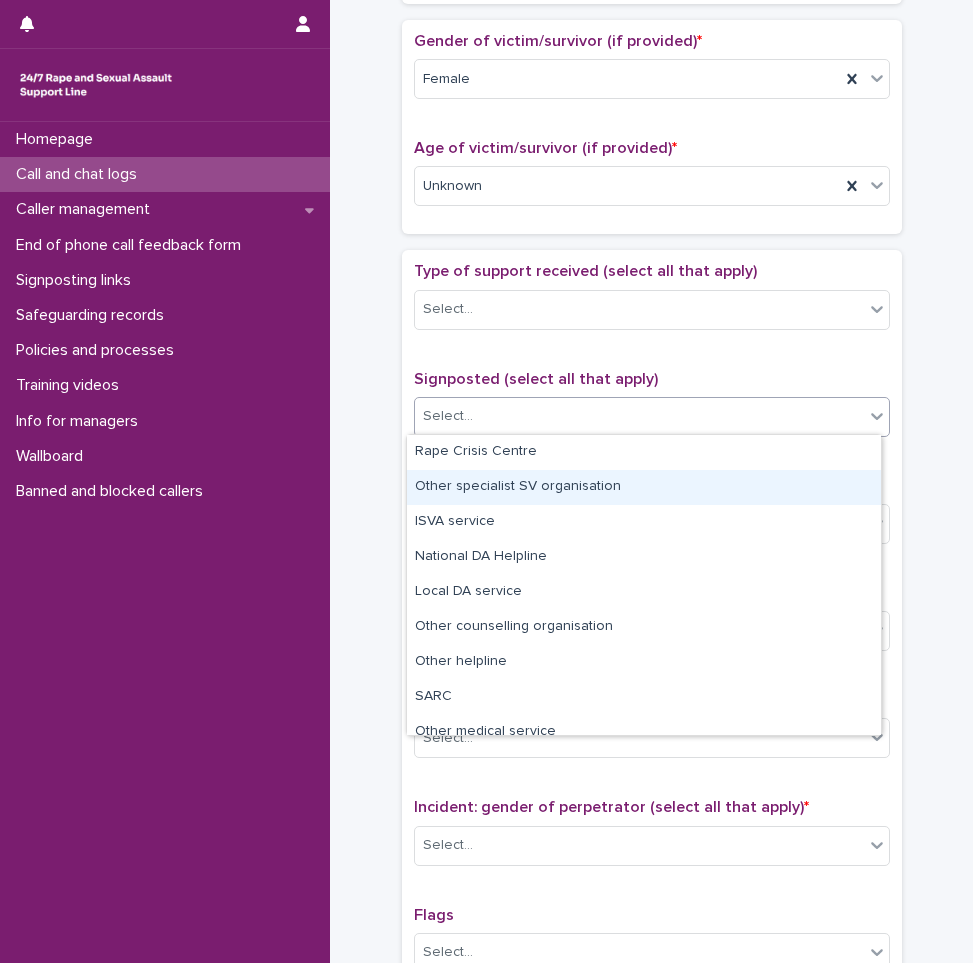 click on "**********" at bounding box center [651, 135] 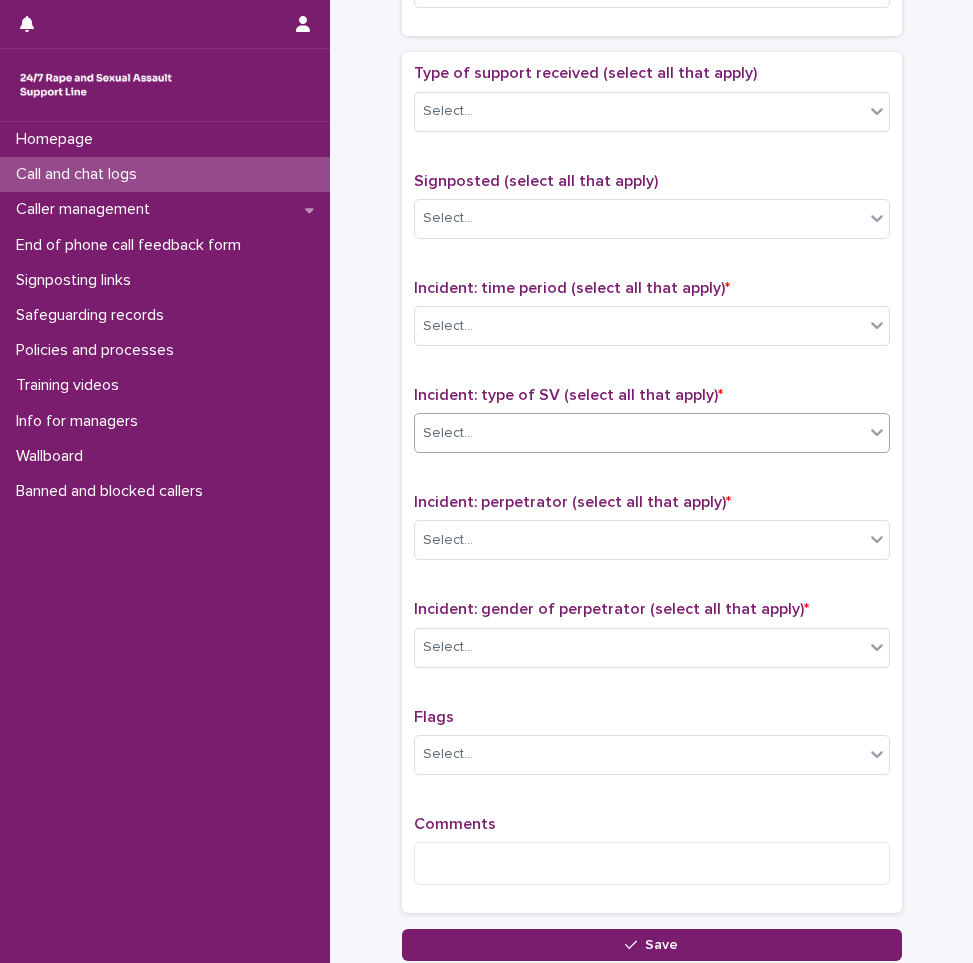 scroll, scrollTop: 1100, scrollLeft: 0, axis: vertical 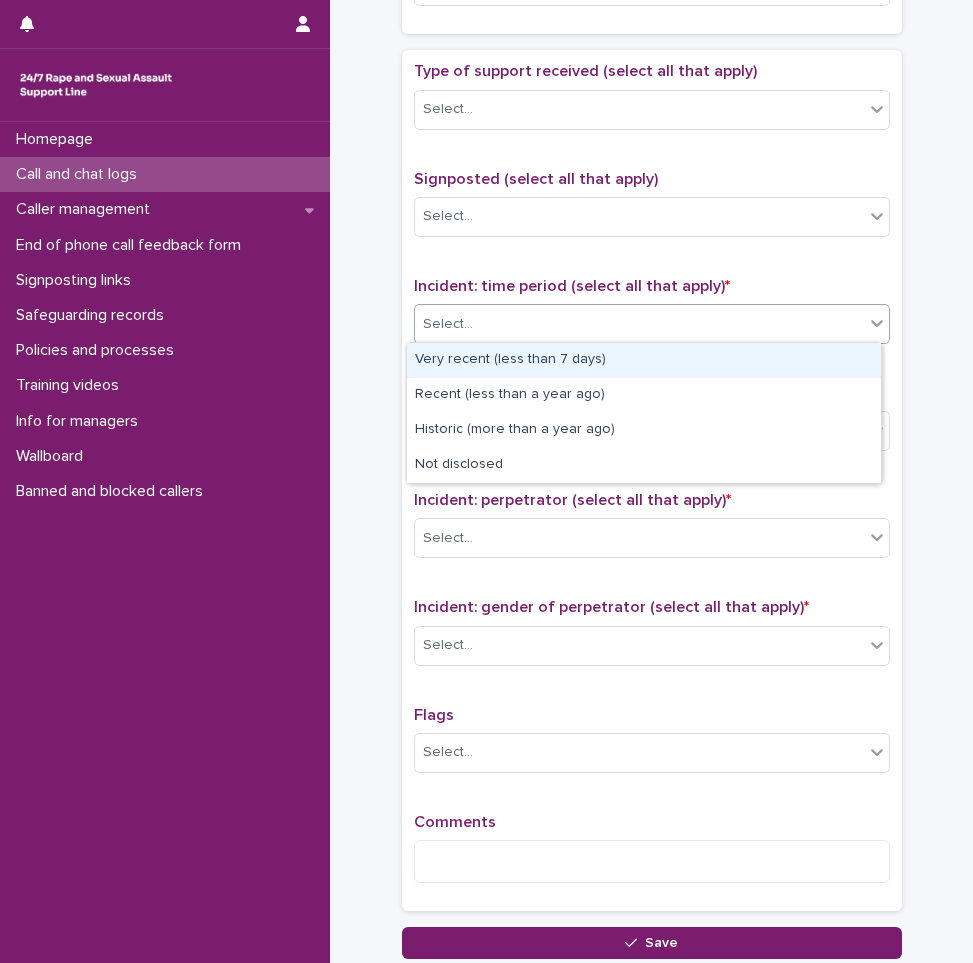 click on "Select..." at bounding box center (639, 324) 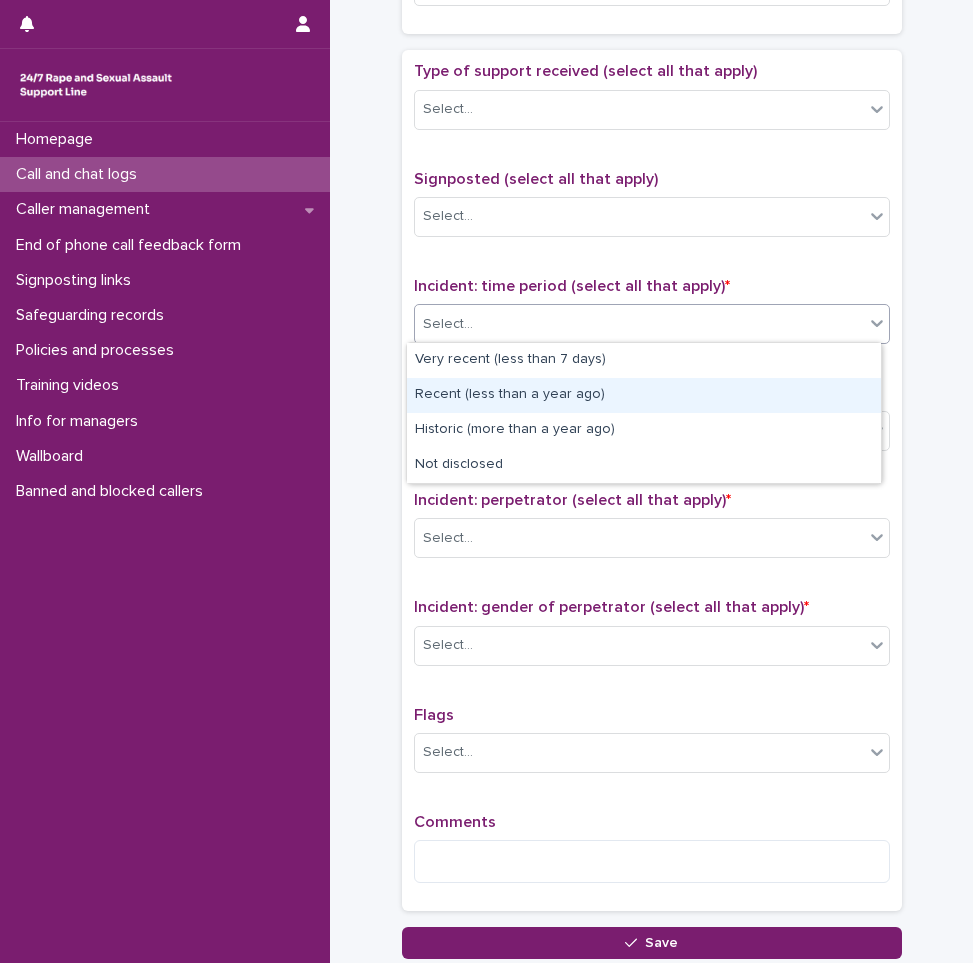 drag, startPoint x: 519, startPoint y: 377, endPoint x: 508, endPoint y: 395, distance: 21.095022 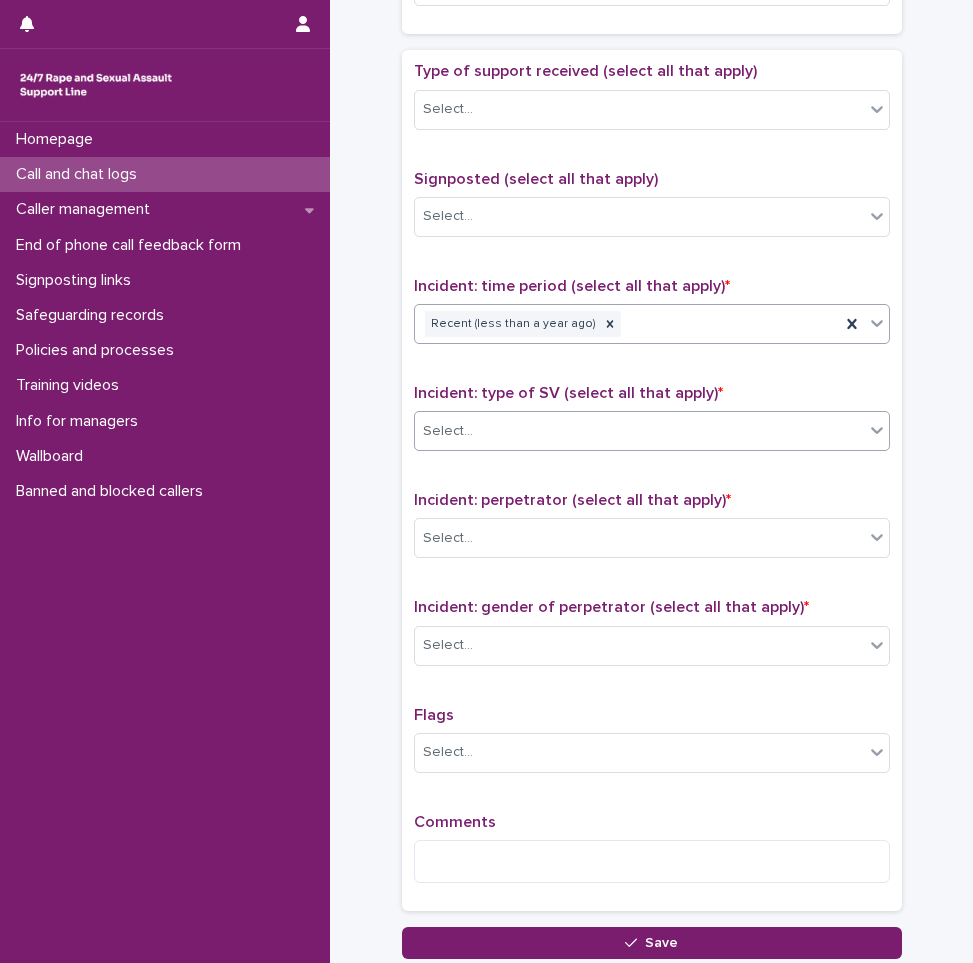 click on "Select..." at bounding box center (639, 431) 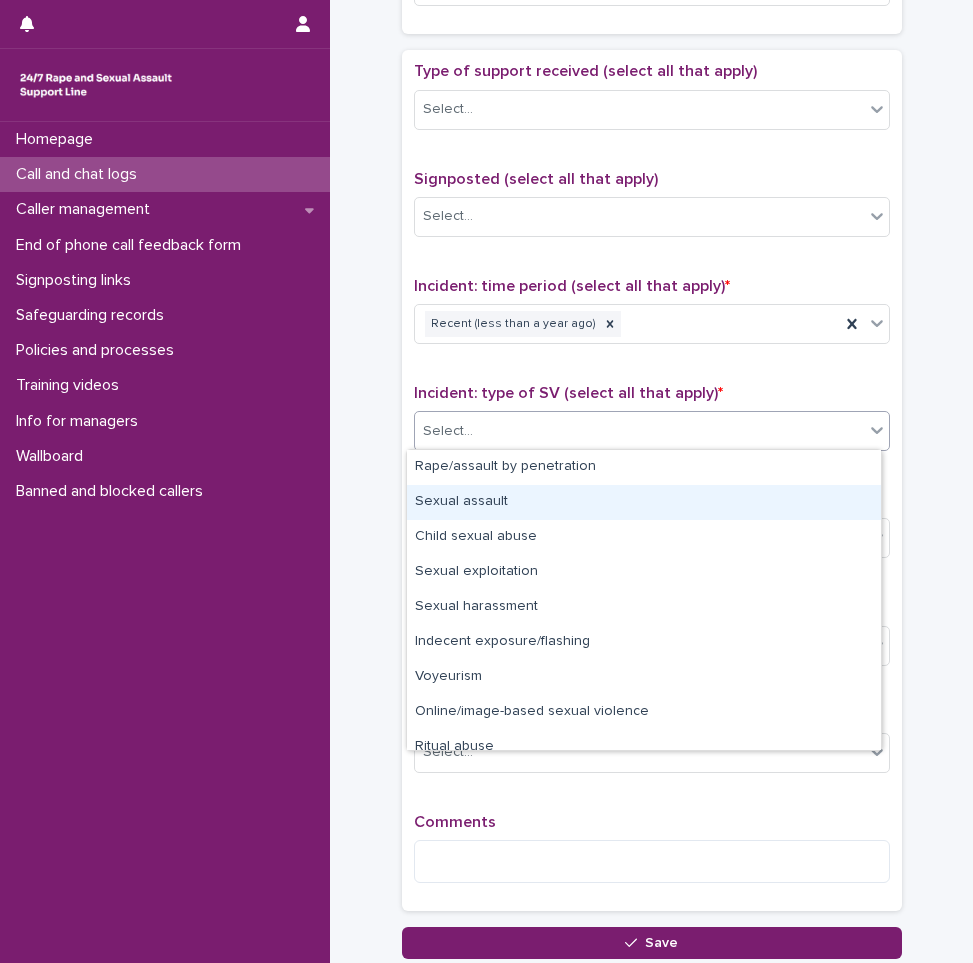 click on "Sexual assault" at bounding box center (644, 502) 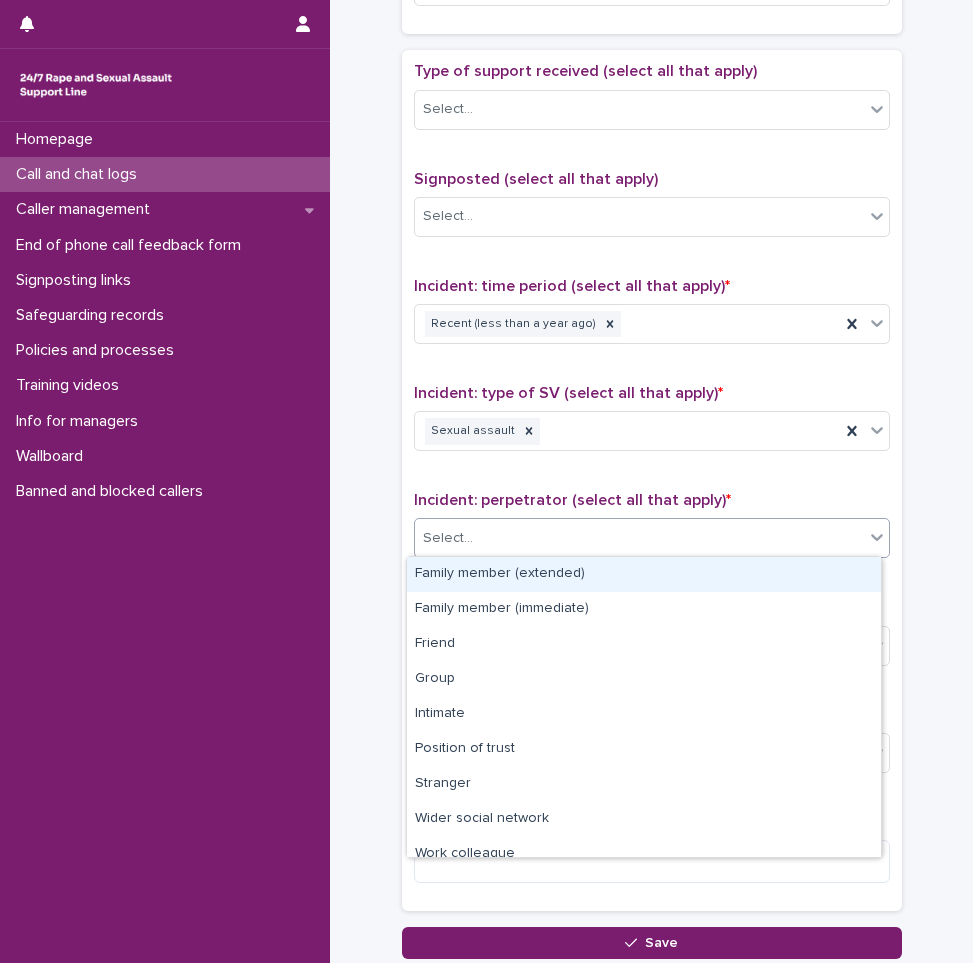 click on "Select..." at bounding box center (639, 538) 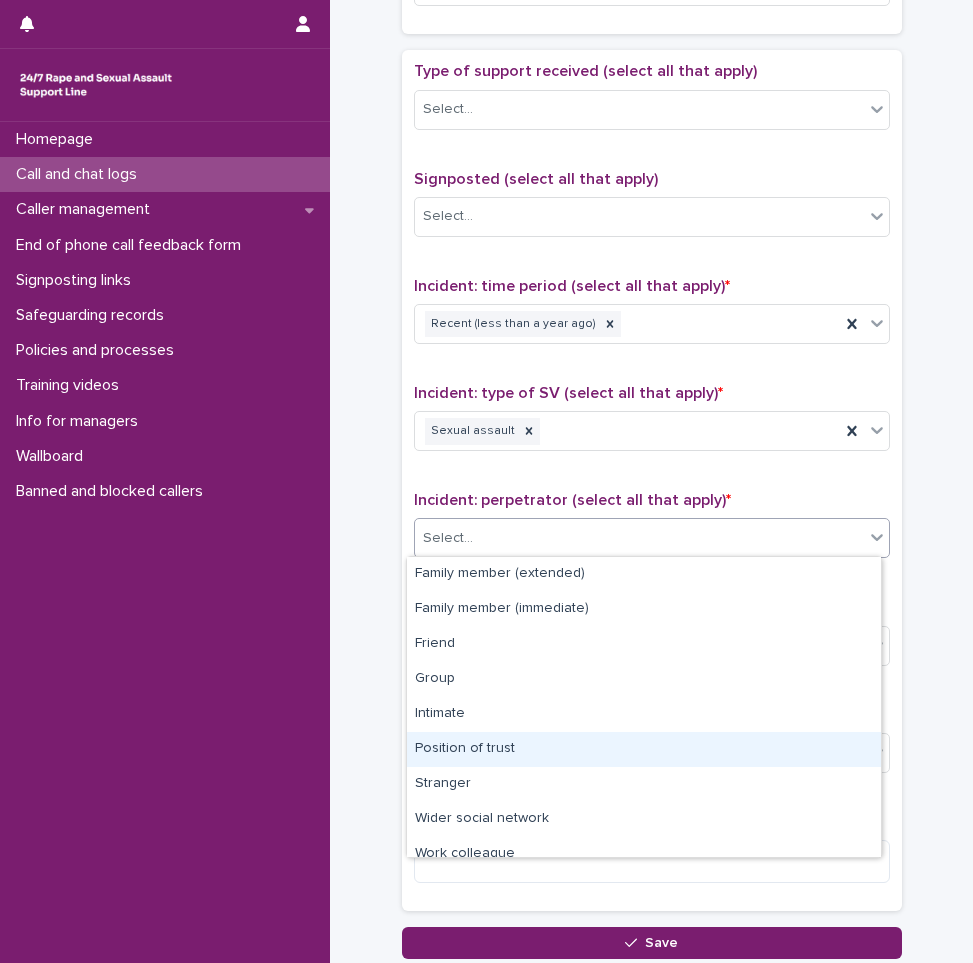 click on "Position of trust" at bounding box center (644, 749) 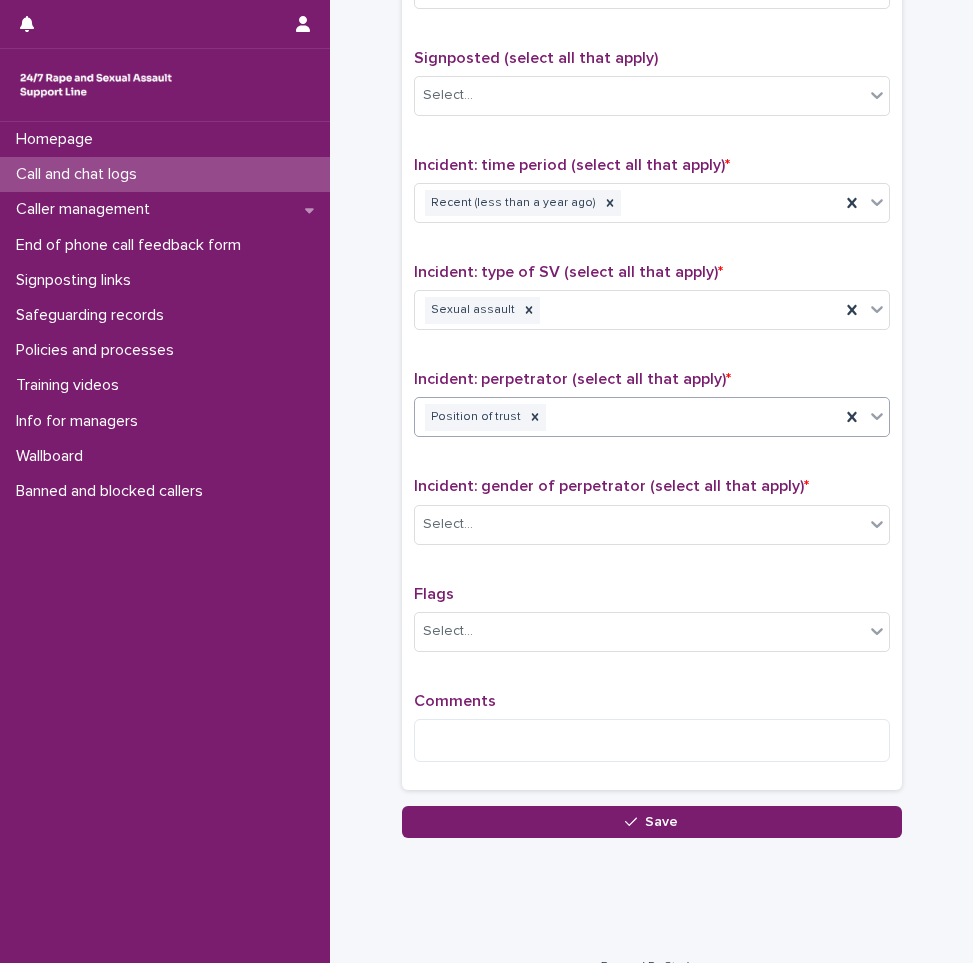 scroll, scrollTop: 1250, scrollLeft: 0, axis: vertical 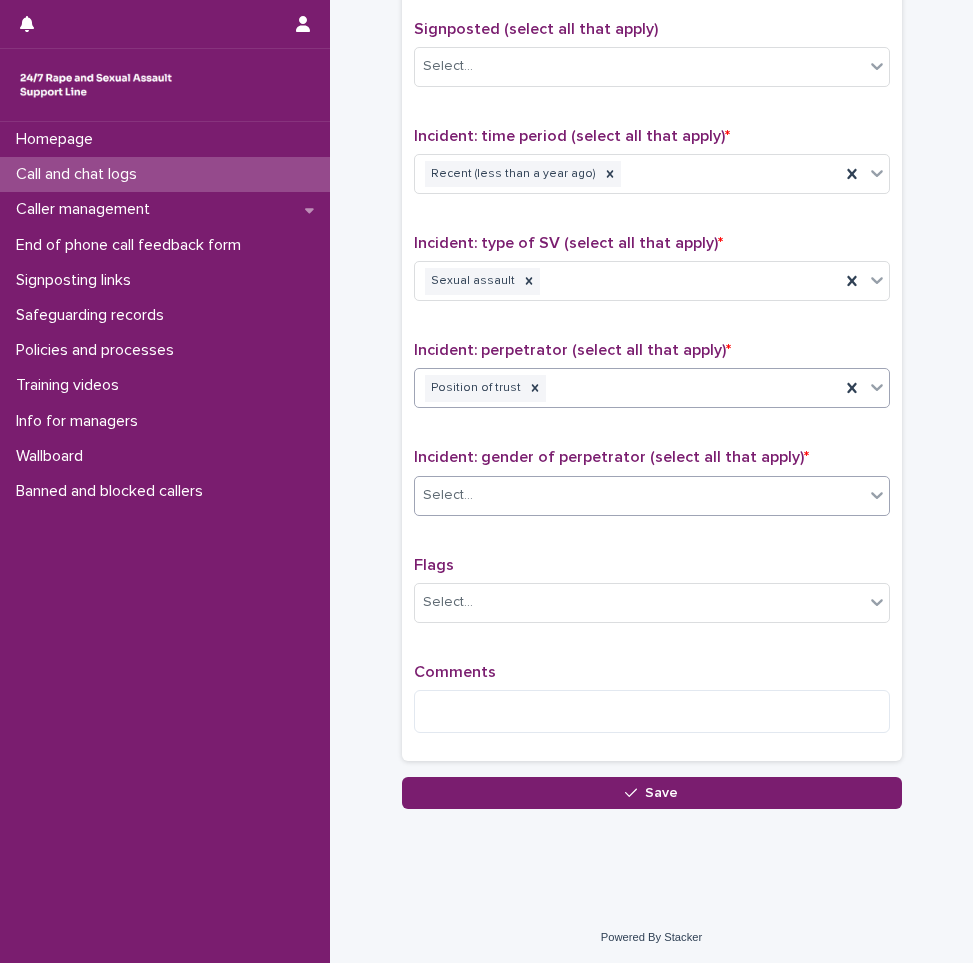click on "Select..." at bounding box center (639, 495) 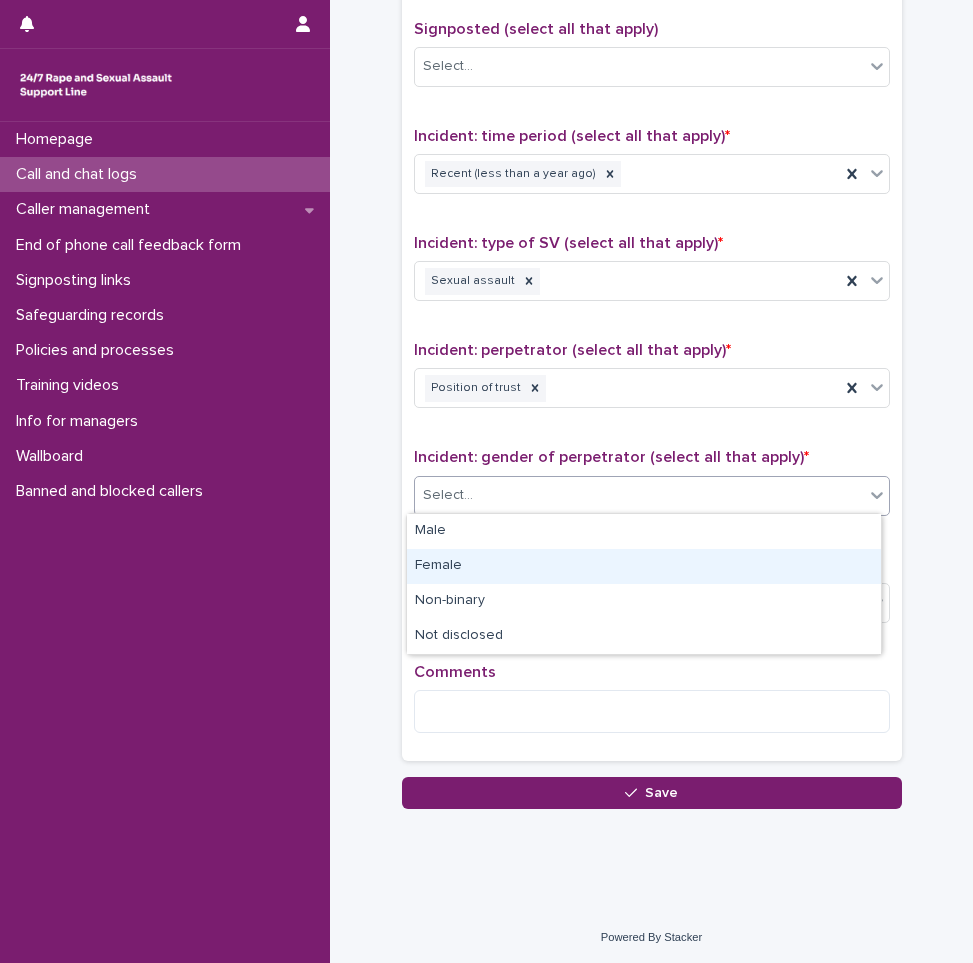 click on "Female" at bounding box center (644, 566) 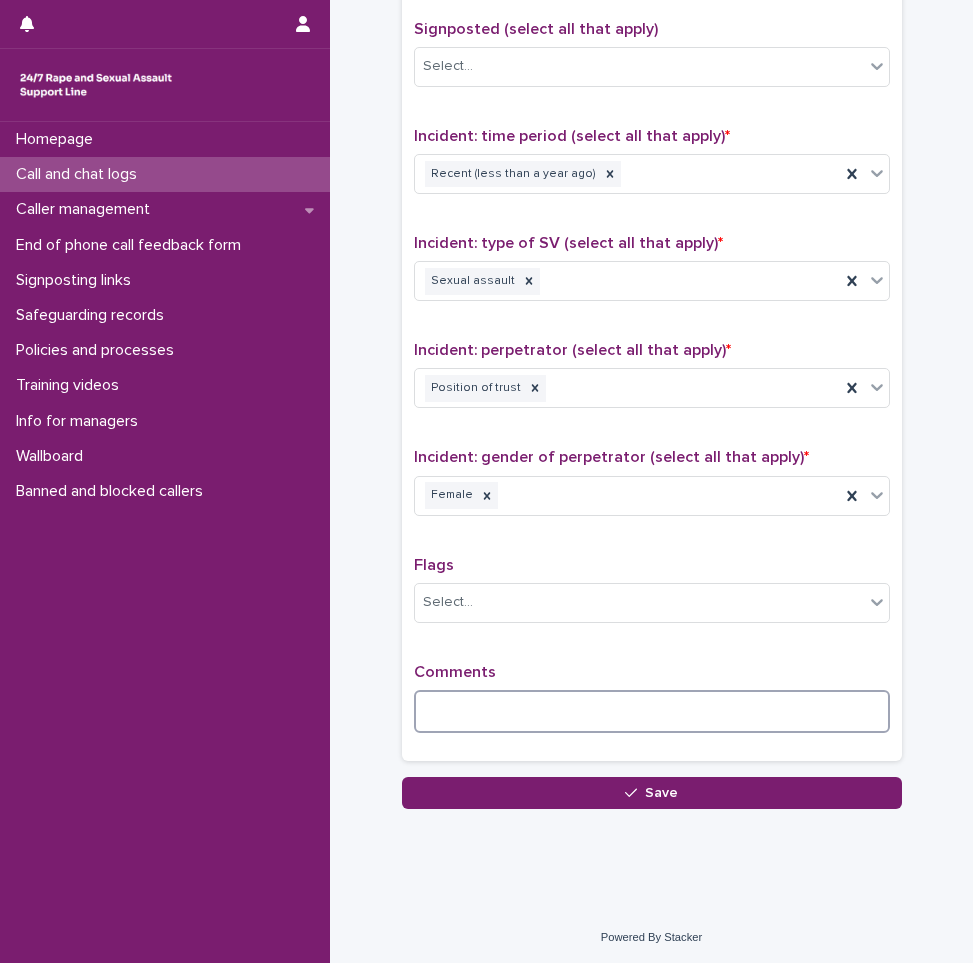 click at bounding box center (652, 711) 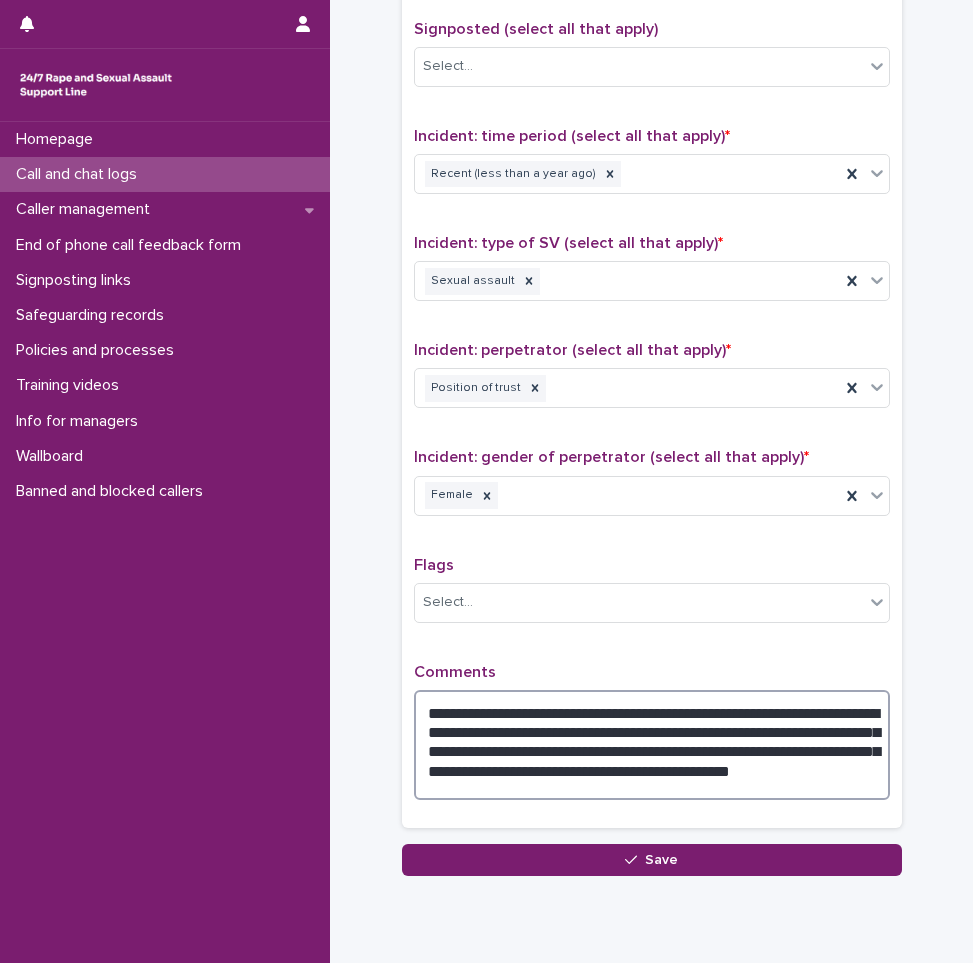 click on "**********" at bounding box center [652, 745] 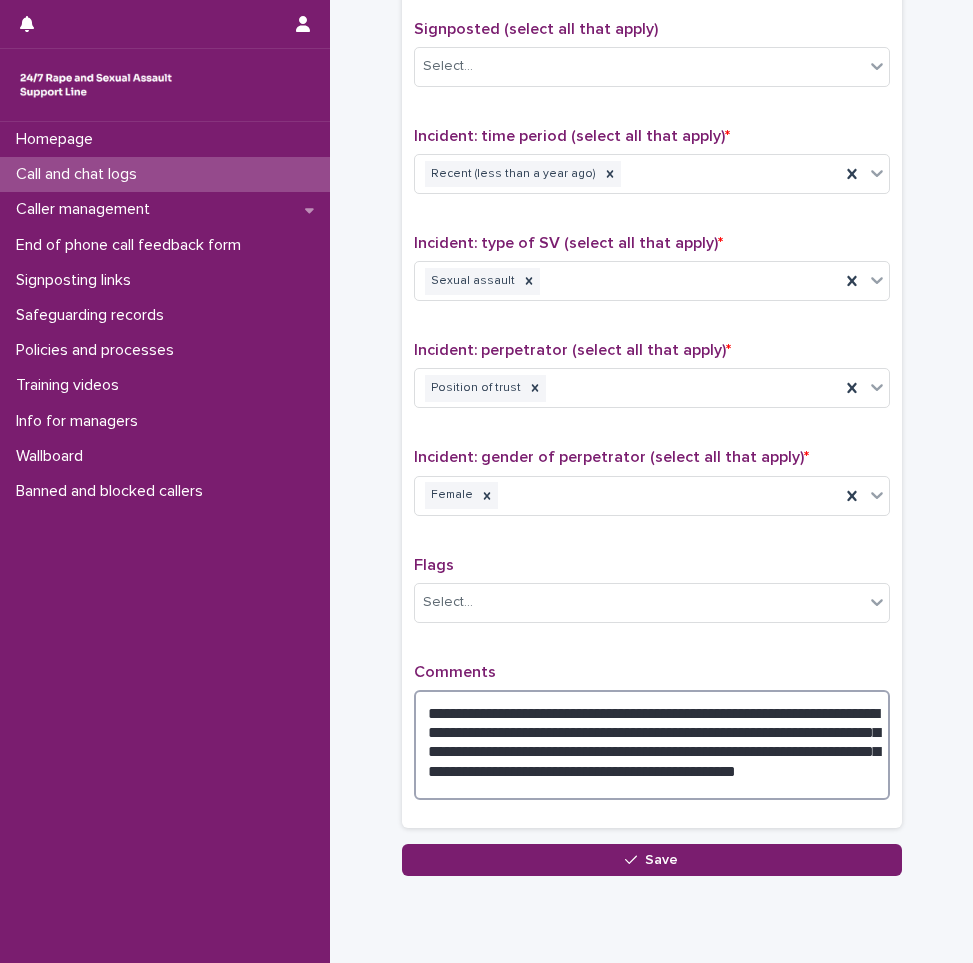 click on "**********" at bounding box center [652, 745] 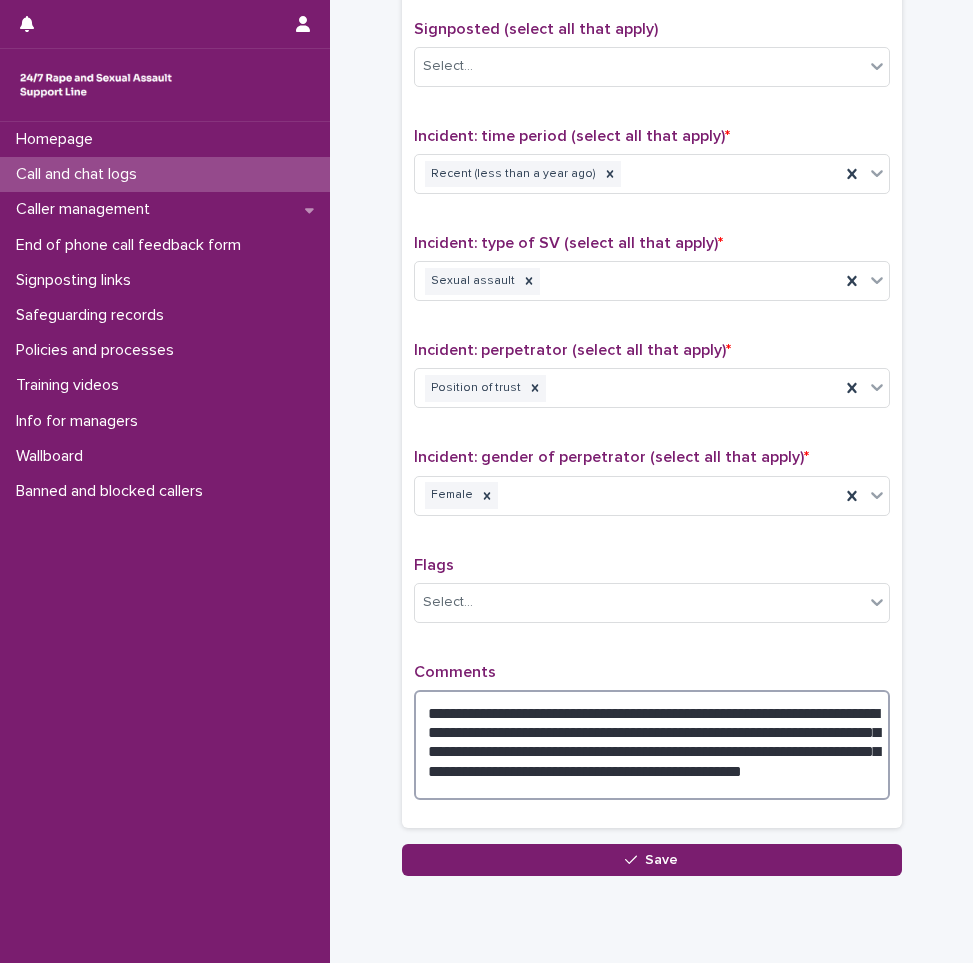 click on "**********" at bounding box center [652, 745] 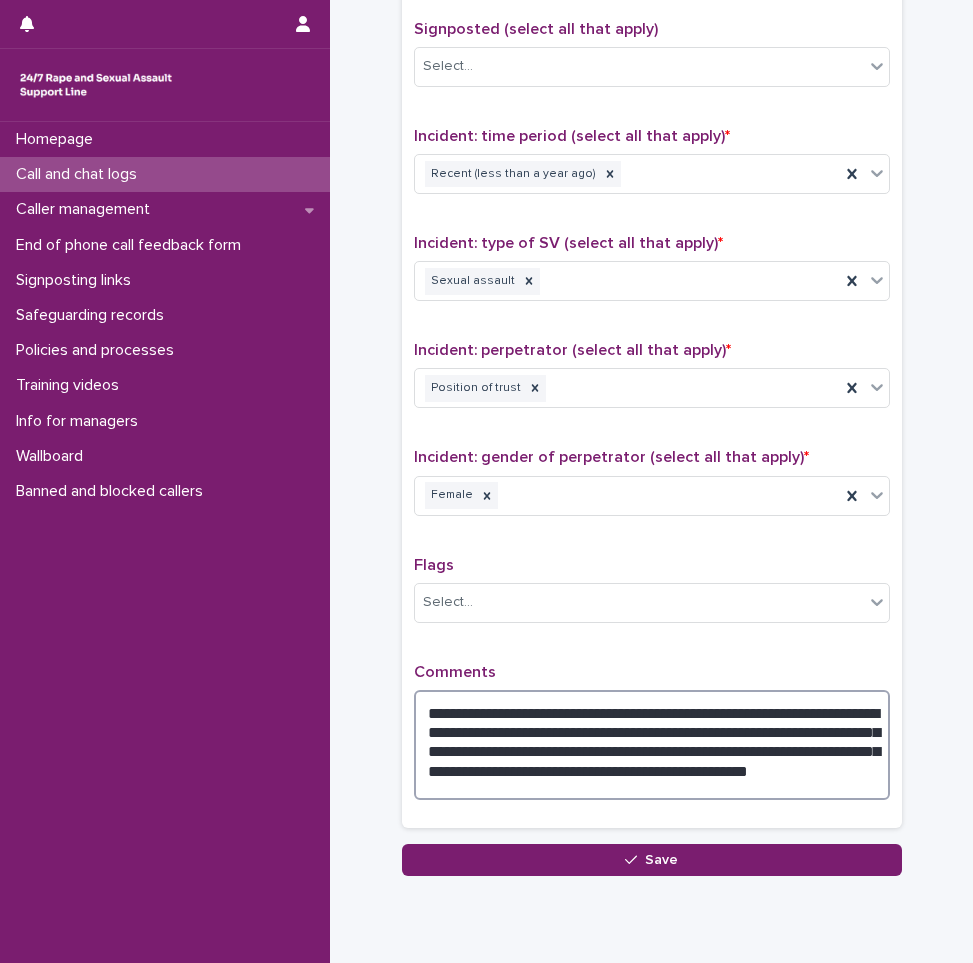 click on "**********" at bounding box center [652, 745] 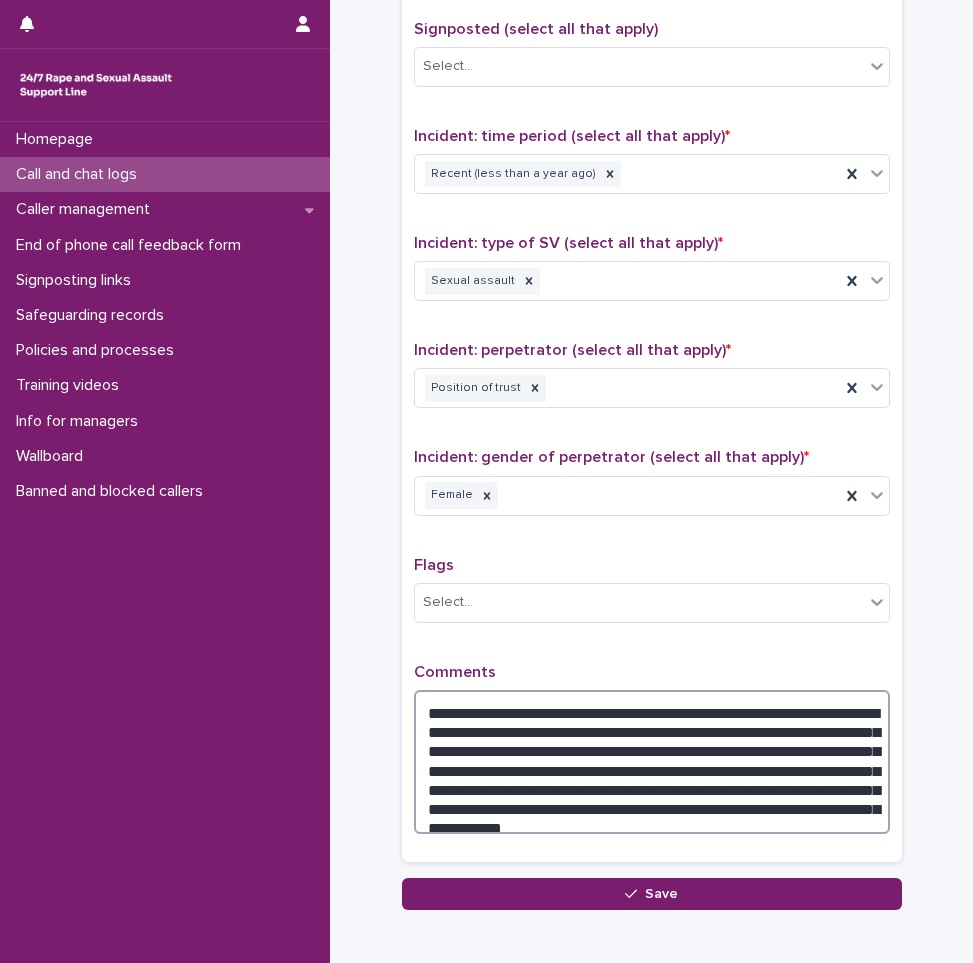 click on "**********" at bounding box center [652, 762] 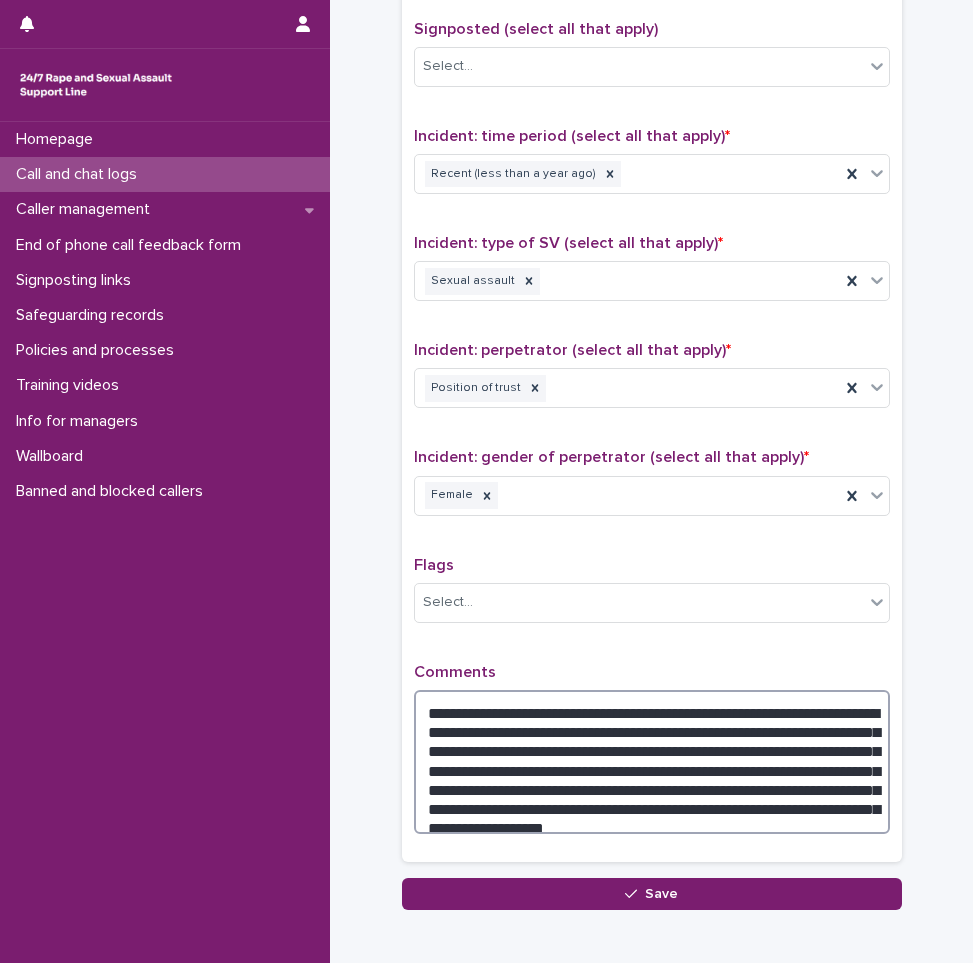 click on "**********" at bounding box center (652, 762) 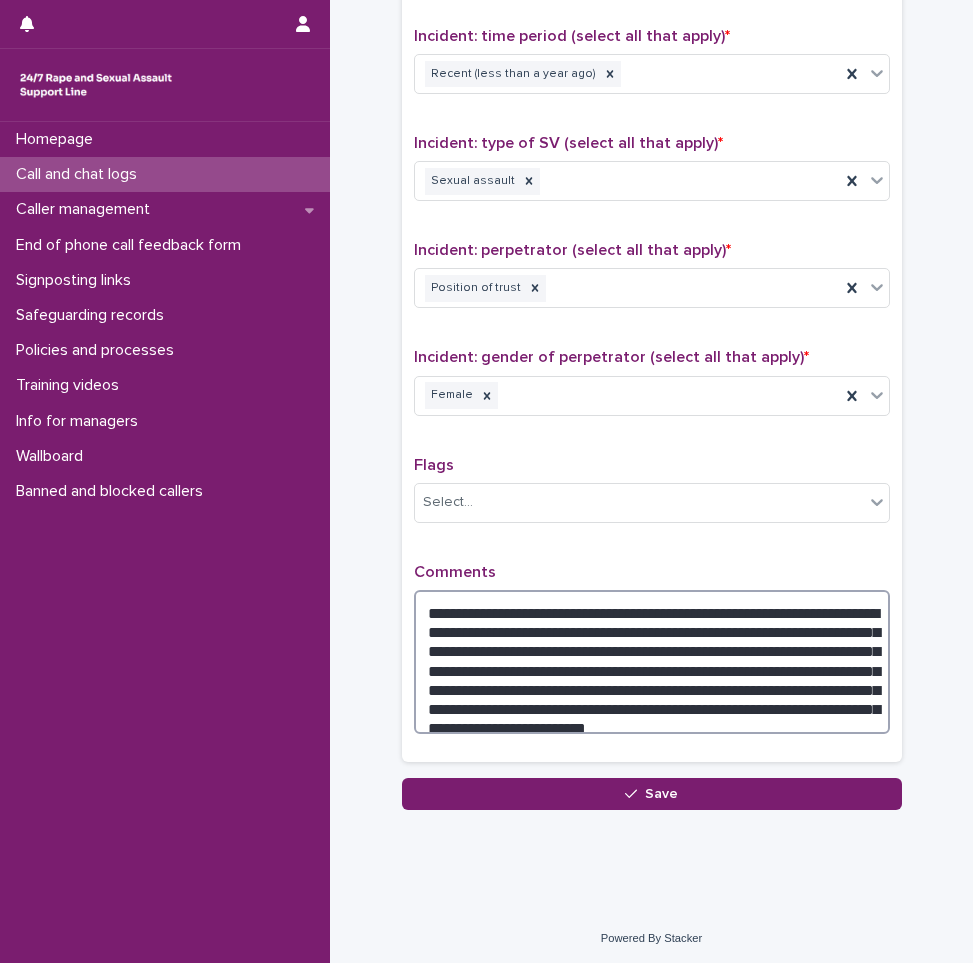 scroll, scrollTop: 1351, scrollLeft: 0, axis: vertical 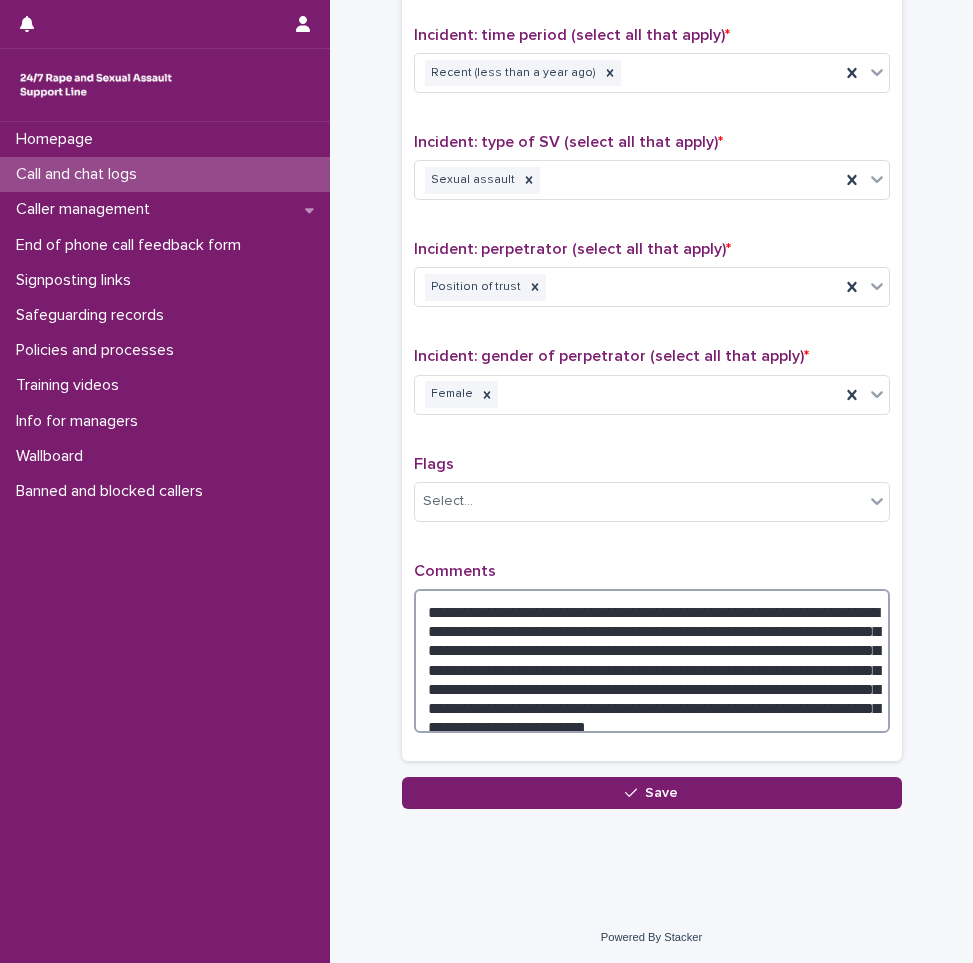 click on "**********" at bounding box center (652, 661) 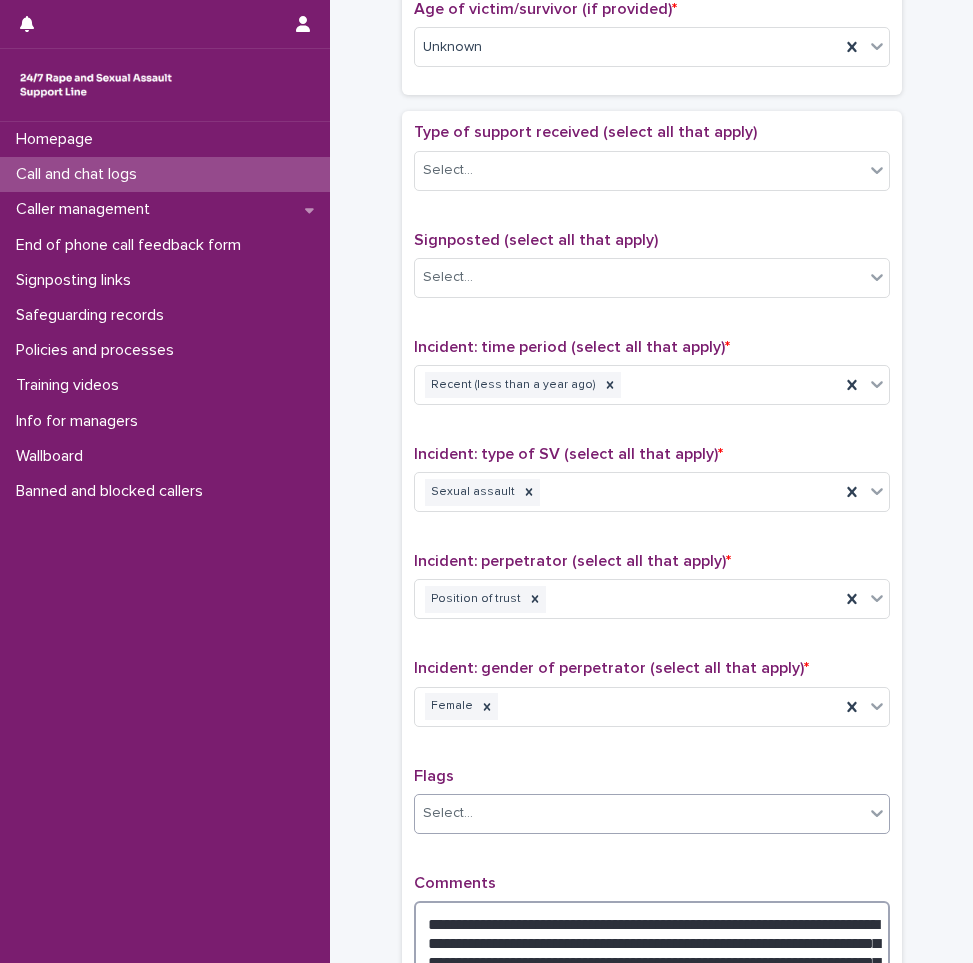 scroll, scrollTop: 1300, scrollLeft: 0, axis: vertical 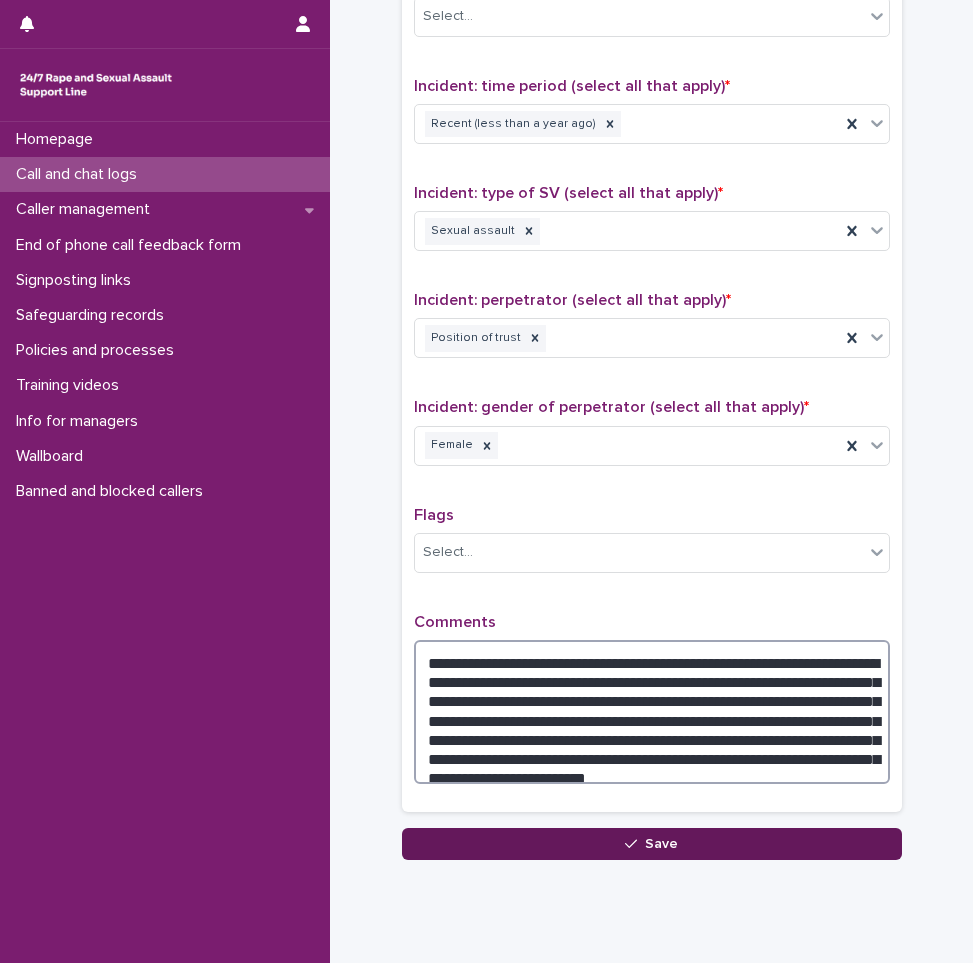 type on "**********" 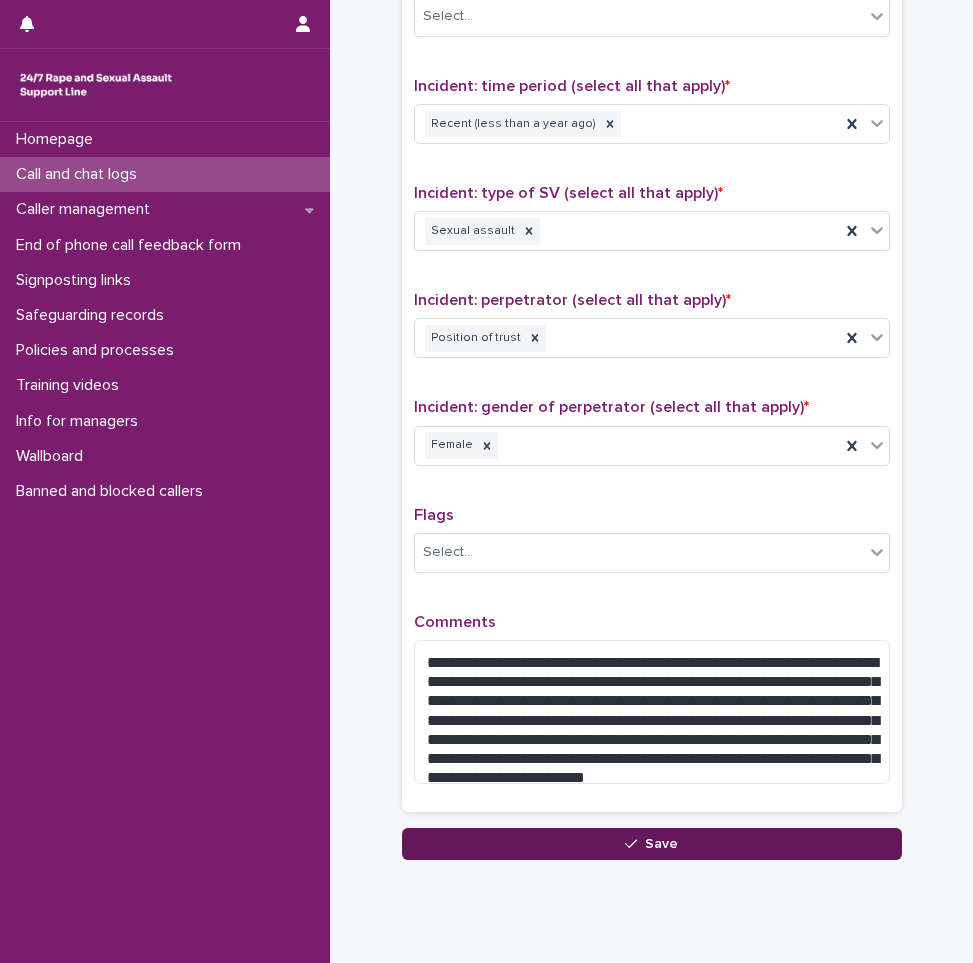 click on "Save" at bounding box center [652, 844] 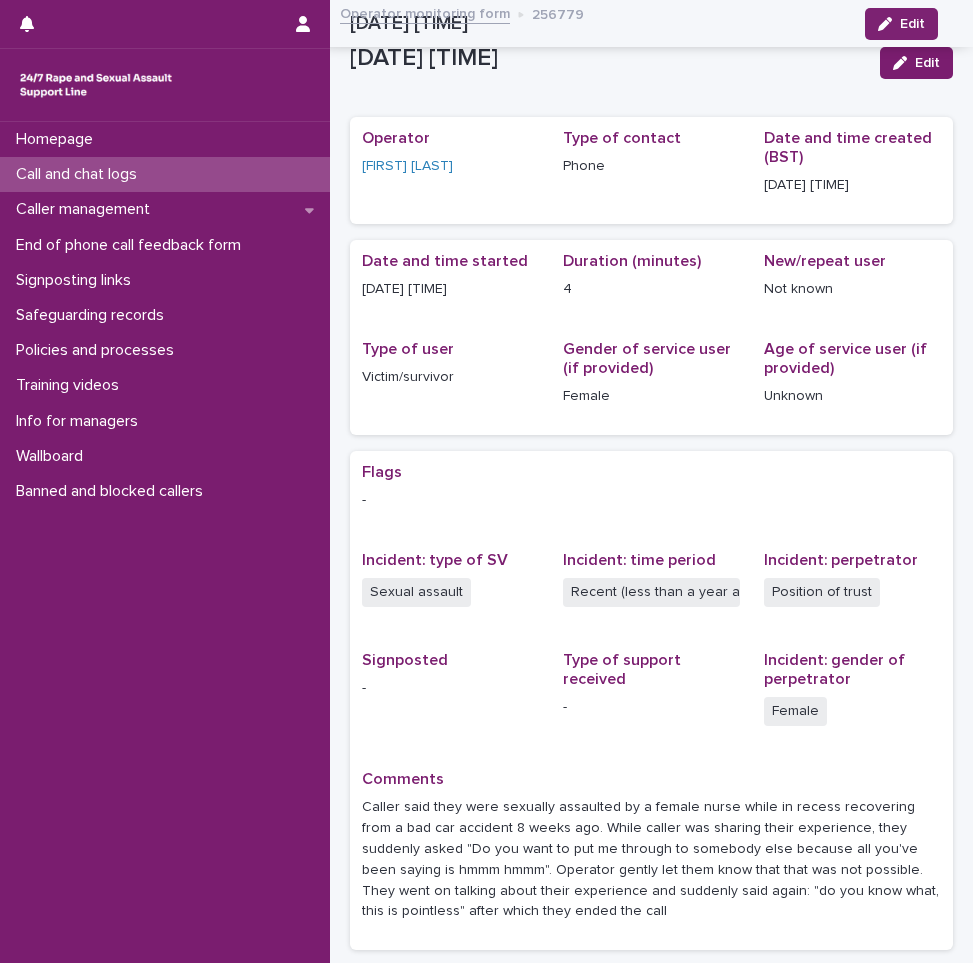 scroll, scrollTop: 0, scrollLeft: 0, axis: both 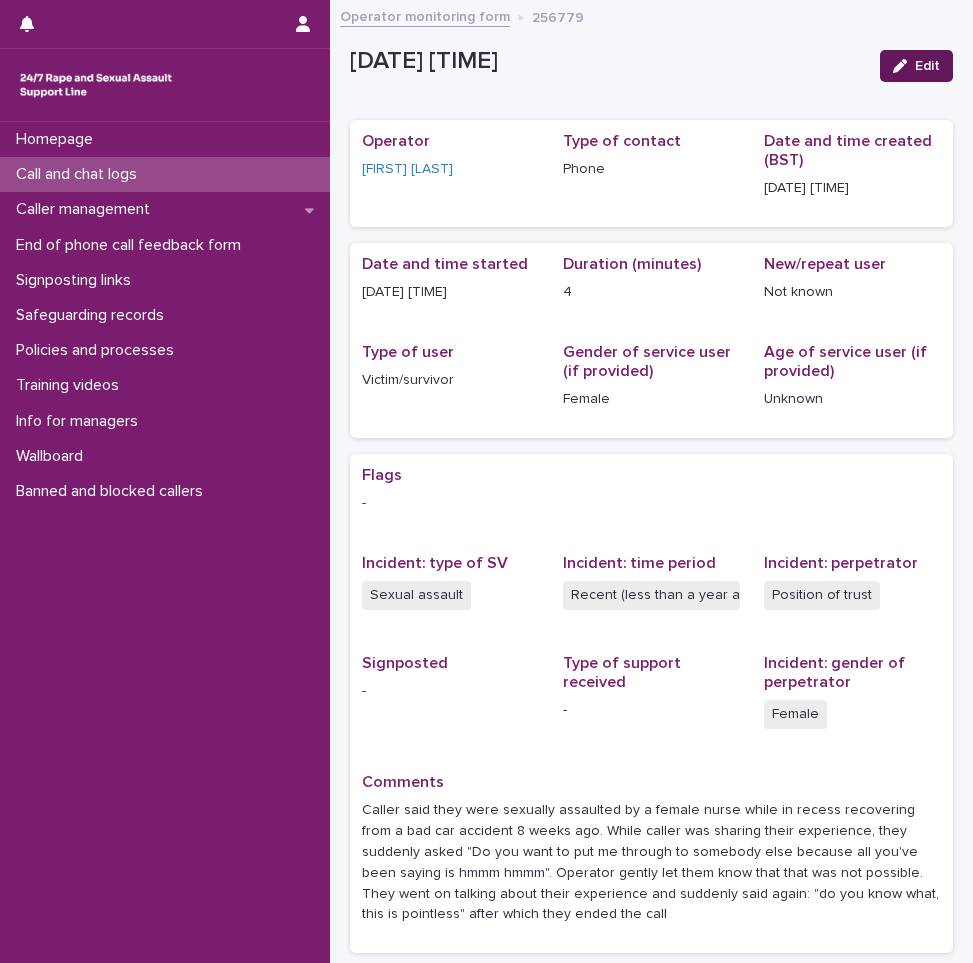 click on "Edit" at bounding box center [916, 66] 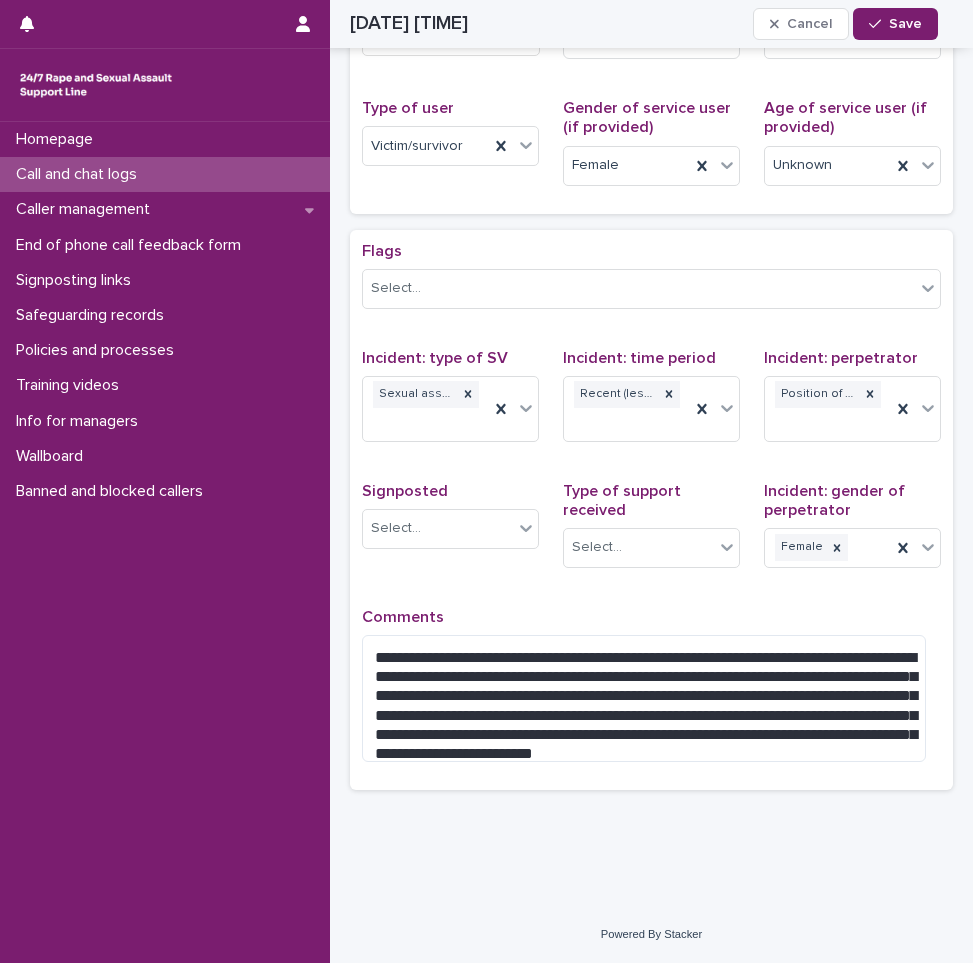 scroll, scrollTop: 335, scrollLeft: 0, axis: vertical 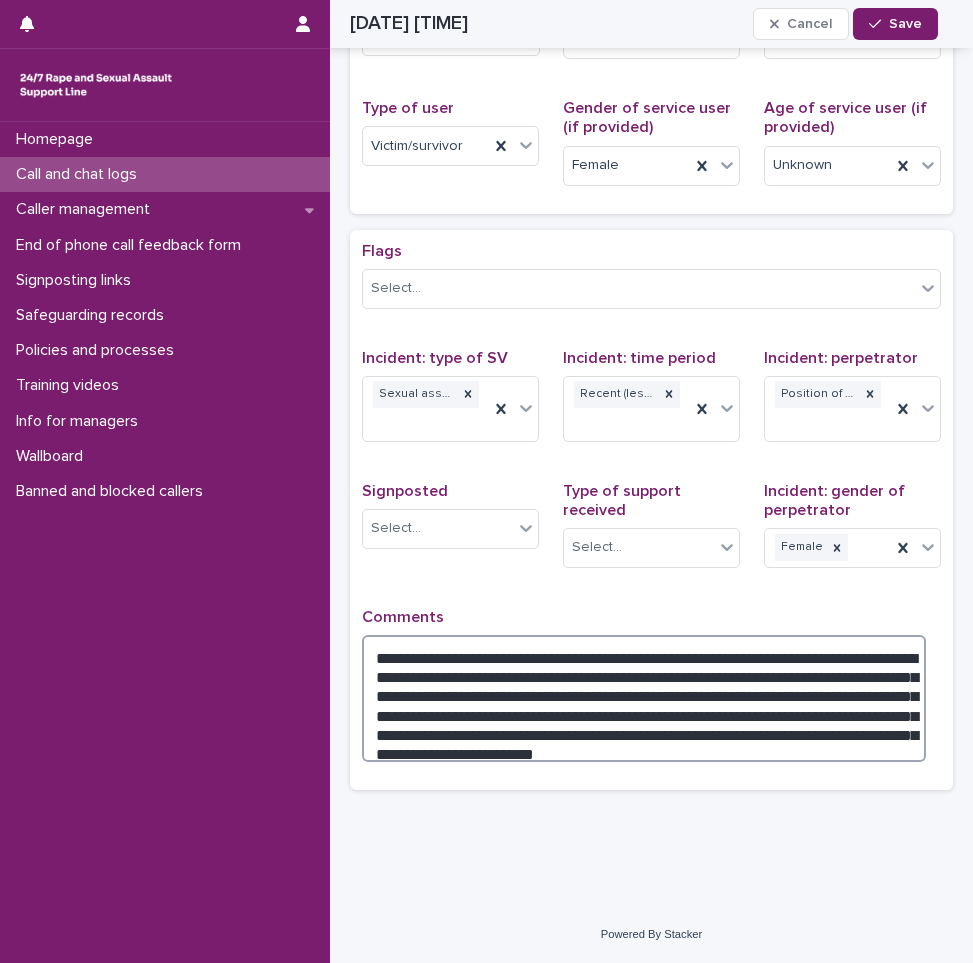 drag, startPoint x: 859, startPoint y: 674, endPoint x: 649, endPoint y: 673, distance: 210.00238 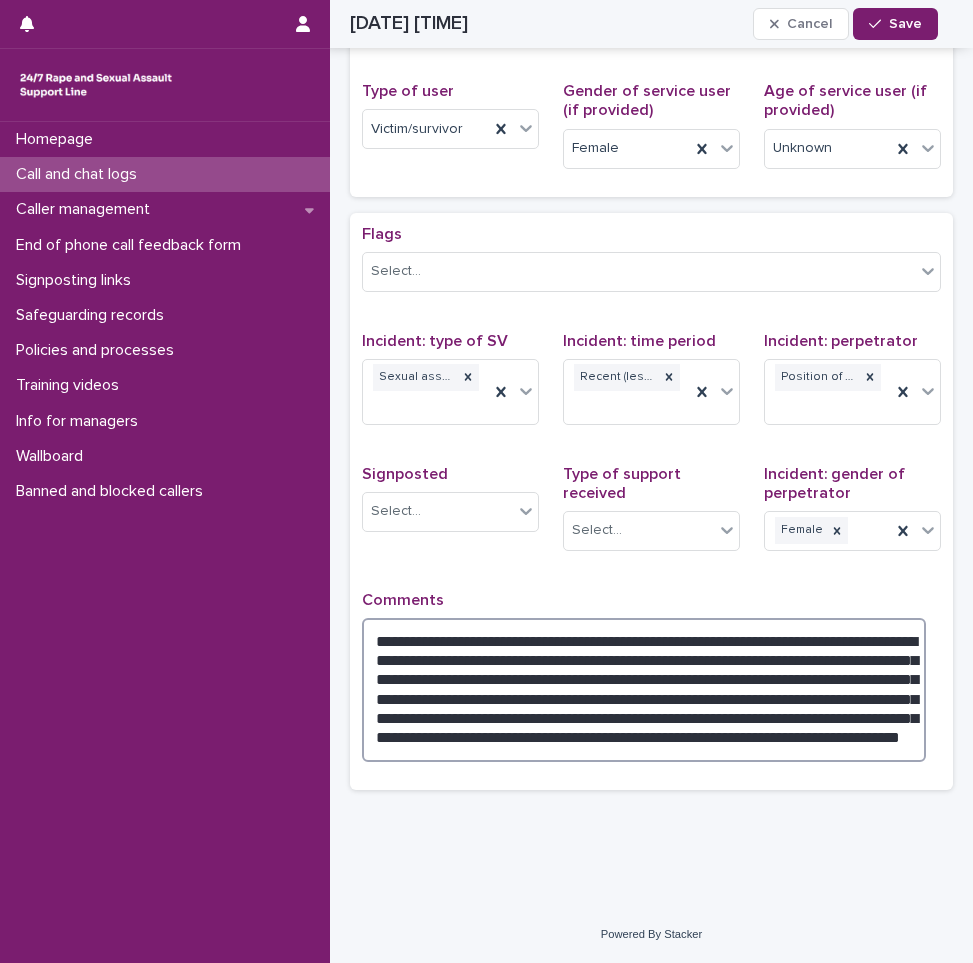 click on "**********" at bounding box center (644, 690) 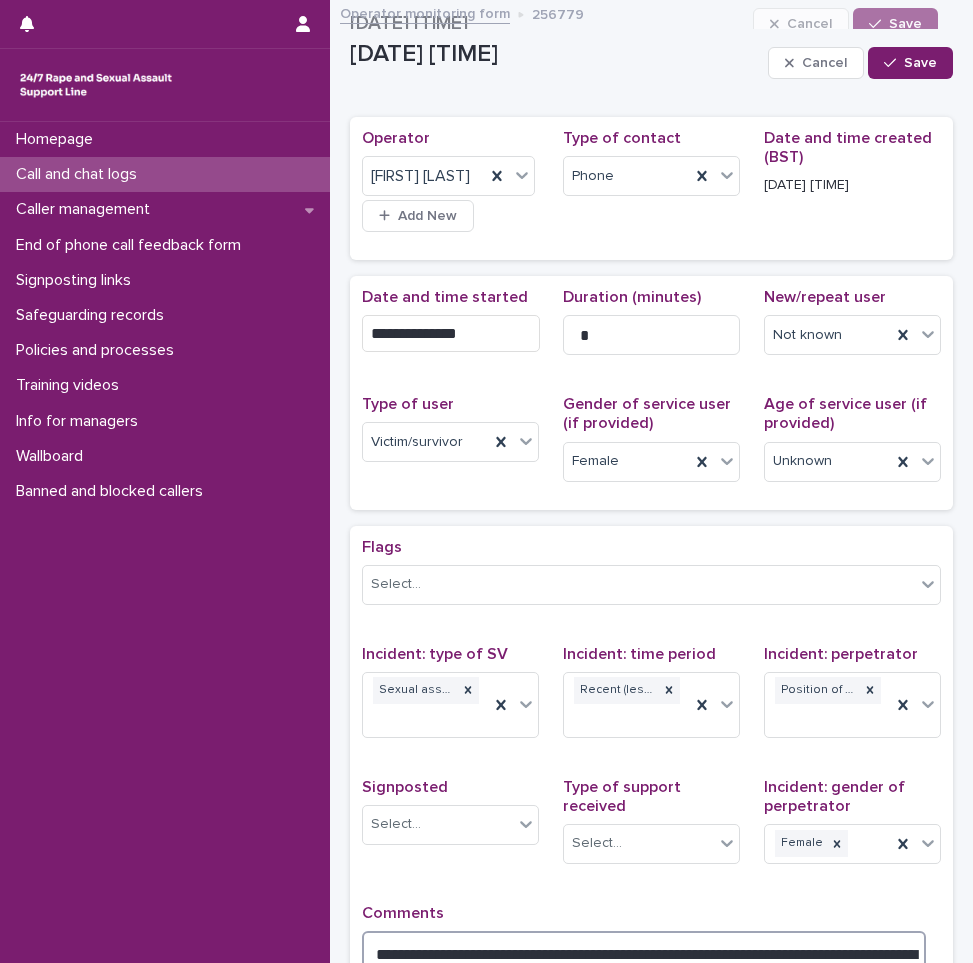 scroll, scrollTop: 0, scrollLeft: 0, axis: both 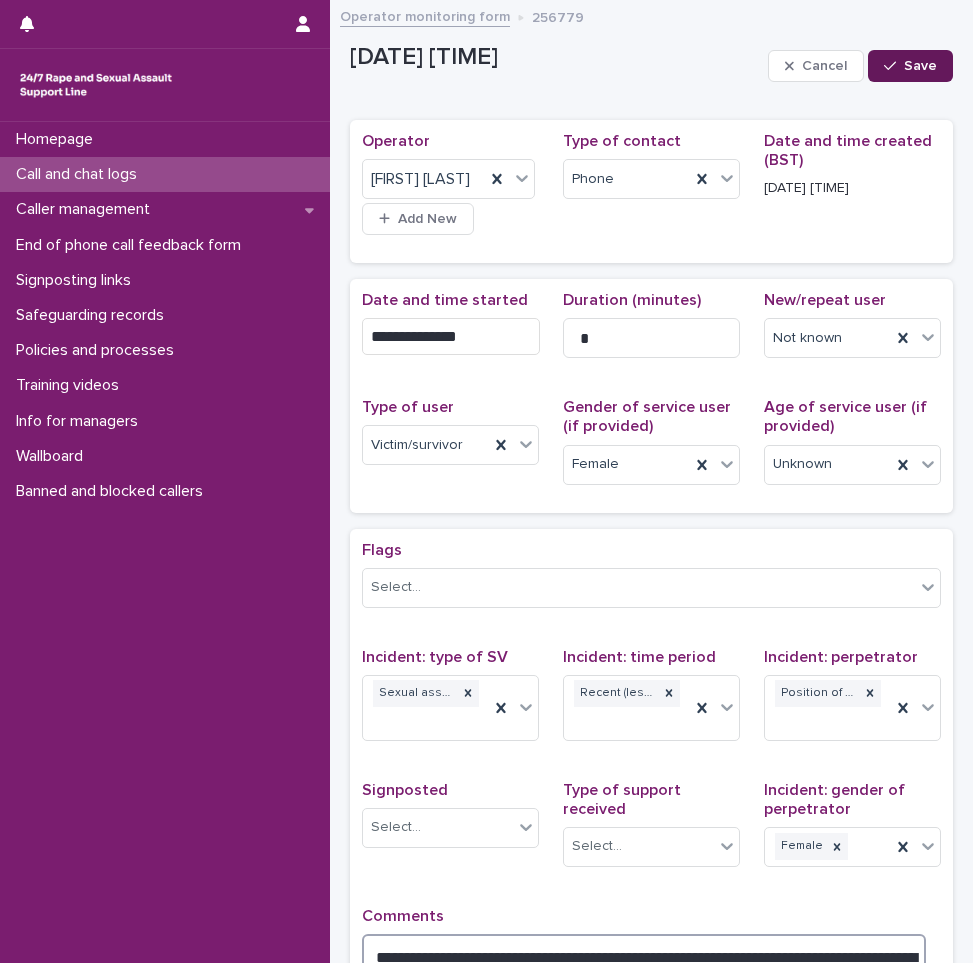 type on "**********" 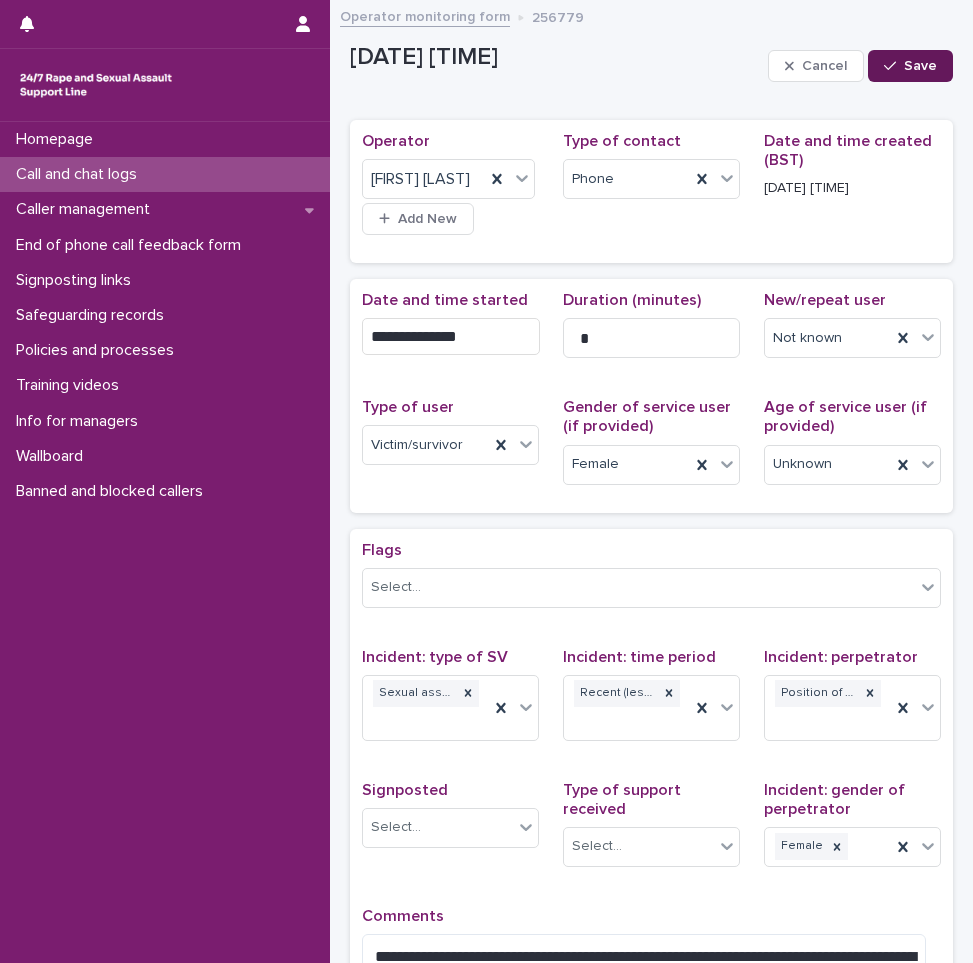 click at bounding box center [894, 66] 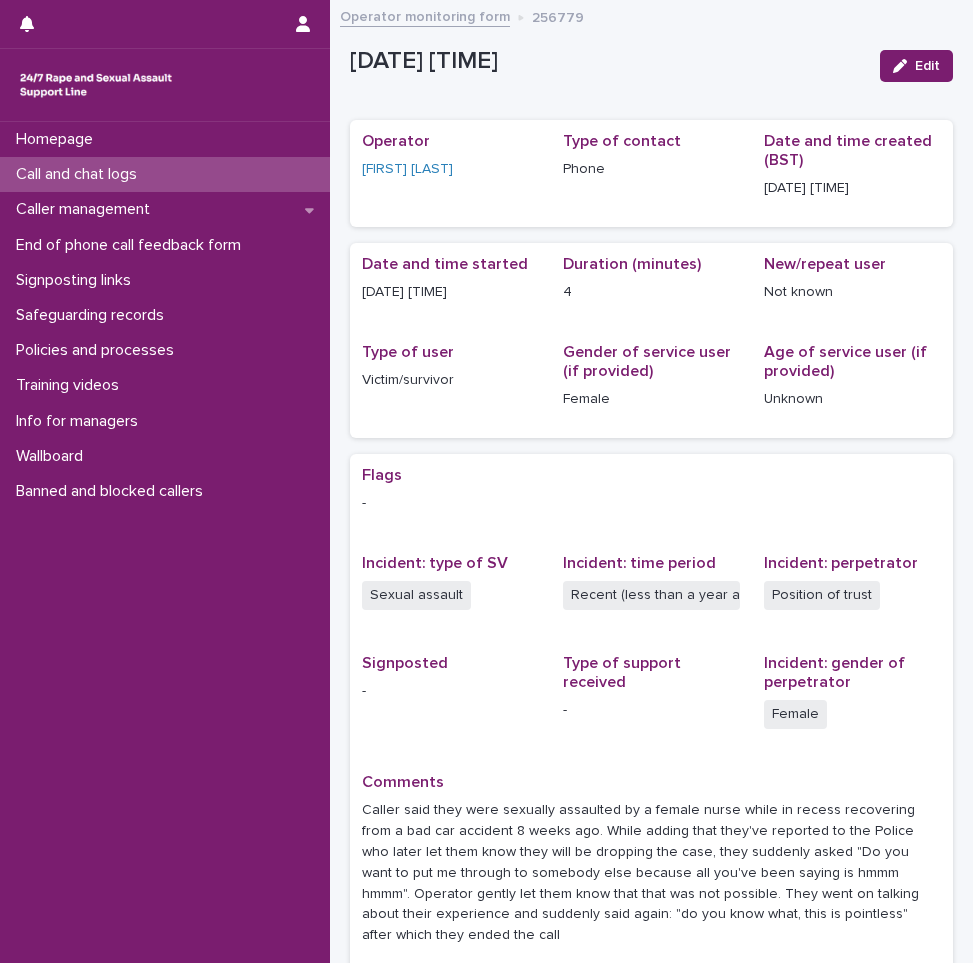 click on "Call and chat logs" at bounding box center (80, 174) 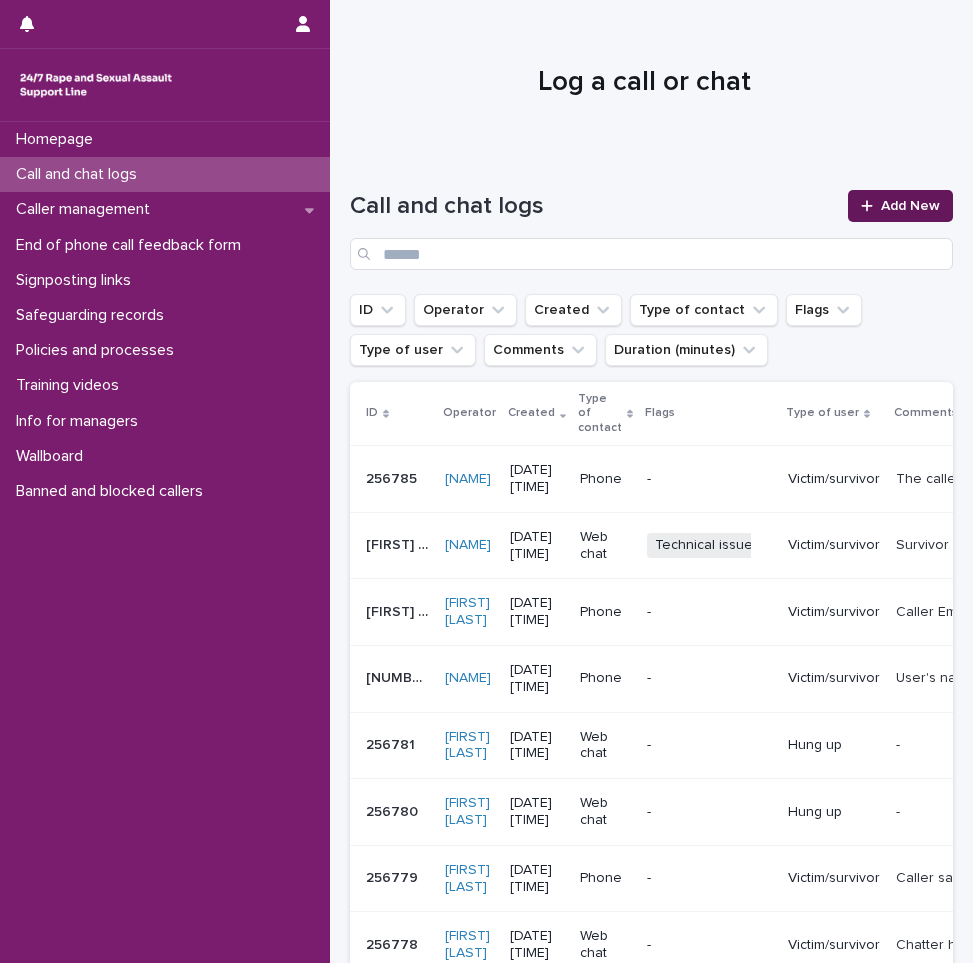 click on "Add New" at bounding box center [910, 206] 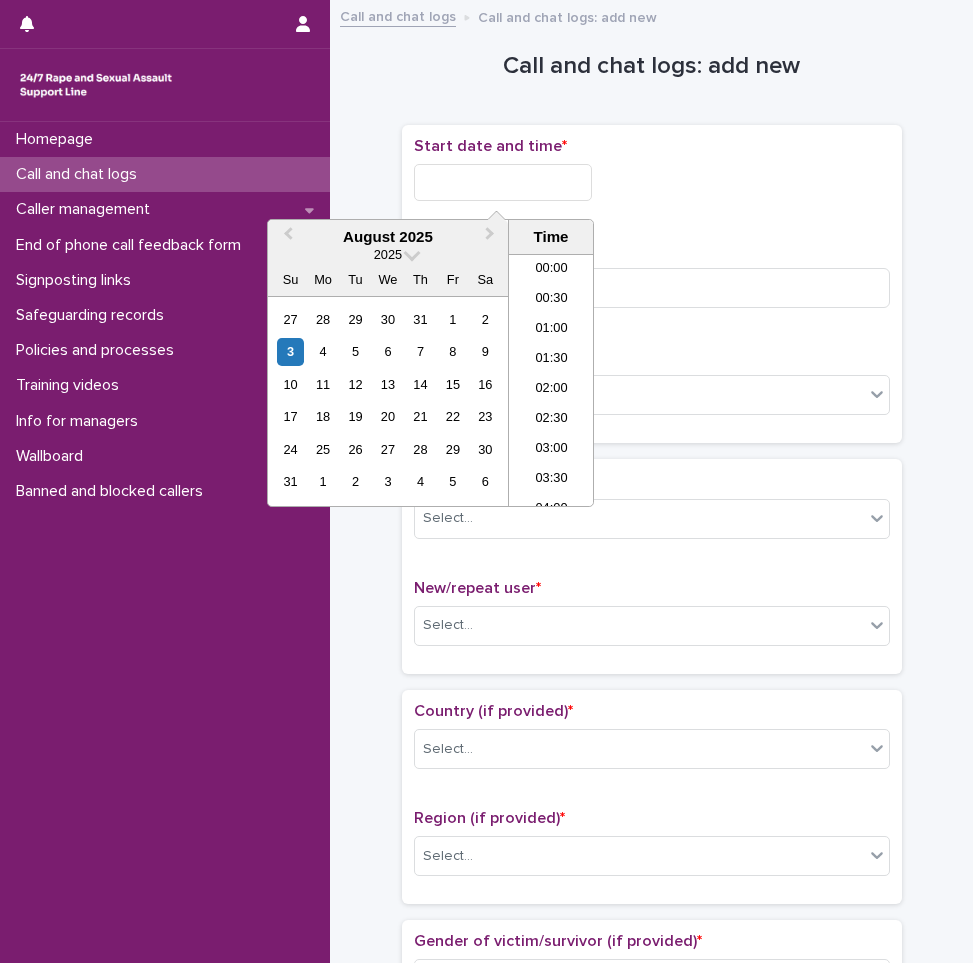 click at bounding box center [503, 182] 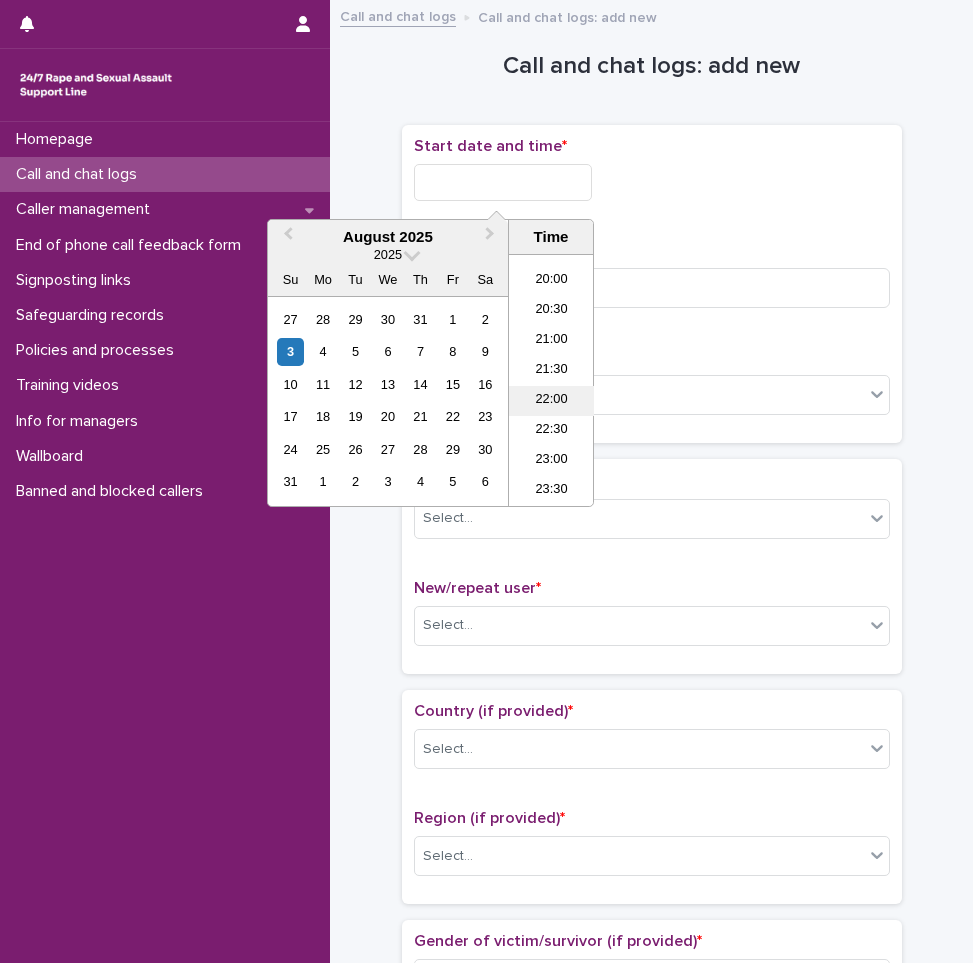 click on "22:00" at bounding box center (551, 401) 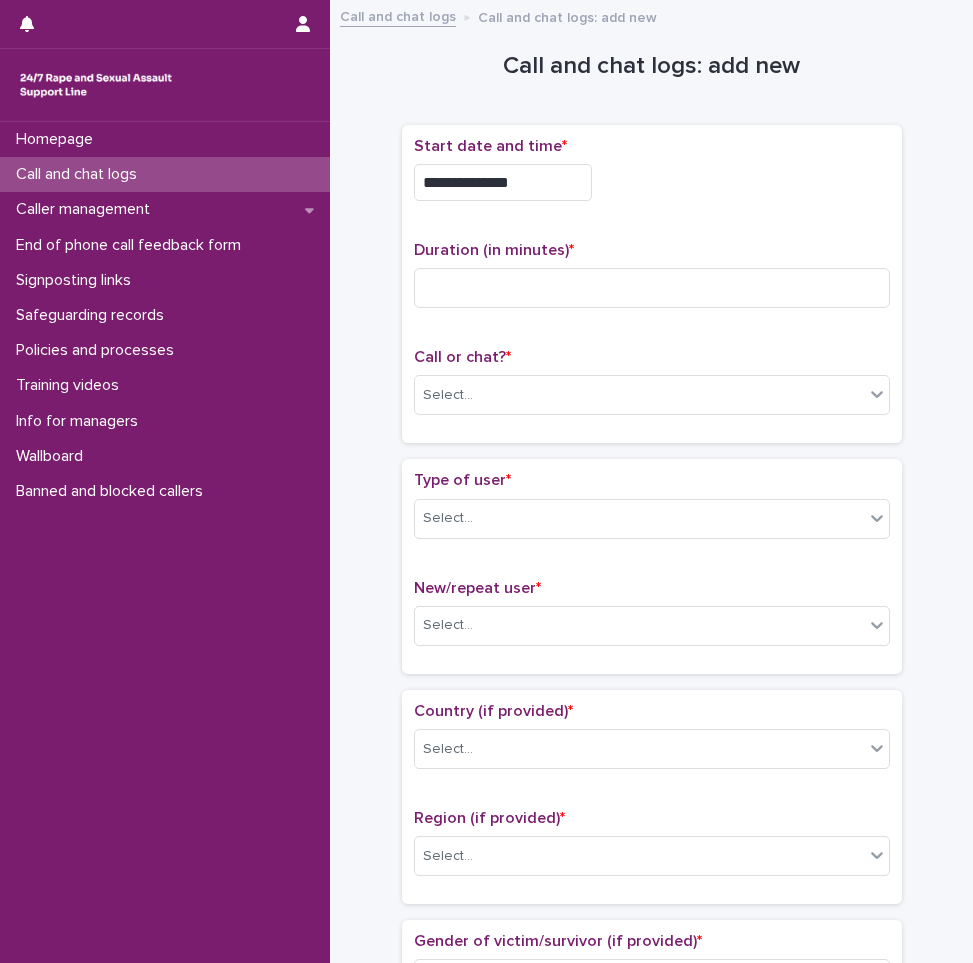 click on "**********" at bounding box center [503, 182] 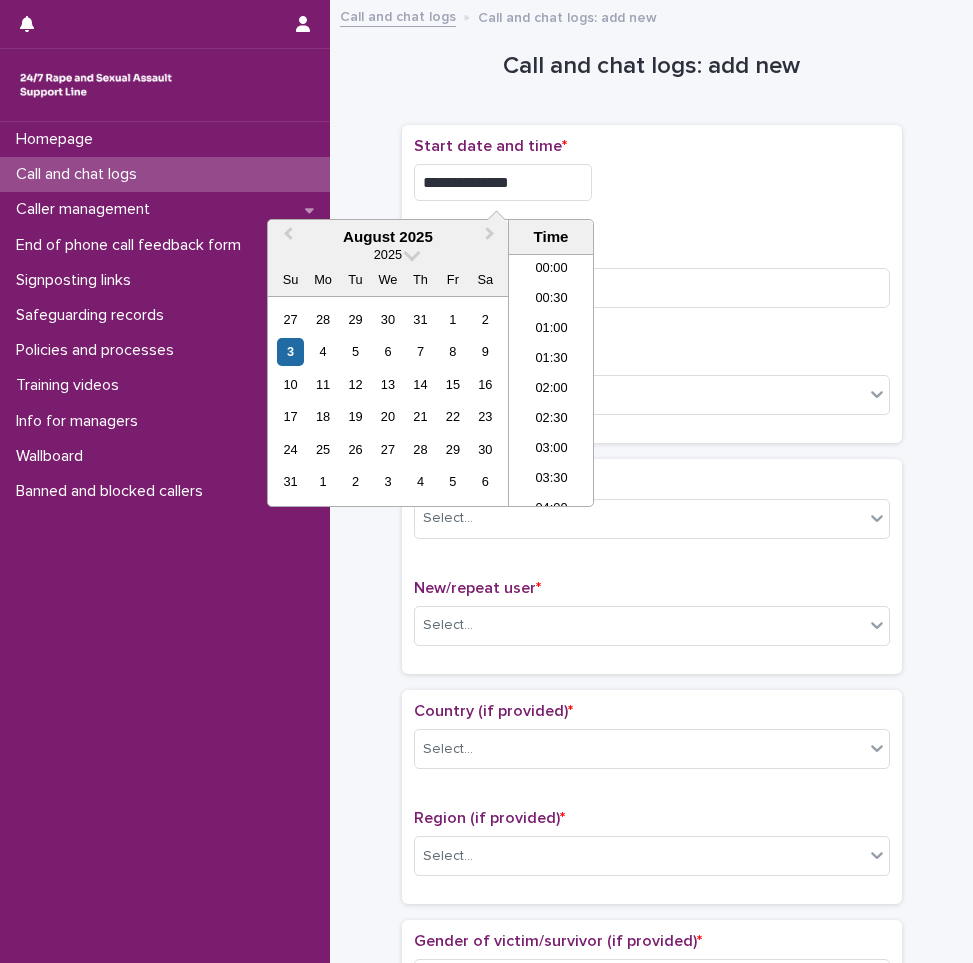 scroll, scrollTop: 1189, scrollLeft: 0, axis: vertical 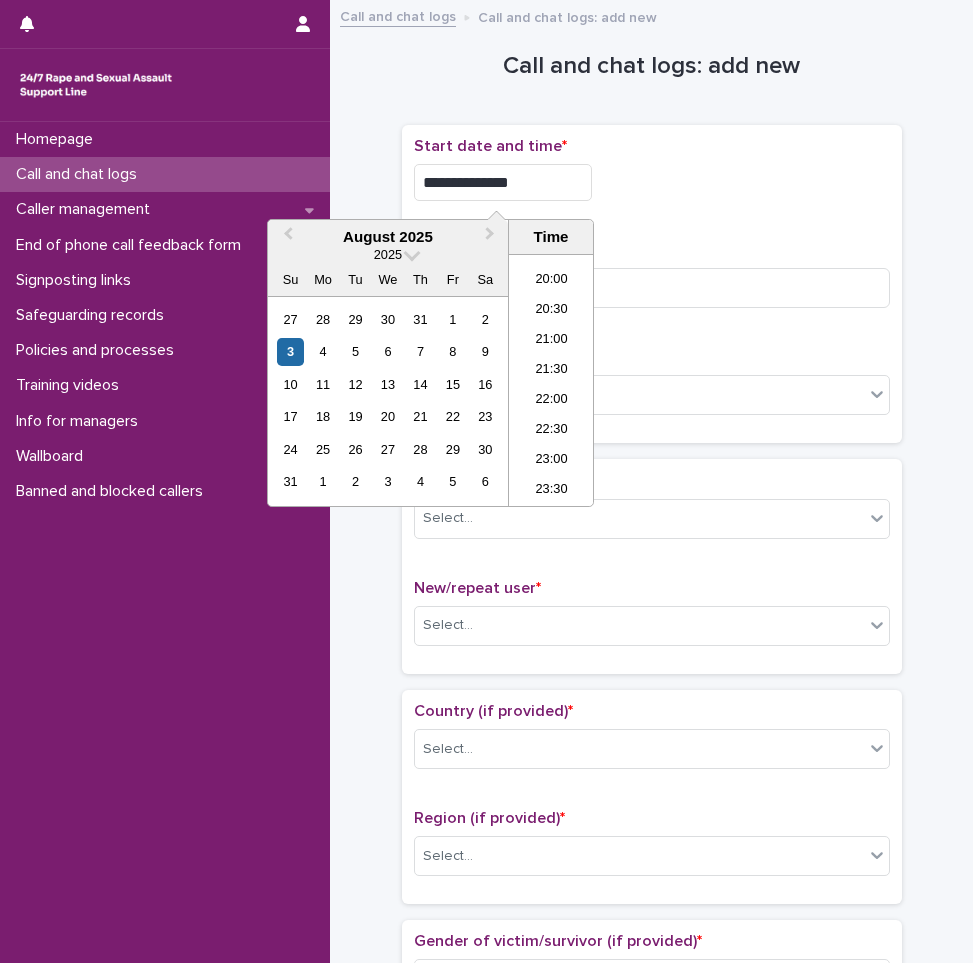 type on "**********" 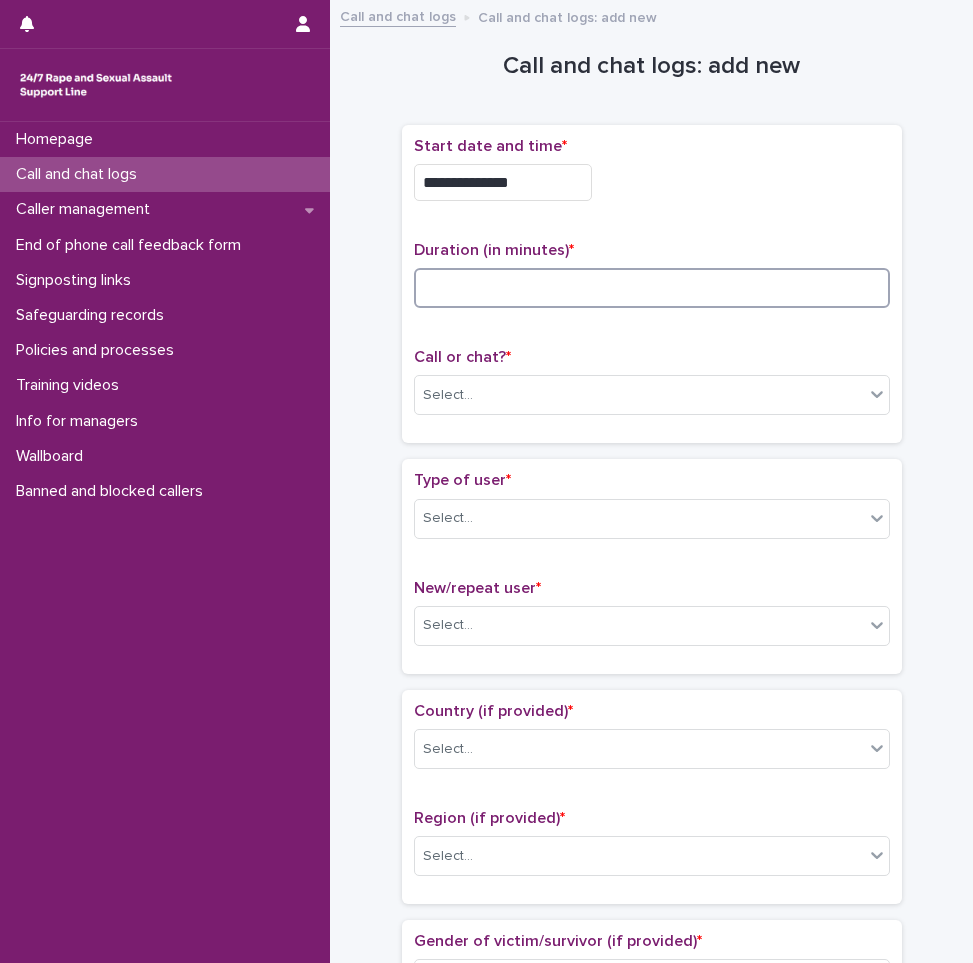 click at bounding box center [652, 288] 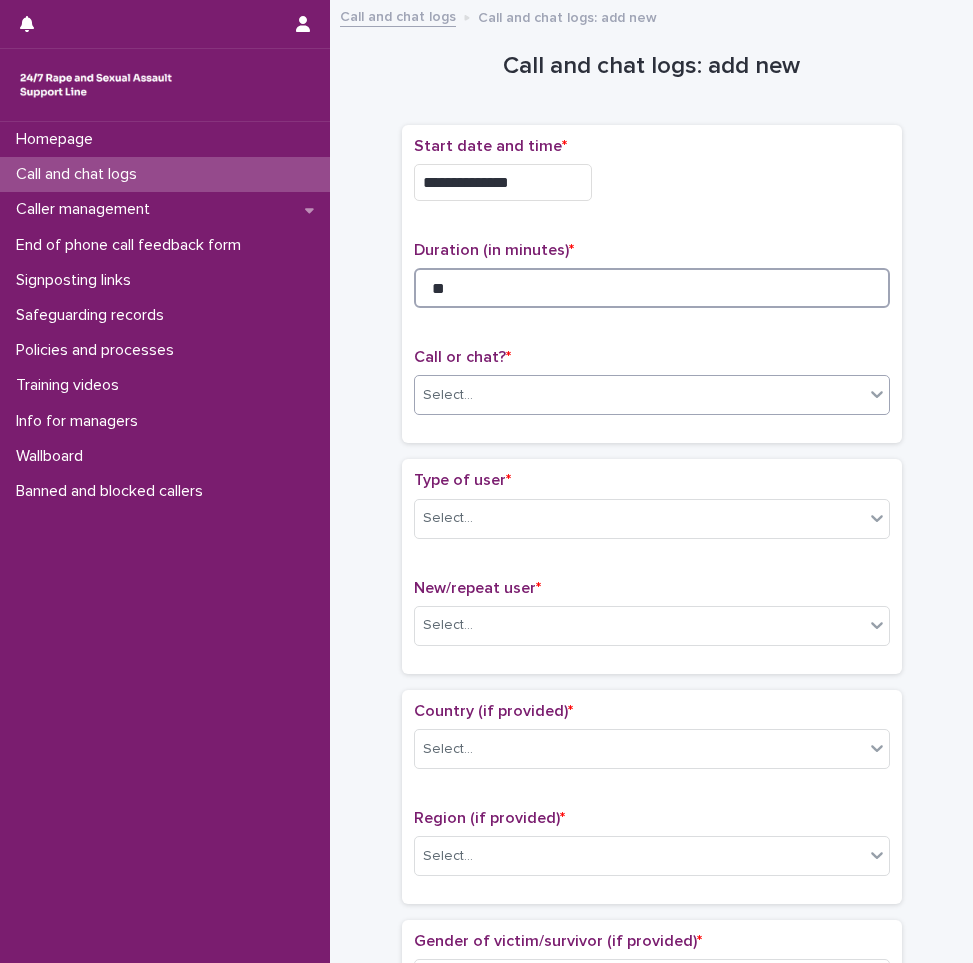 type on "**" 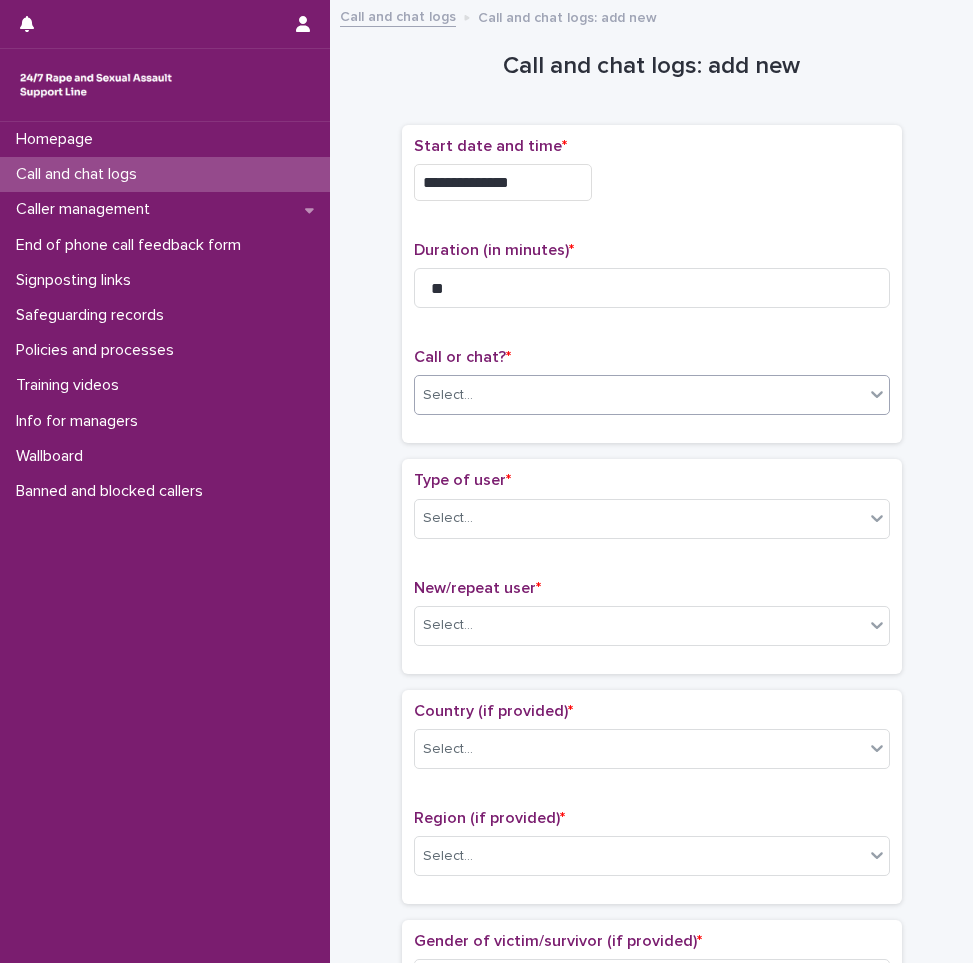 click on "Select..." at bounding box center [639, 395] 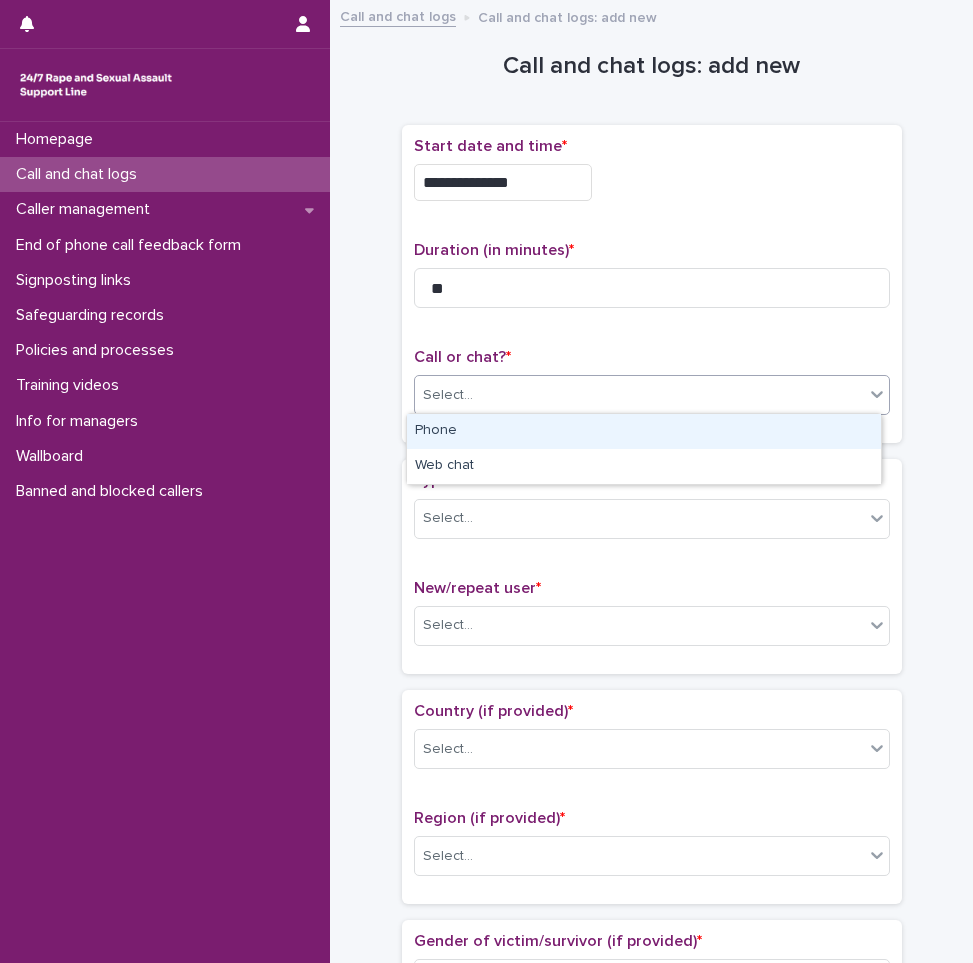click on "Phone" at bounding box center [644, 431] 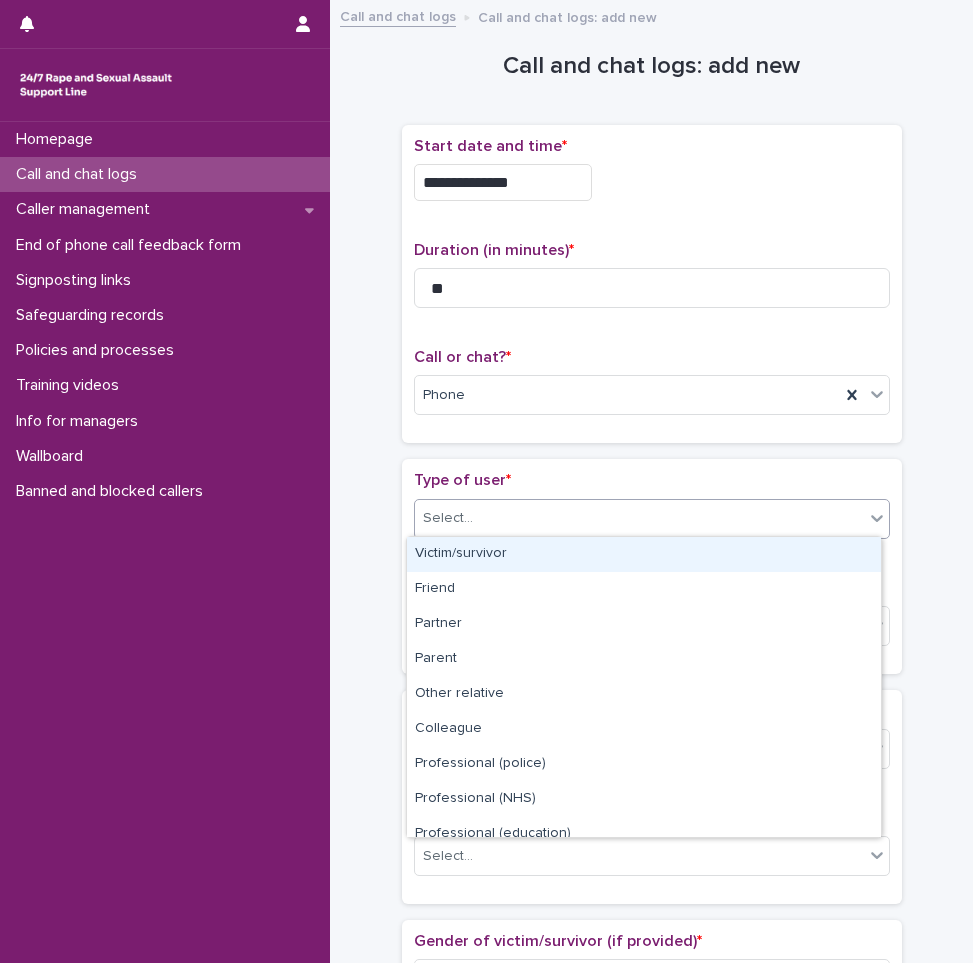 click on "Select..." at bounding box center [639, 518] 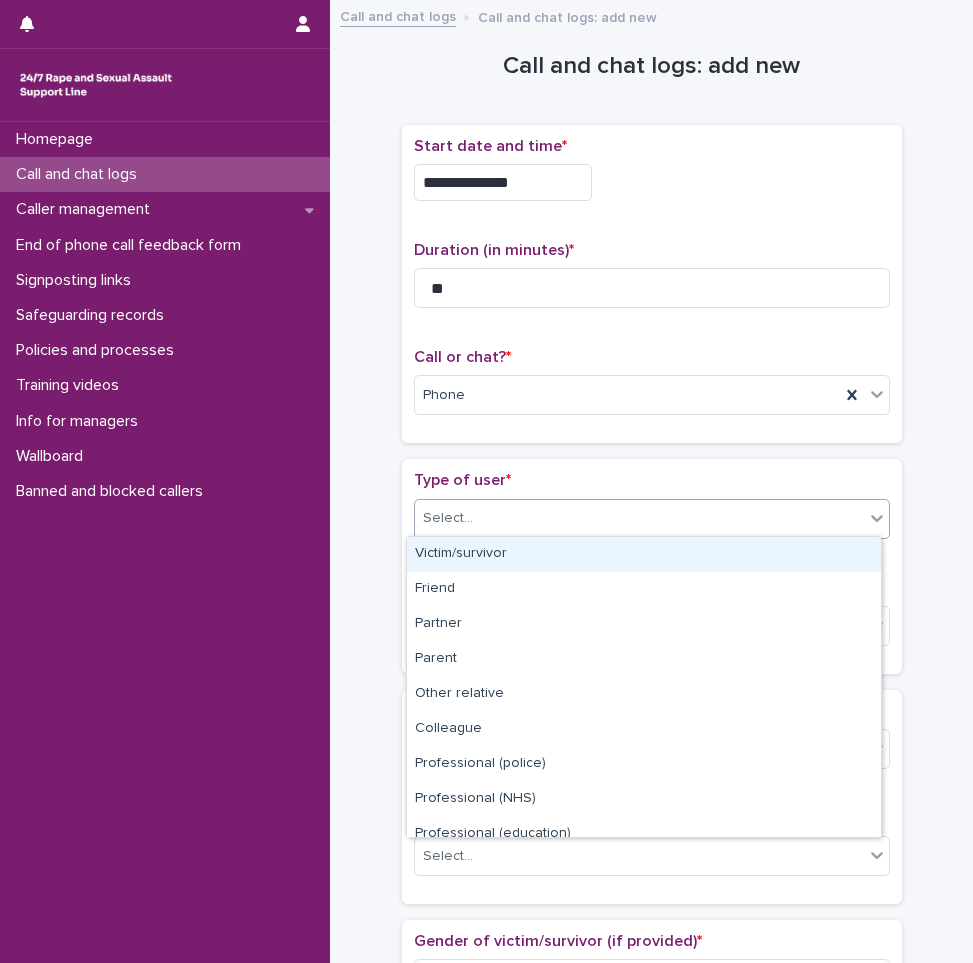click on "Victim/survivor" at bounding box center (644, 554) 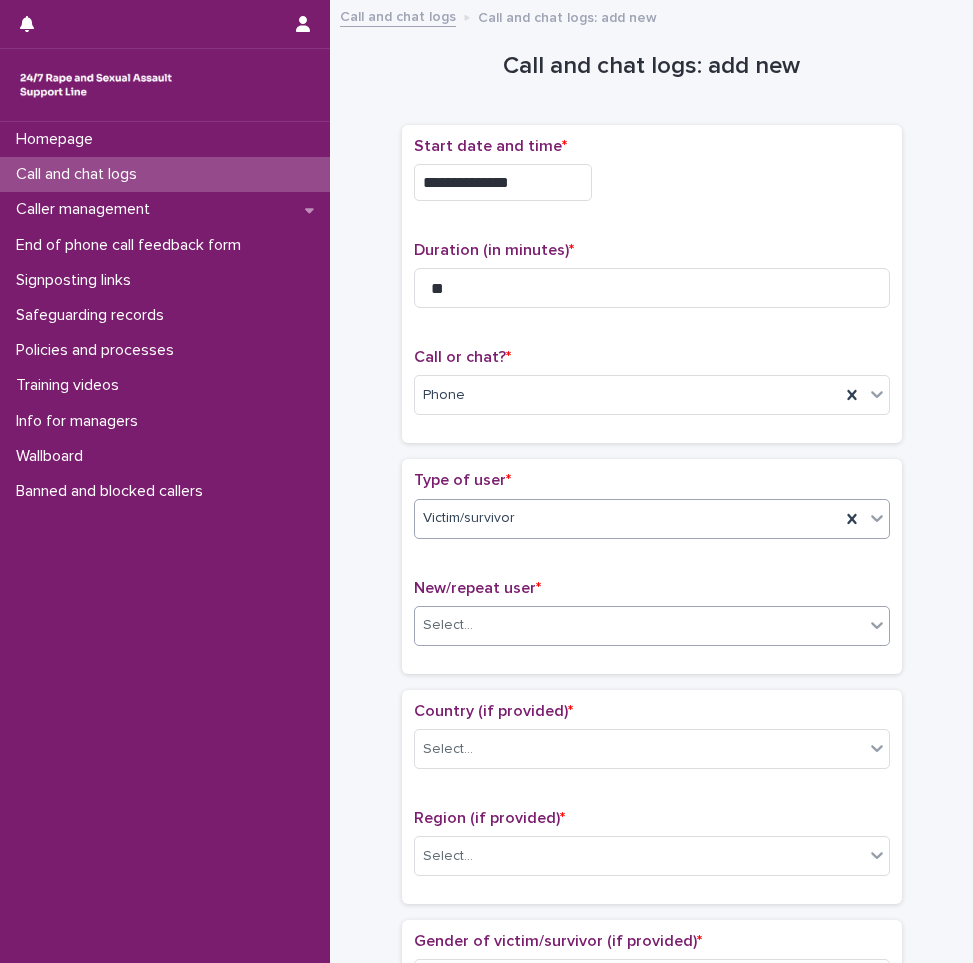 click on "Select..." at bounding box center (639, 625) 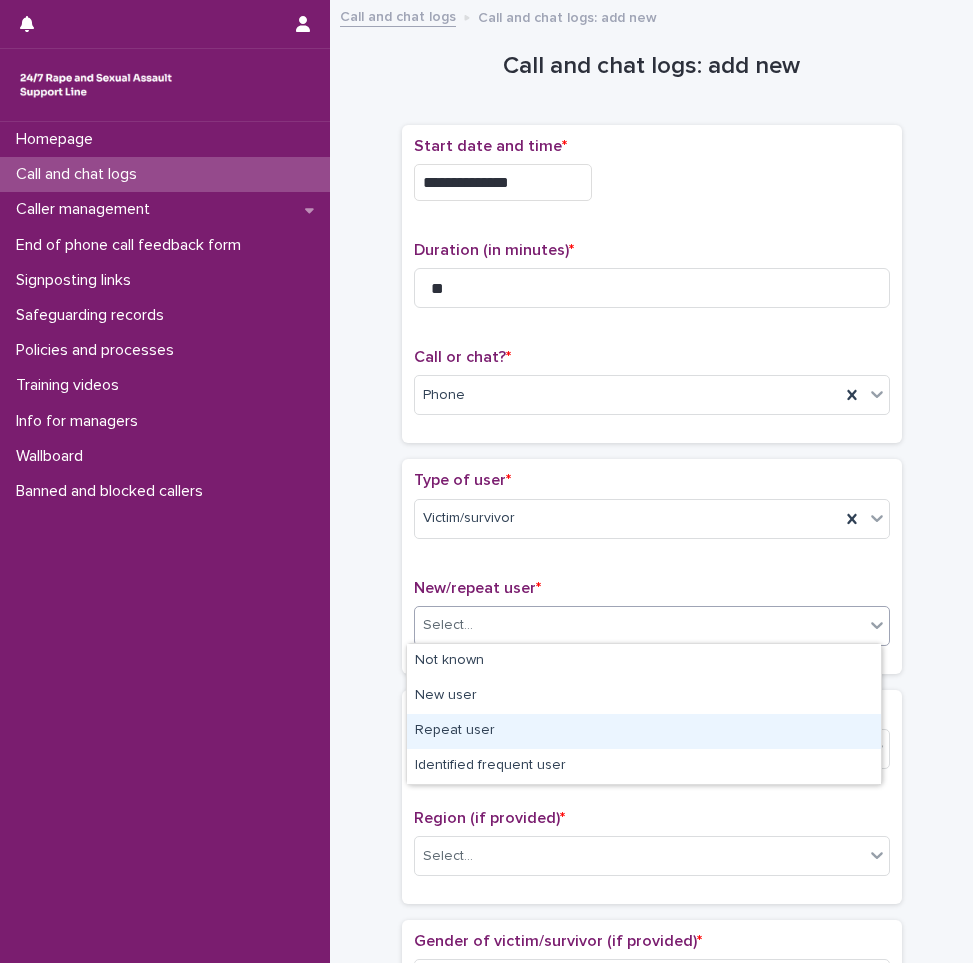 click on "Repeat user" at bounding box center (644, 731) 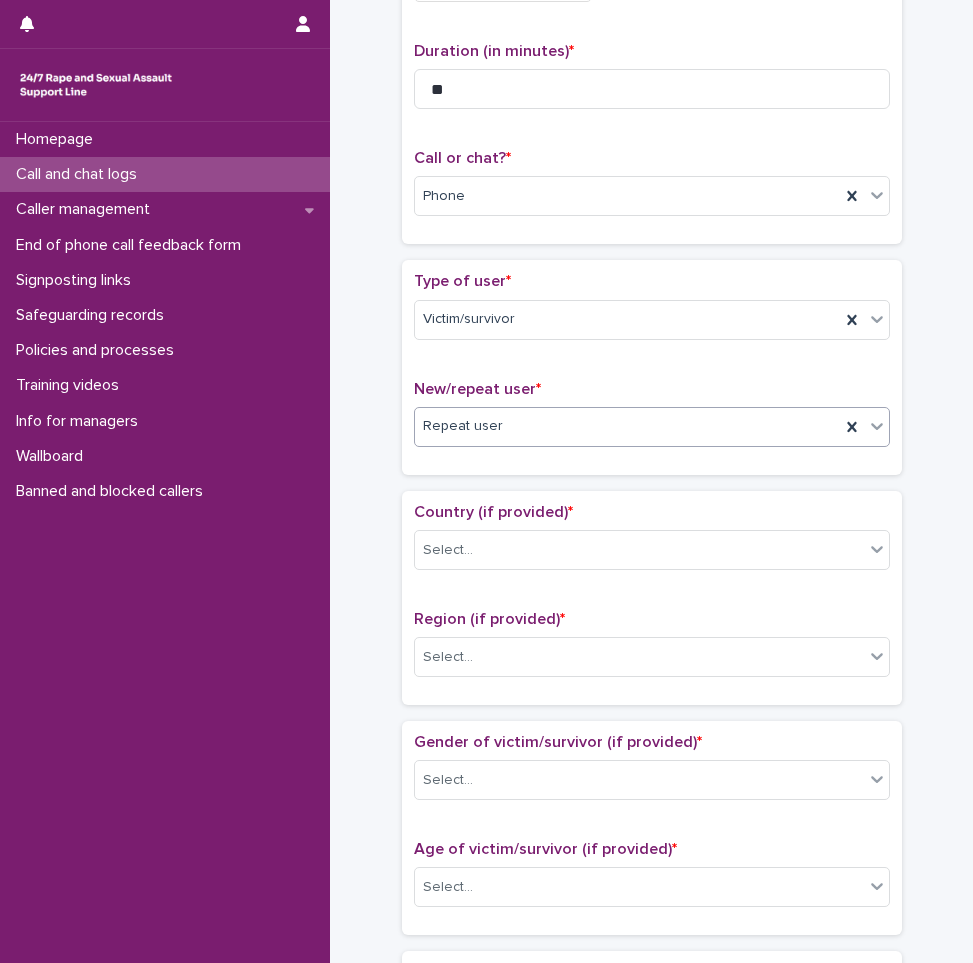 scroll, scrollTop: 200, scrollLeft: 0, axis: vertical 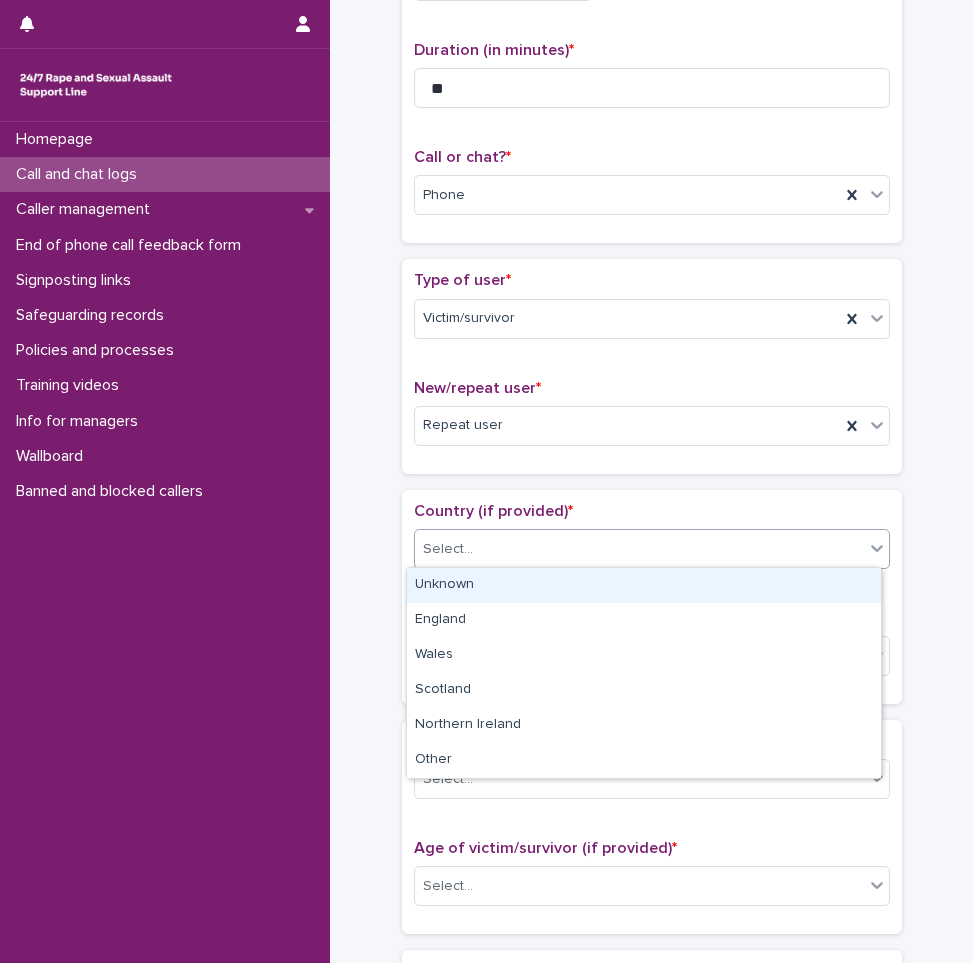 click on "Select..." at bounding box center (639, 549) 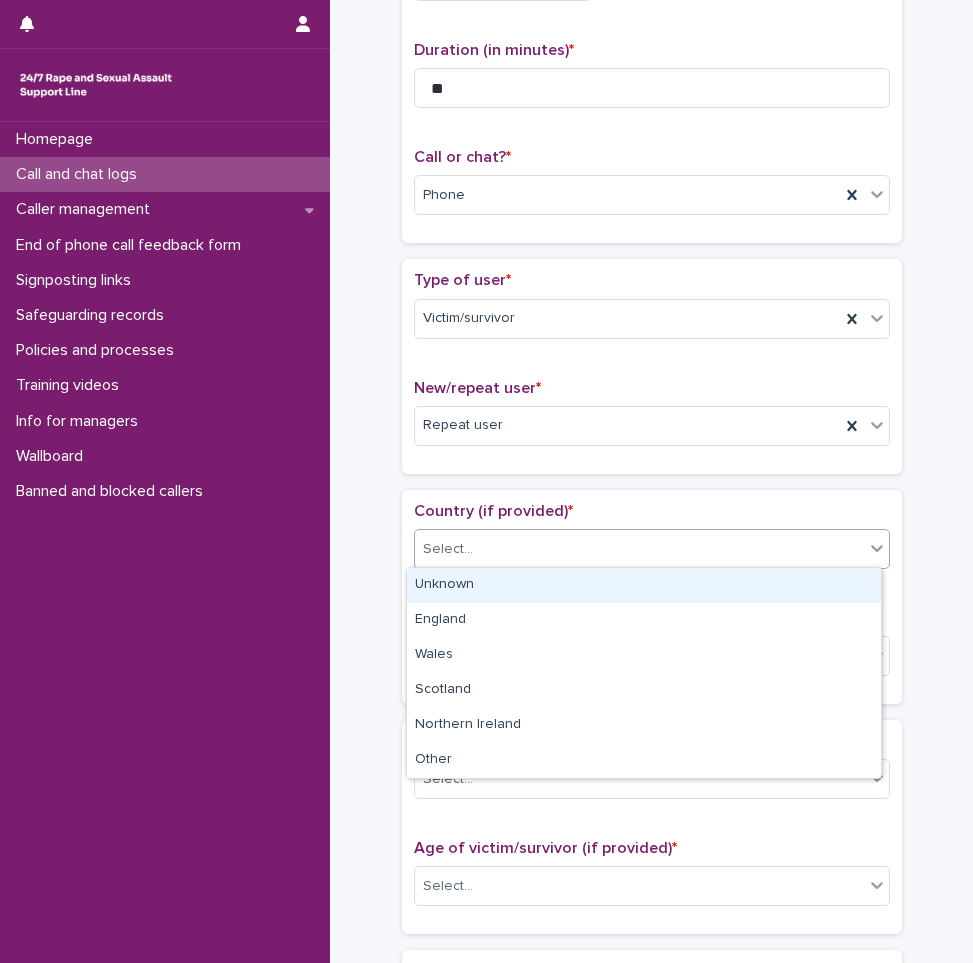 click on "Unknown" at bounding box center [644, 585] 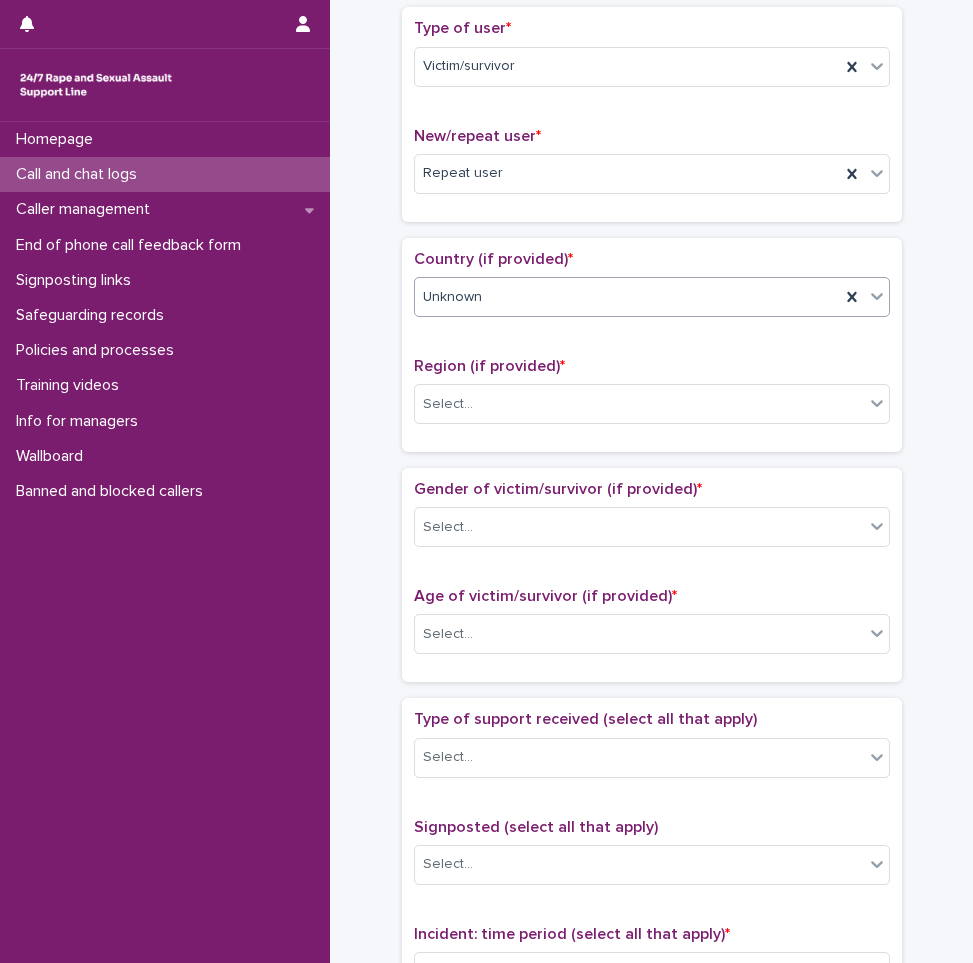 scroll, scrollTop: 500, scrollLeft: 0, axis: vertical 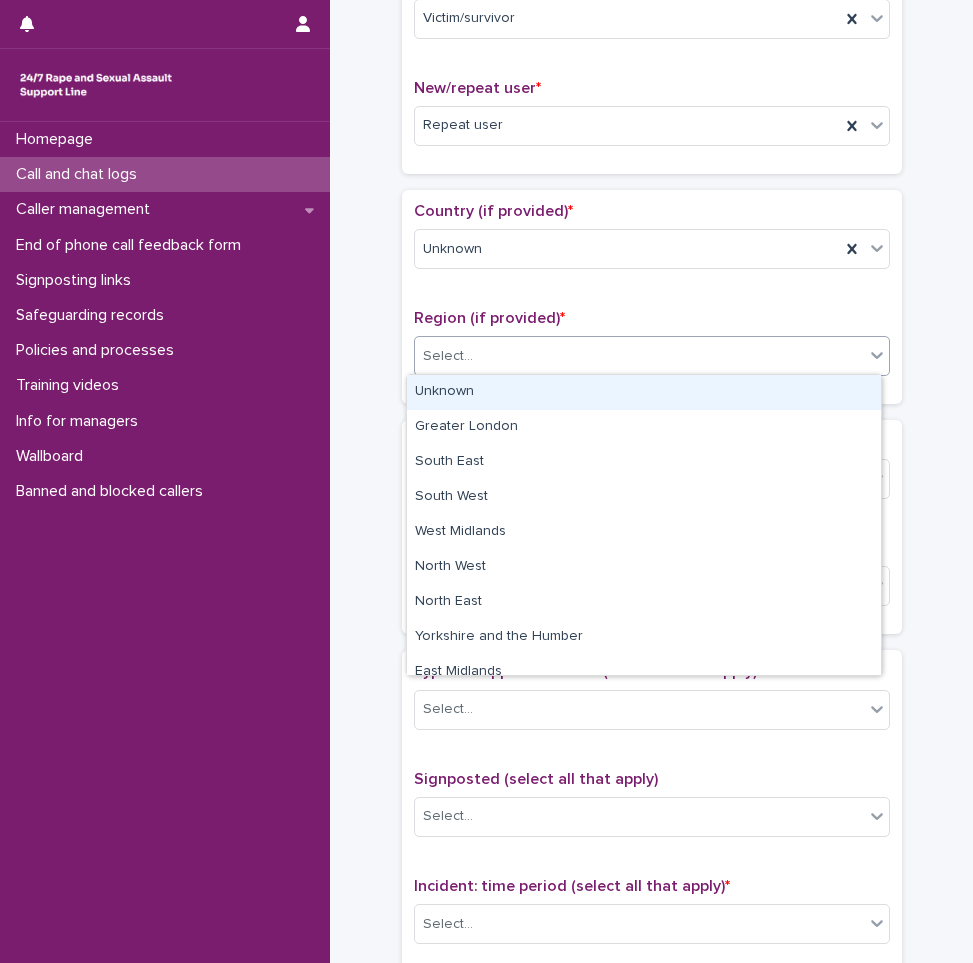 click on "Select..." at bounding box center (639, 356) 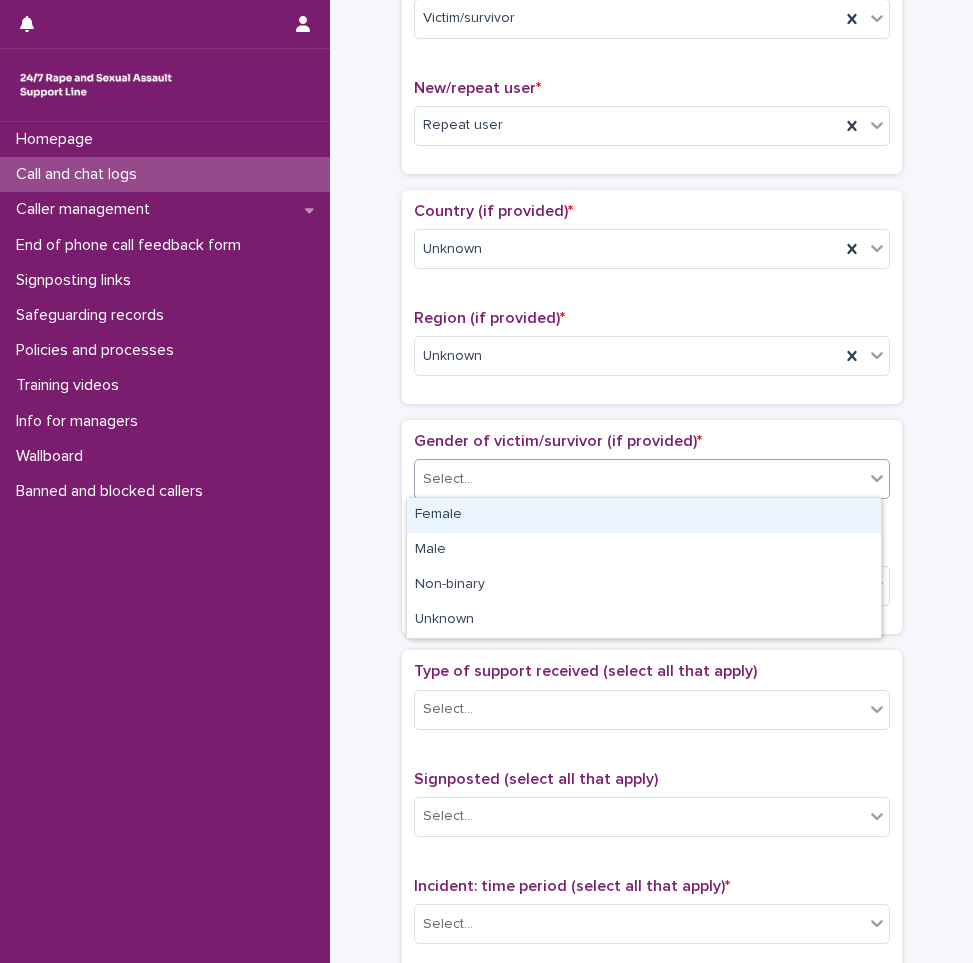 click on "Select..." at bounding box center (639, 479) 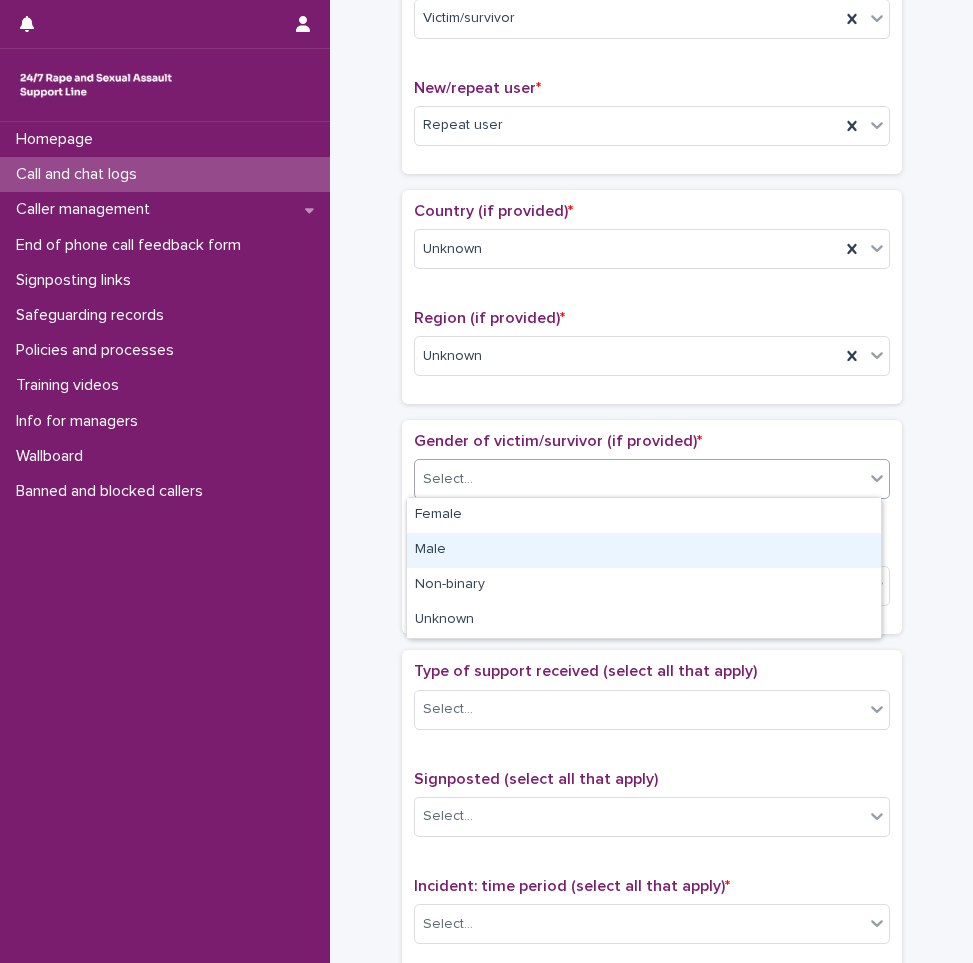 click on "Male" at bounding box center [644, 550] 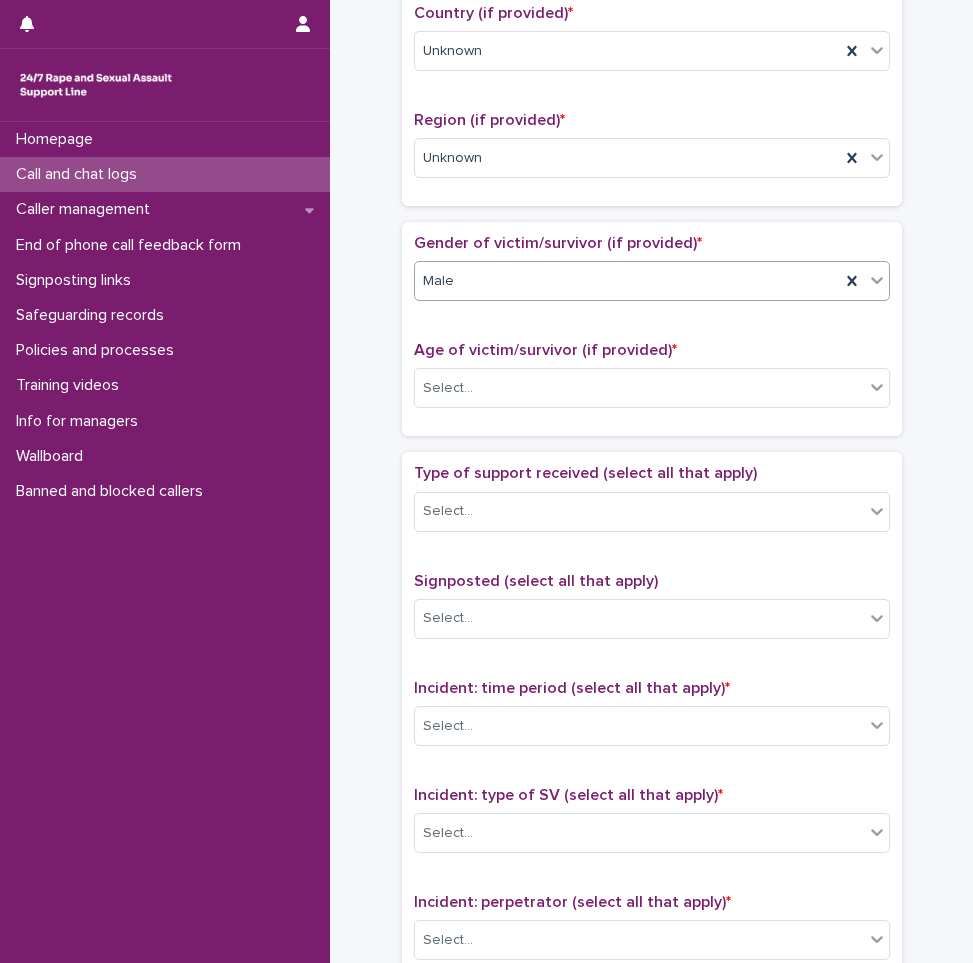 scroll, scrollTop: 700, scrollLeft: 0, axis: vertical 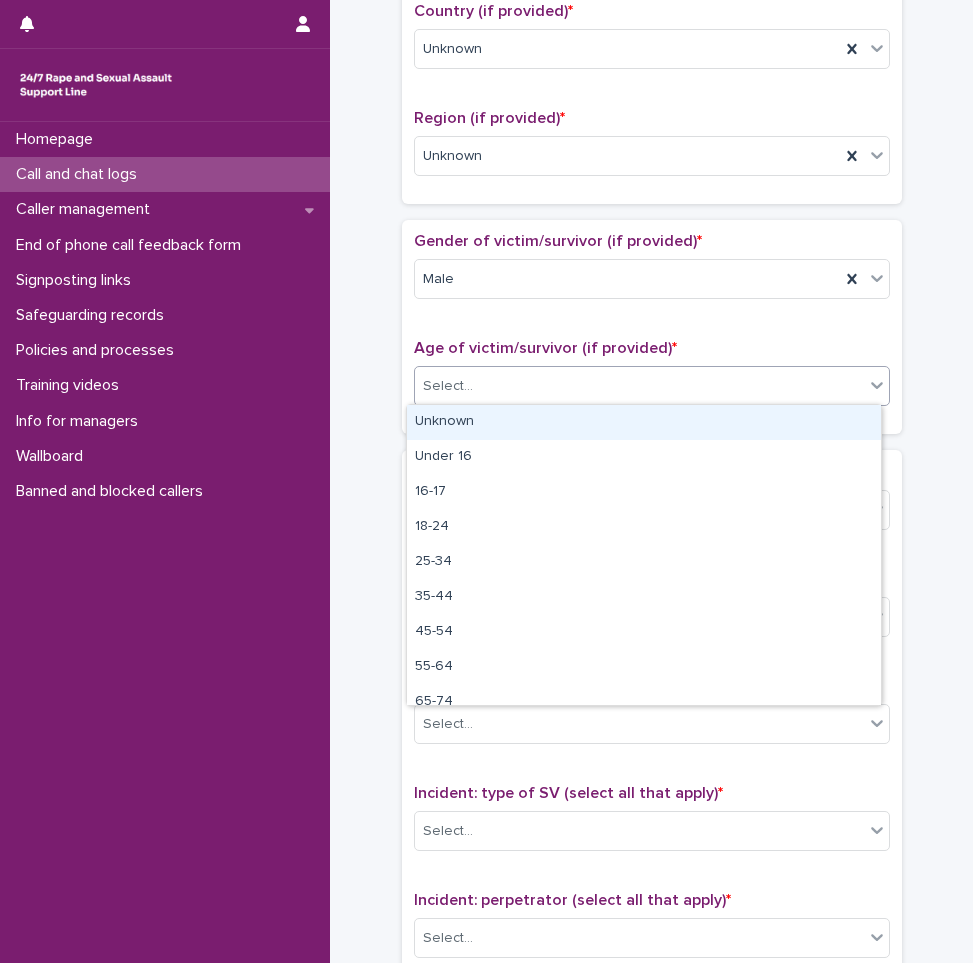 click on "Select..." at bounding box center (639, 386) 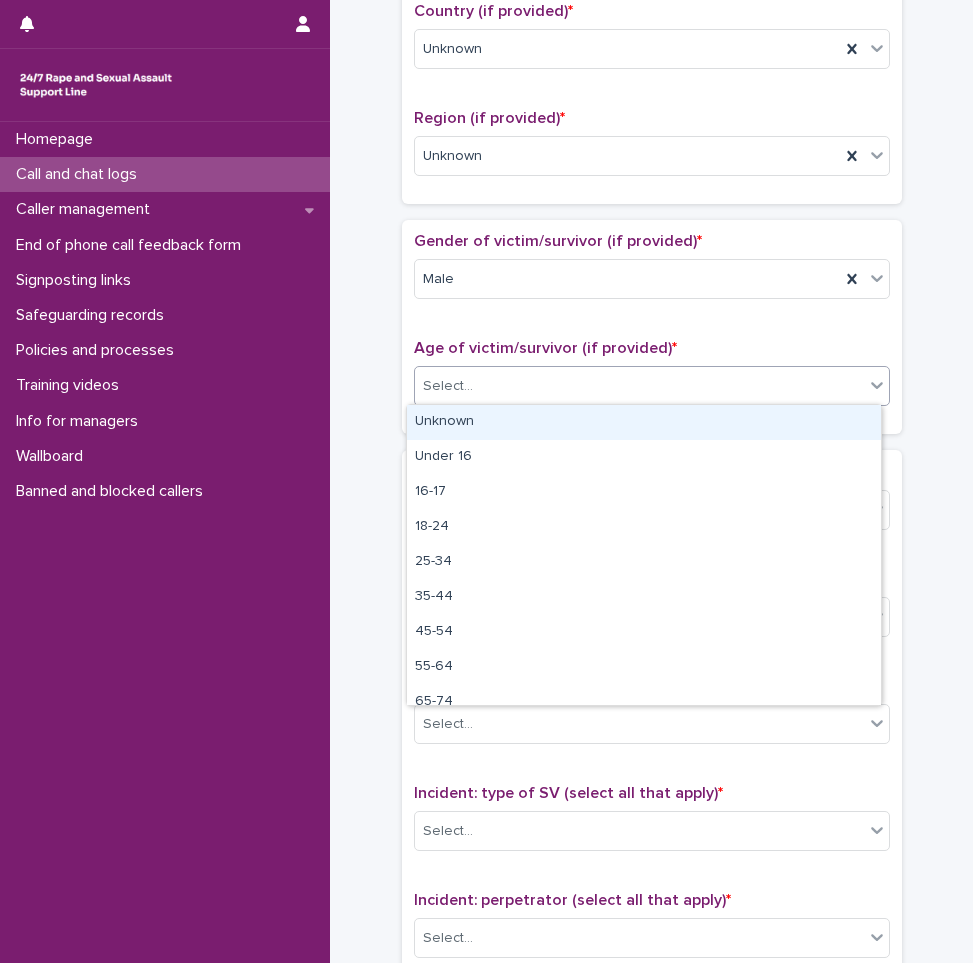 click on "Unknown" at bounding box center [644, 422] 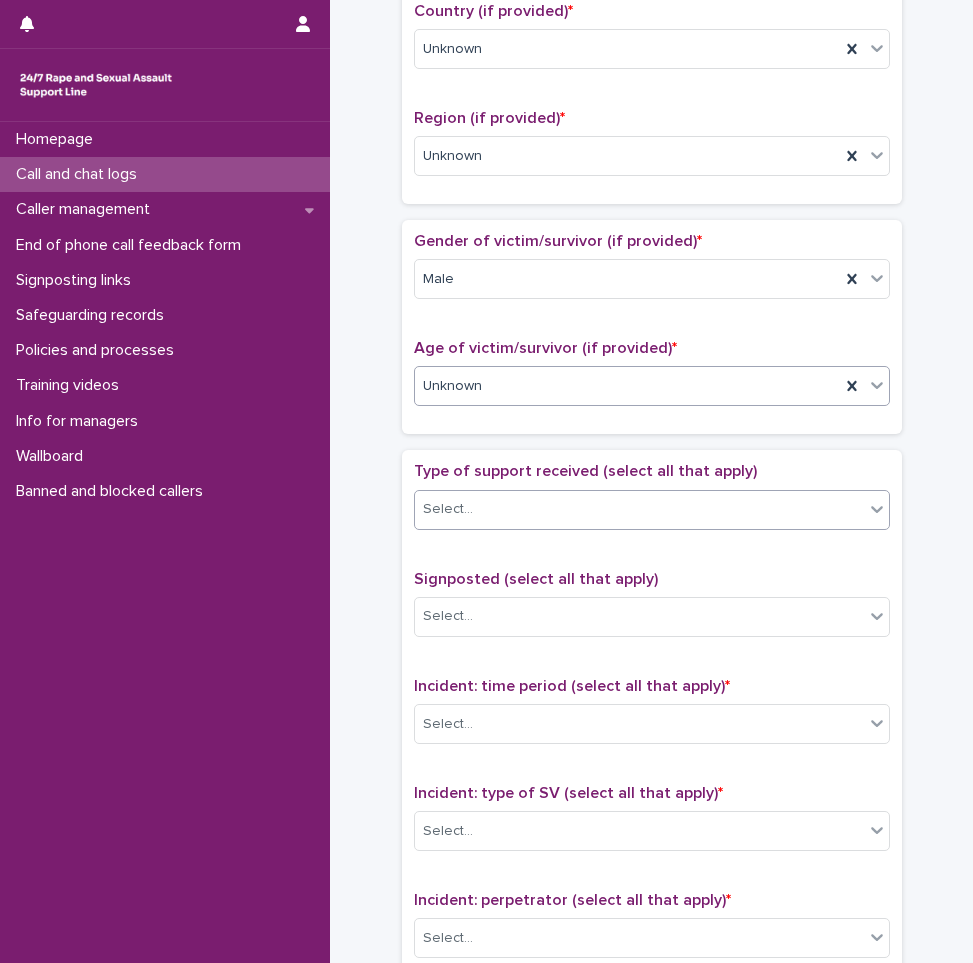 click on "Select..." at bounding box center (639, 509) 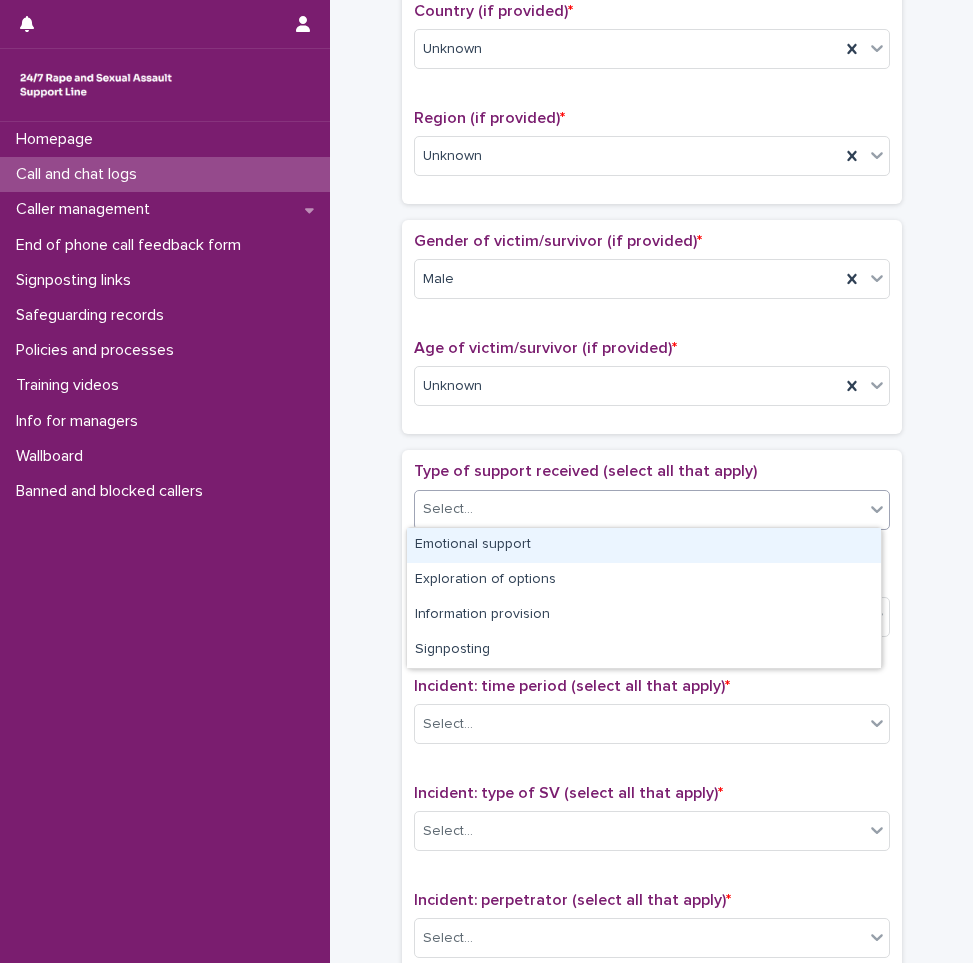 click on "Emotional support" at bounding box center (644, 545) 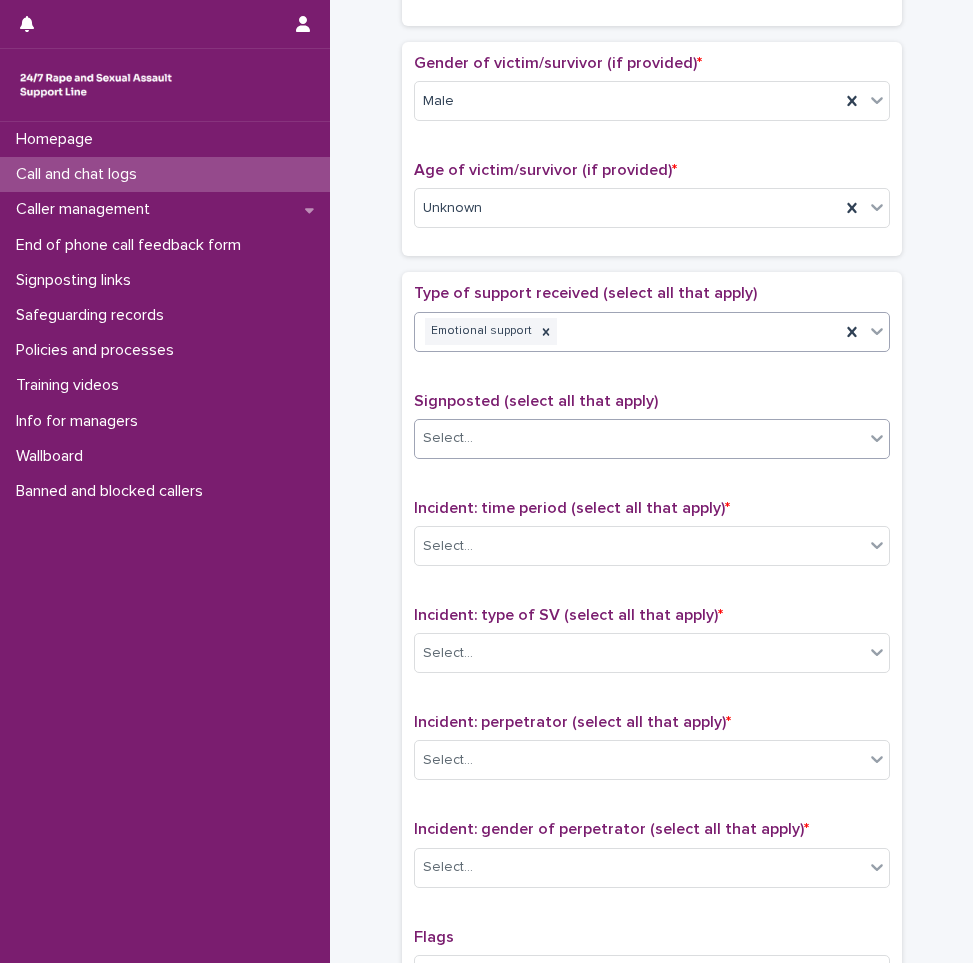 scroll, scrollTop: 900, scrollLeft: 0, axis: vertical 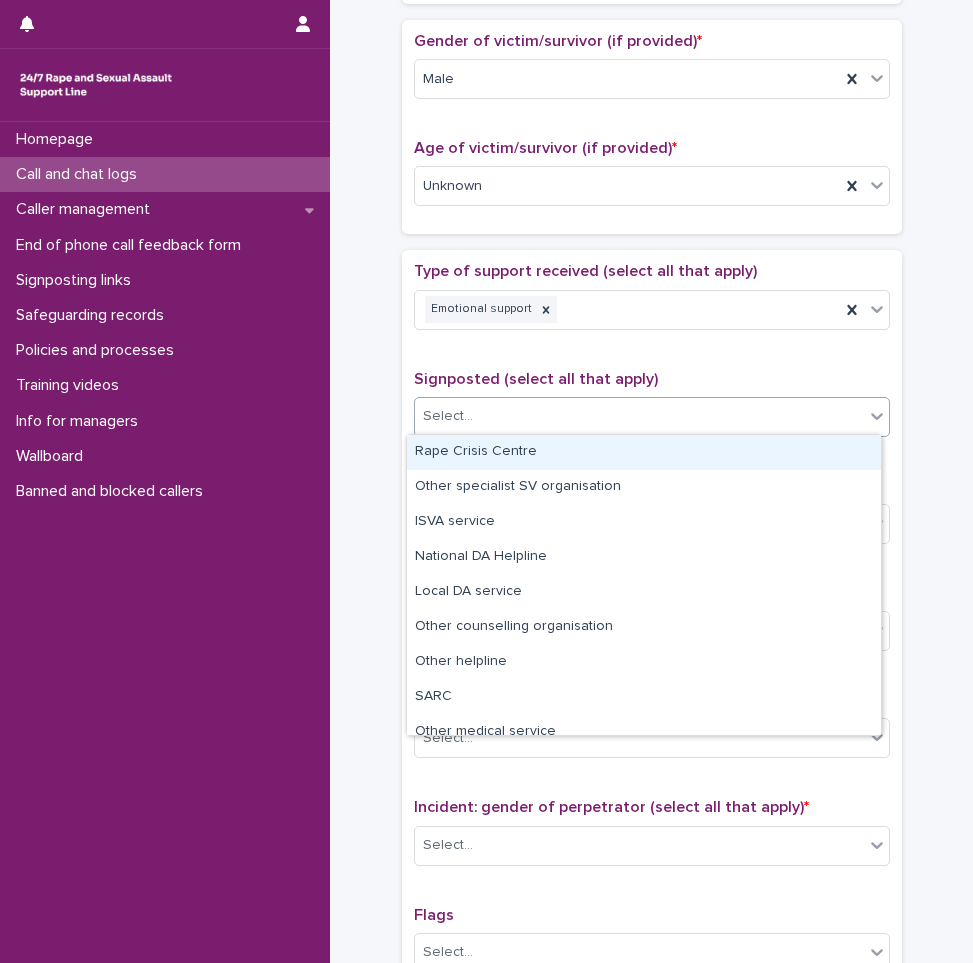 click on "Select..." at bounding box center [639, 416] 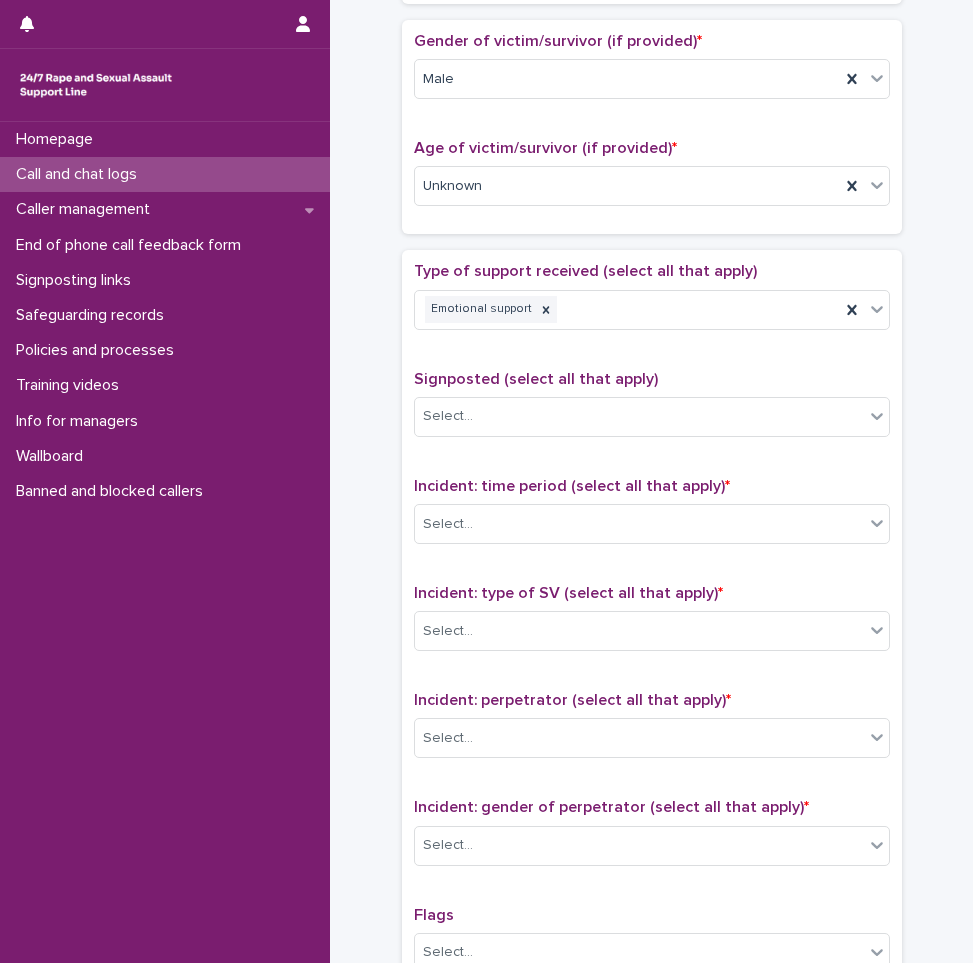 click on "**********" at bounding box center [651, 135] 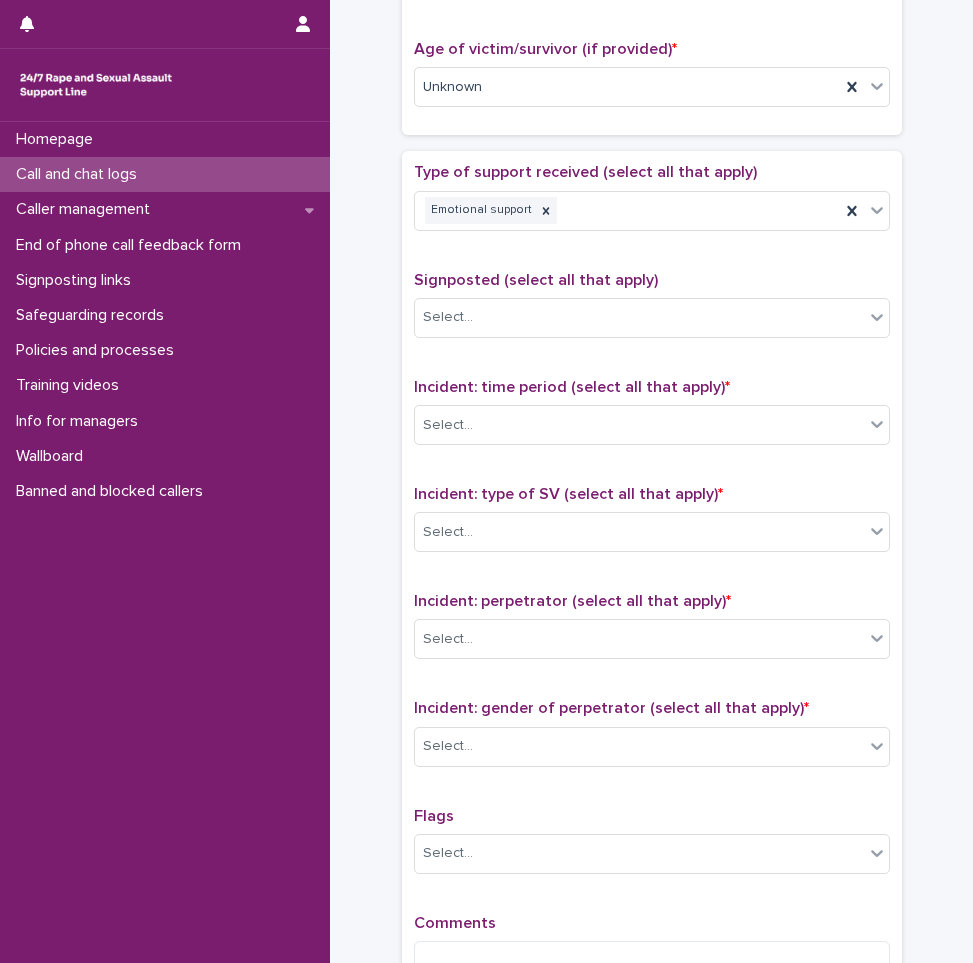 scroll, scrollTop: 1000, scrollLeft: 0, axis: vertical 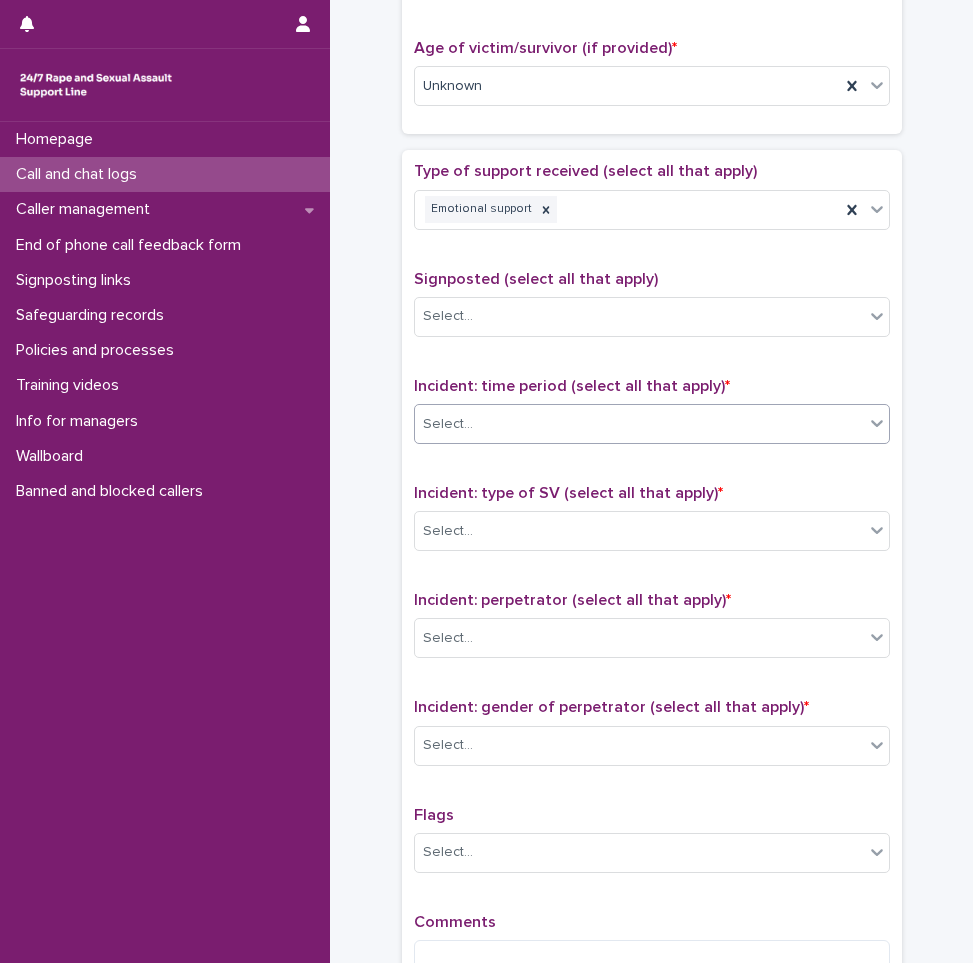 click on "Select..." at bounding box center [639, 424] 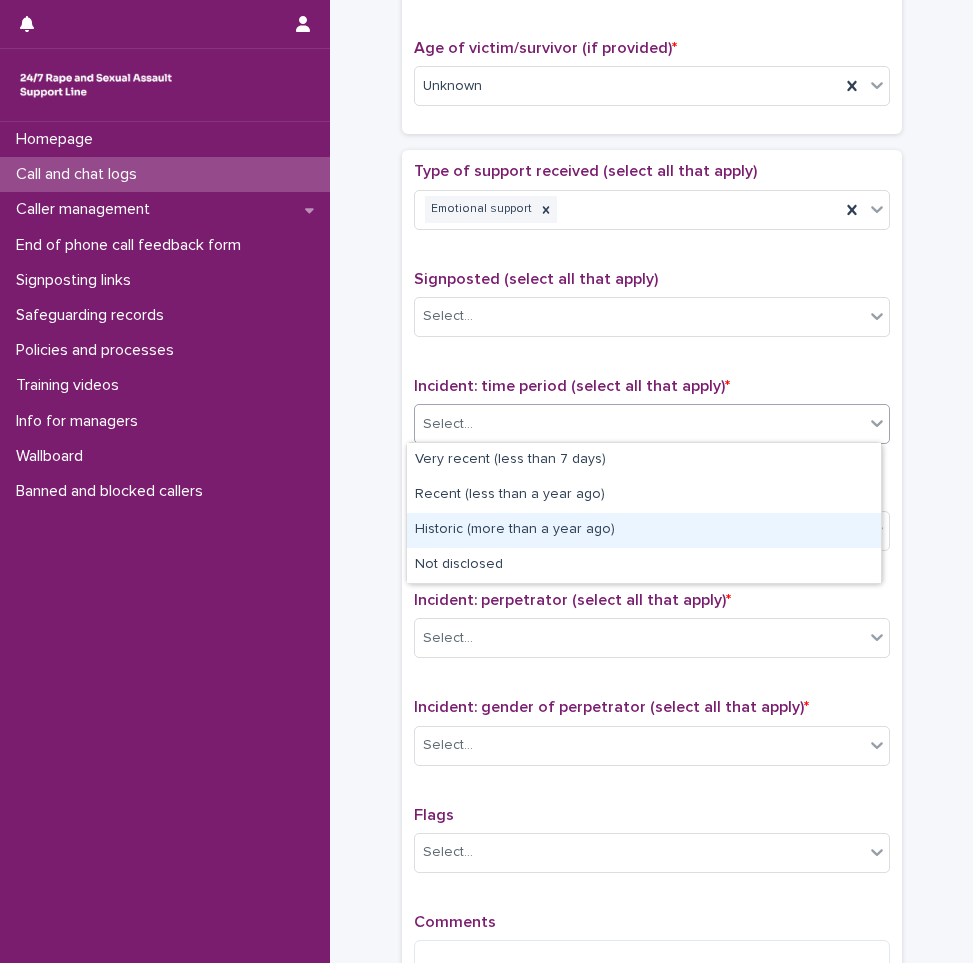 click on "Historic (more than a year ago)" at bounding box center (644, 530) 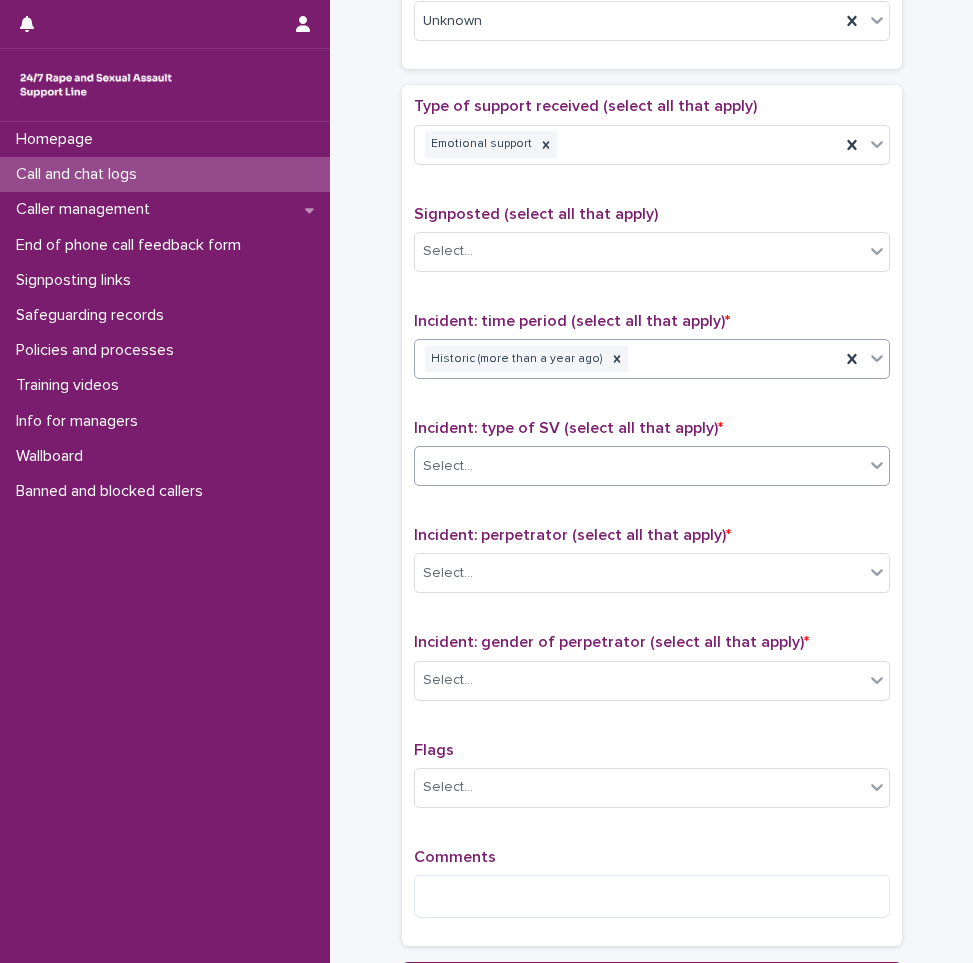 scroll, scrollTop: 1100, scrollLeft: 0, axis: vertical 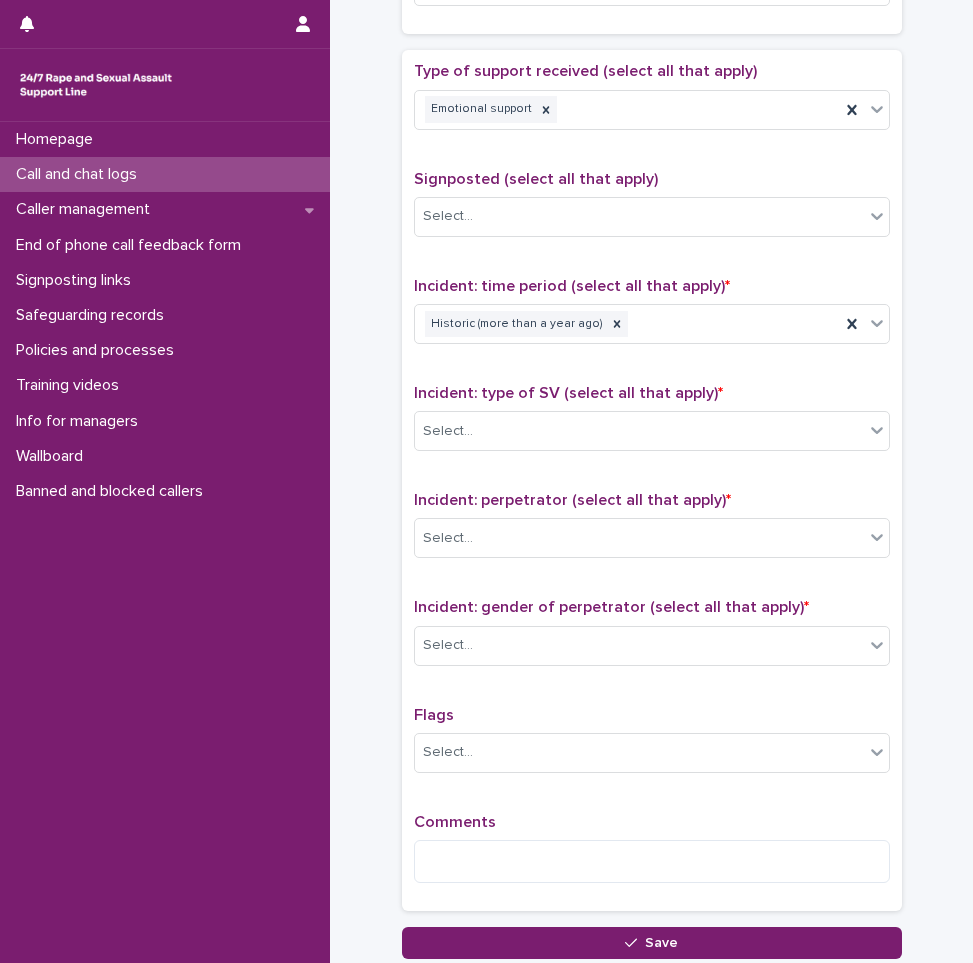 click on "Incident: type of SV (select all that apply) * Select..." at bounding box center [652, 425] 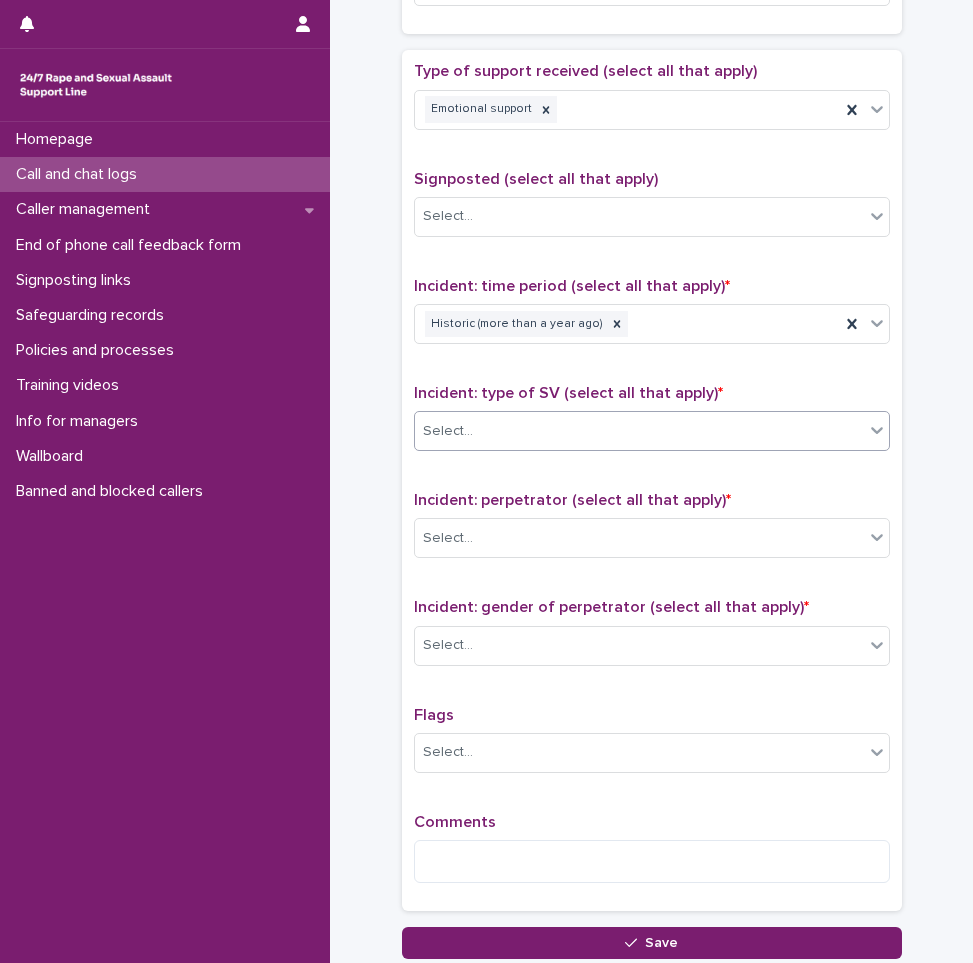 click on "Select..." at bounding box center [639, 431] 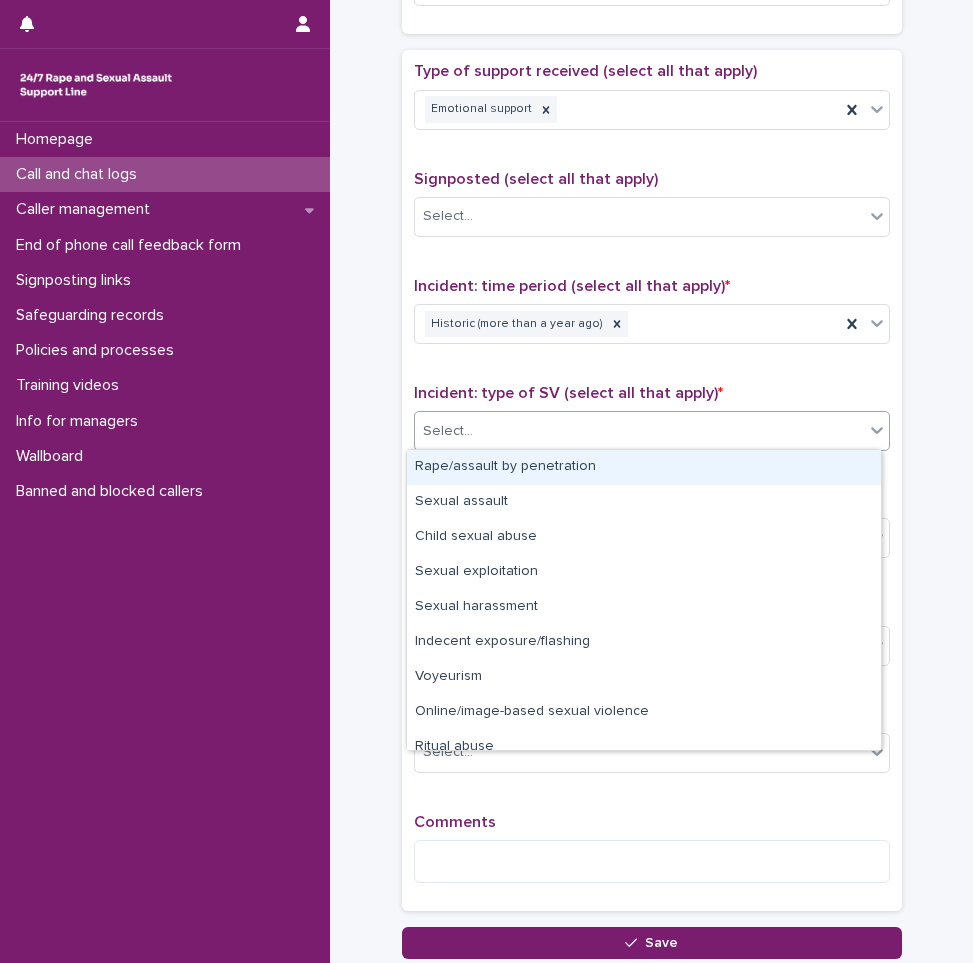 click on "Rape/assault by penetration" at bounding box center (644, 467) 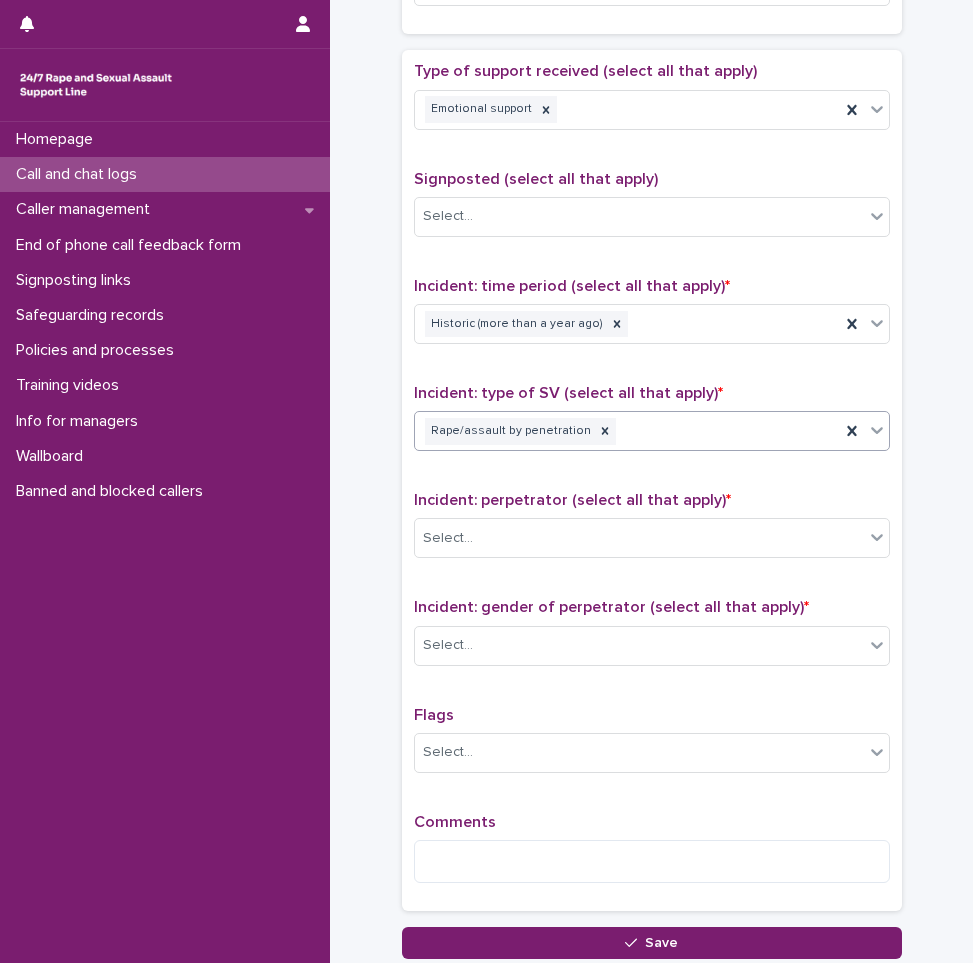 click on "Rape/assault by penetration" at bounding box center (627, 431) 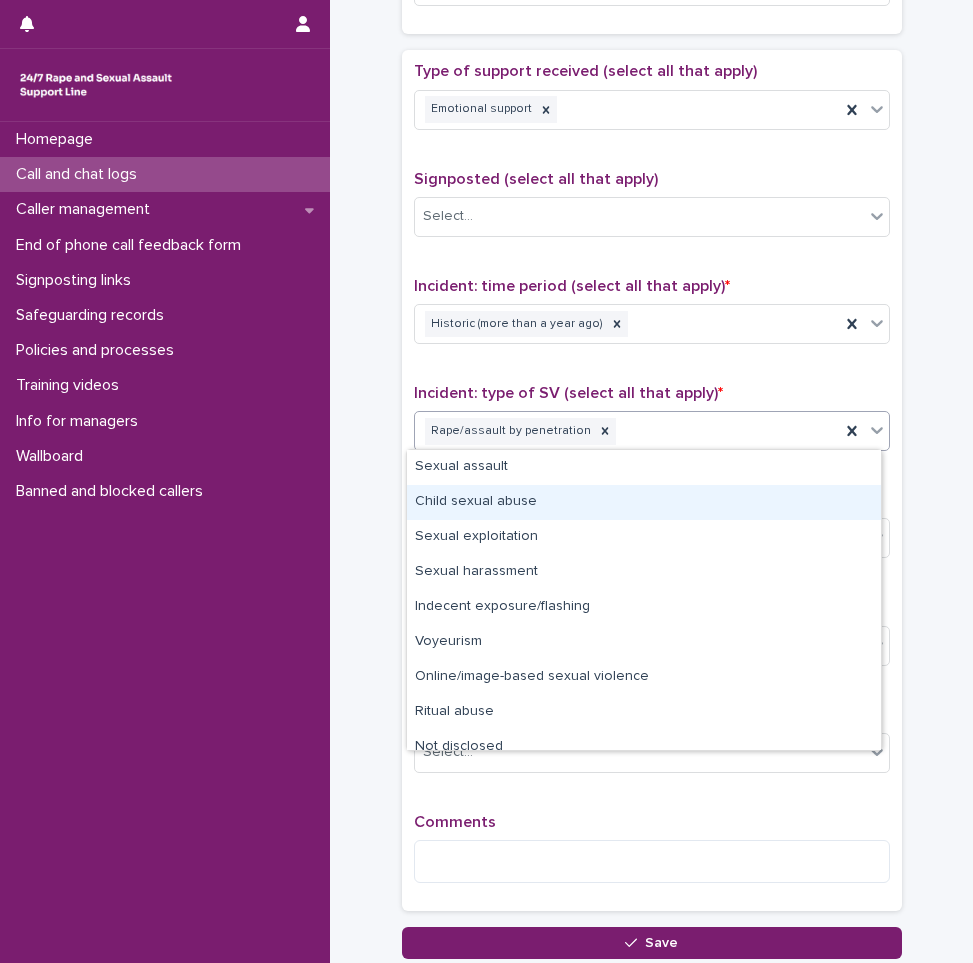 click on "Child sexual abuse" at bounding box center [644, 502] 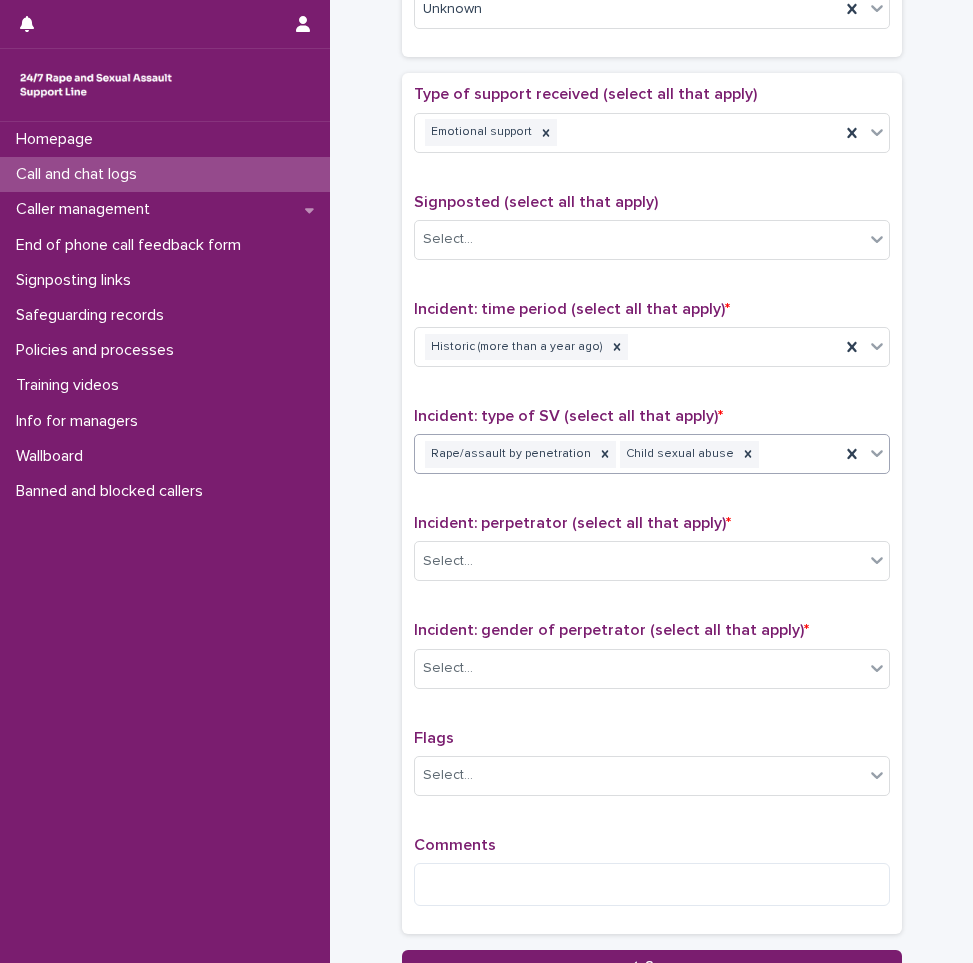scroll, scrollTop: 1100, scrollLeft: 0, axis: vertical 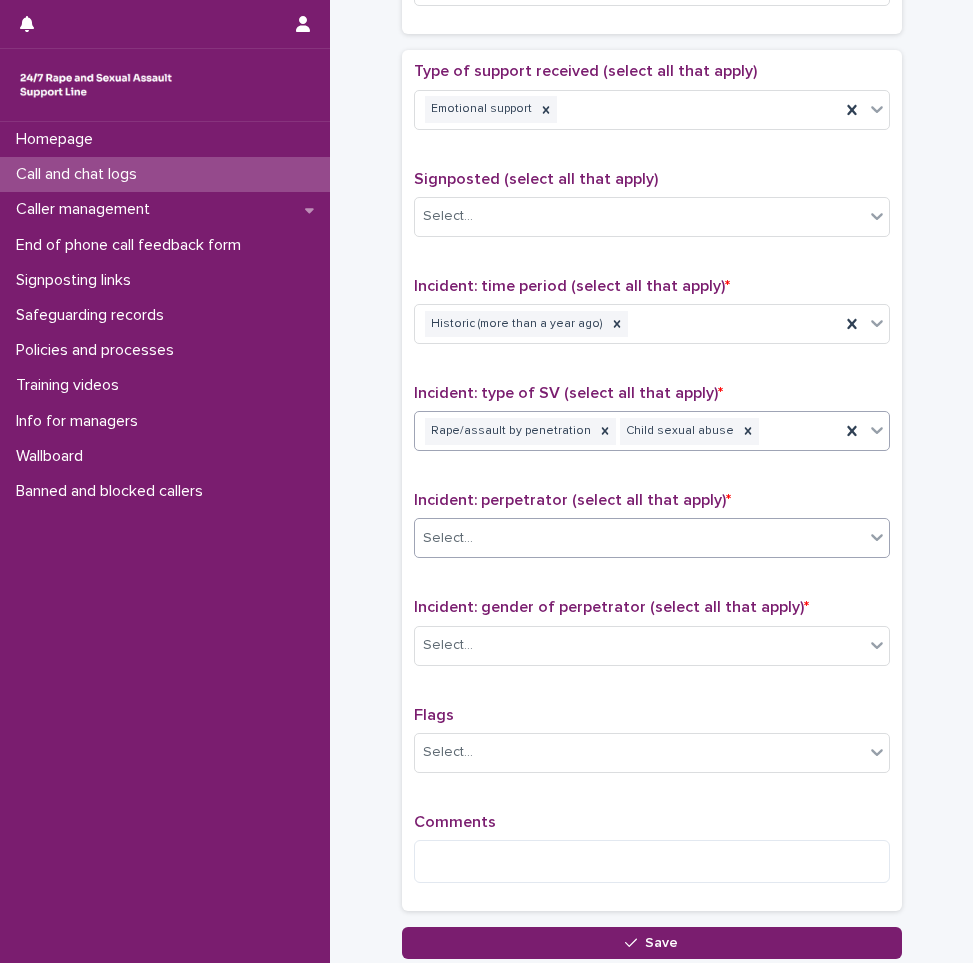 click on "Select..." at bounding box center (639, 538) 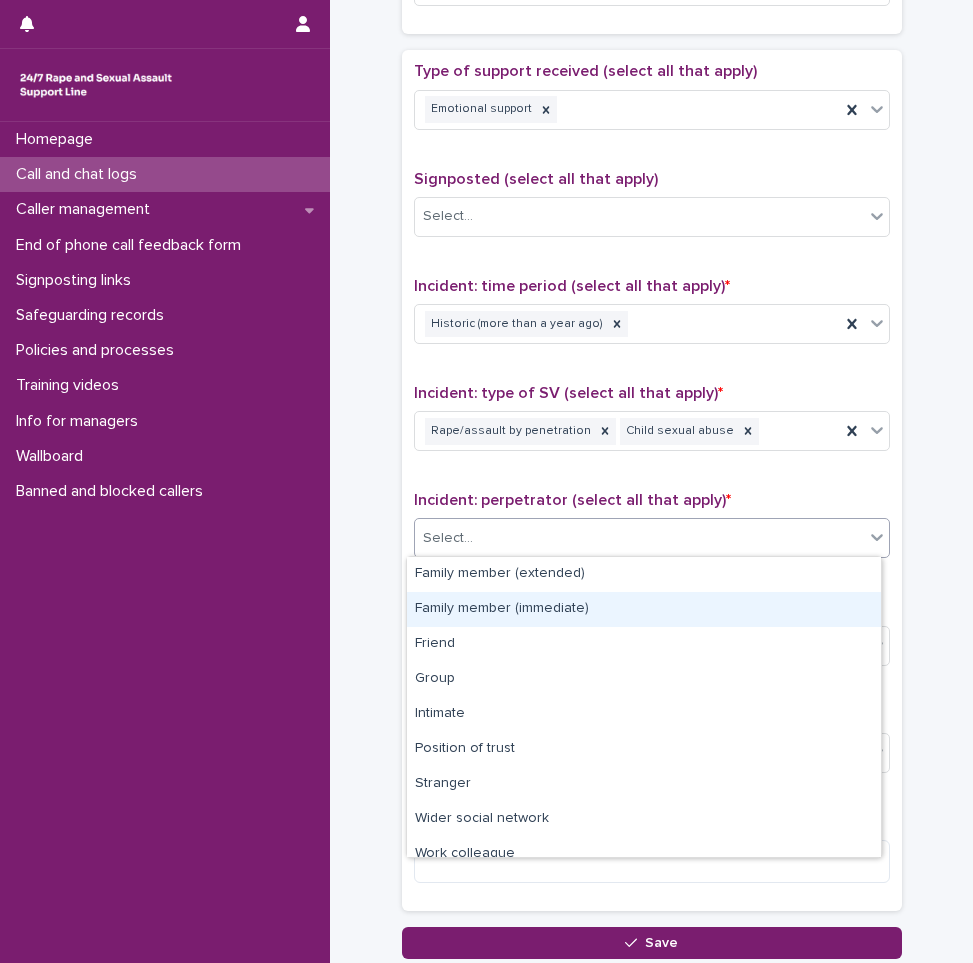 click on "Family member (immediate)" at bounding box center [644, 609] 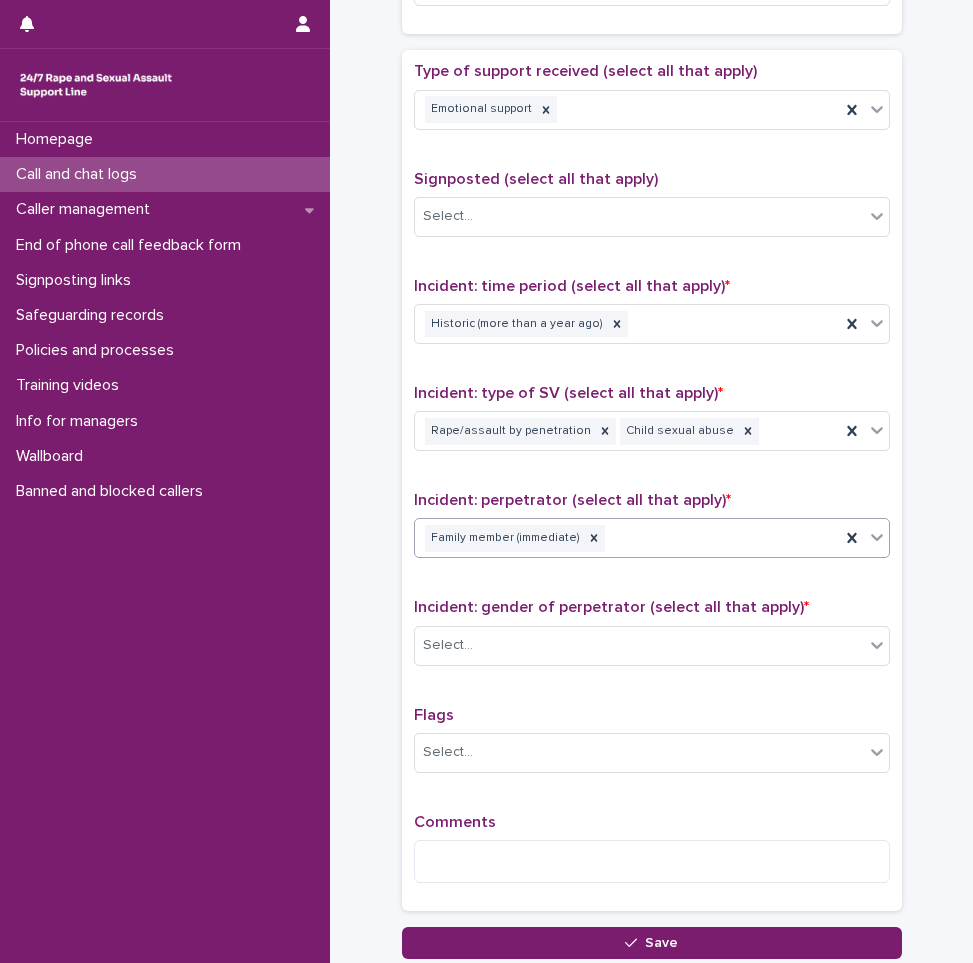 click on "Family member (immediate)" at bounding box center (627, 538) 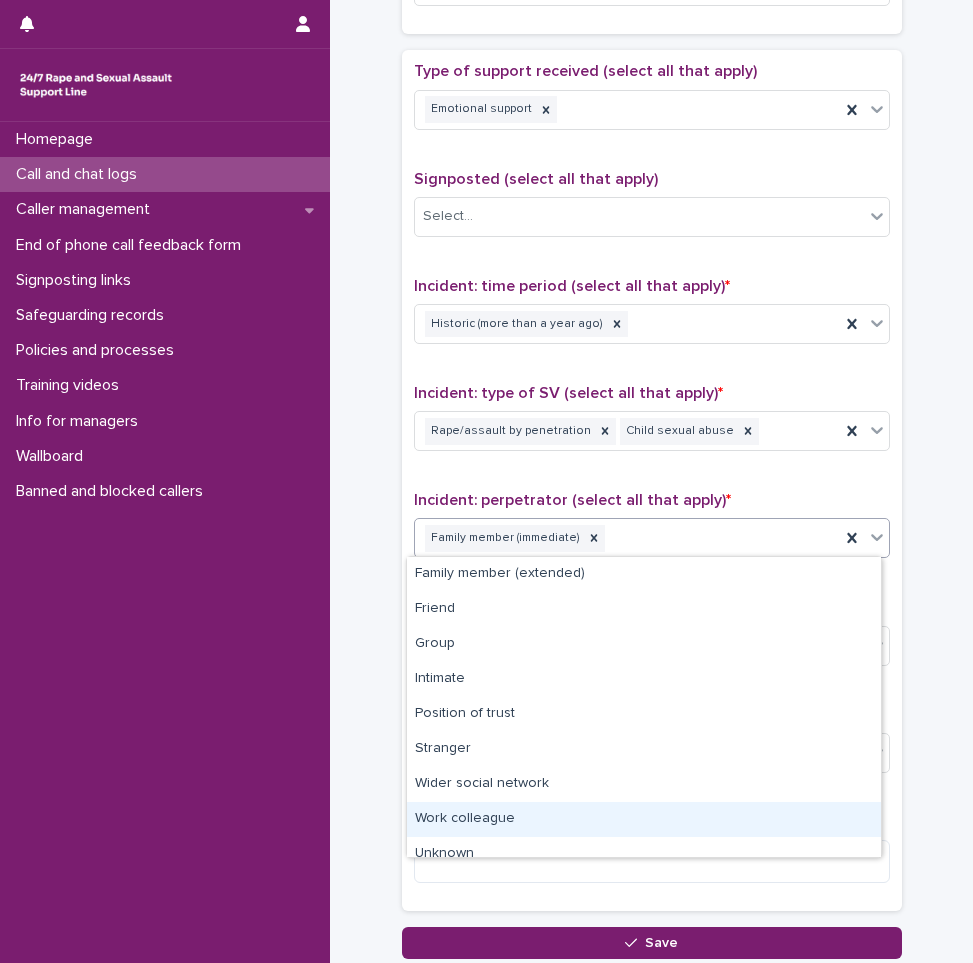 scroll, scrollTop: 50, scrollLeft: 0, axis: vertical 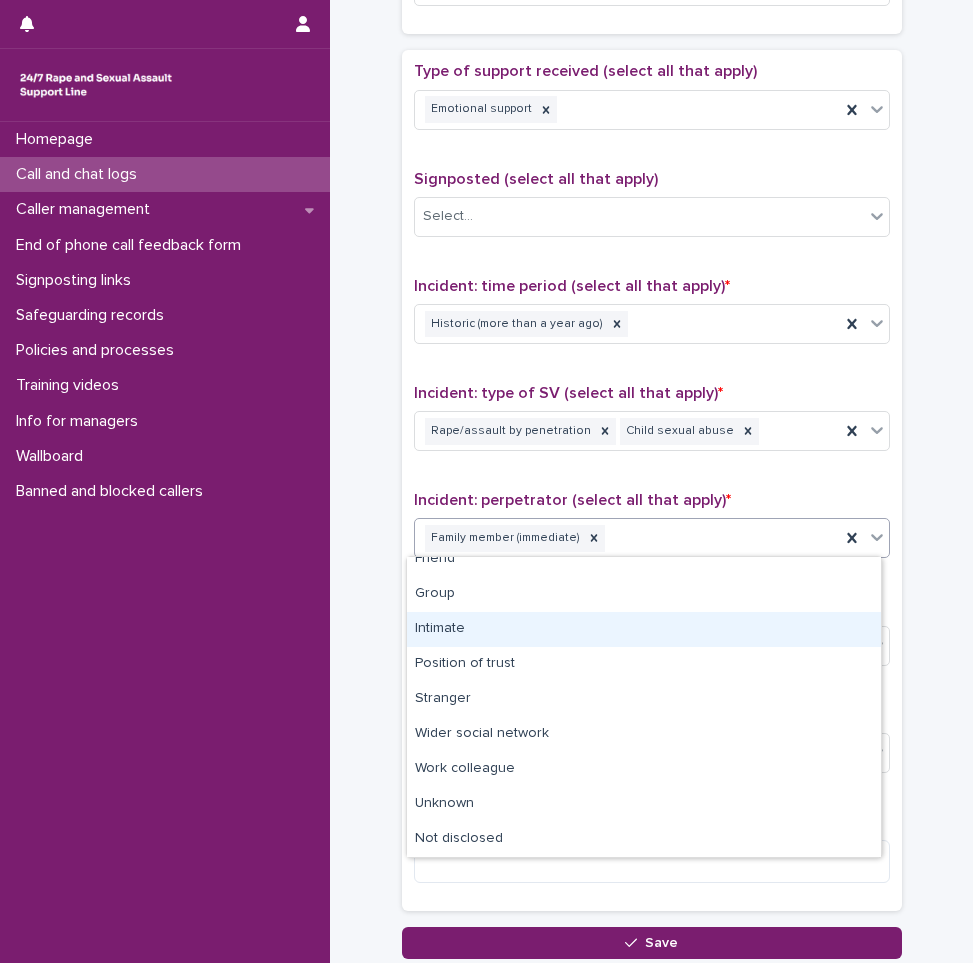 drag, startPoint x: 587, startPoint y: 648, endPoint x: 593, endPoint y: 630, distance: 18.973665 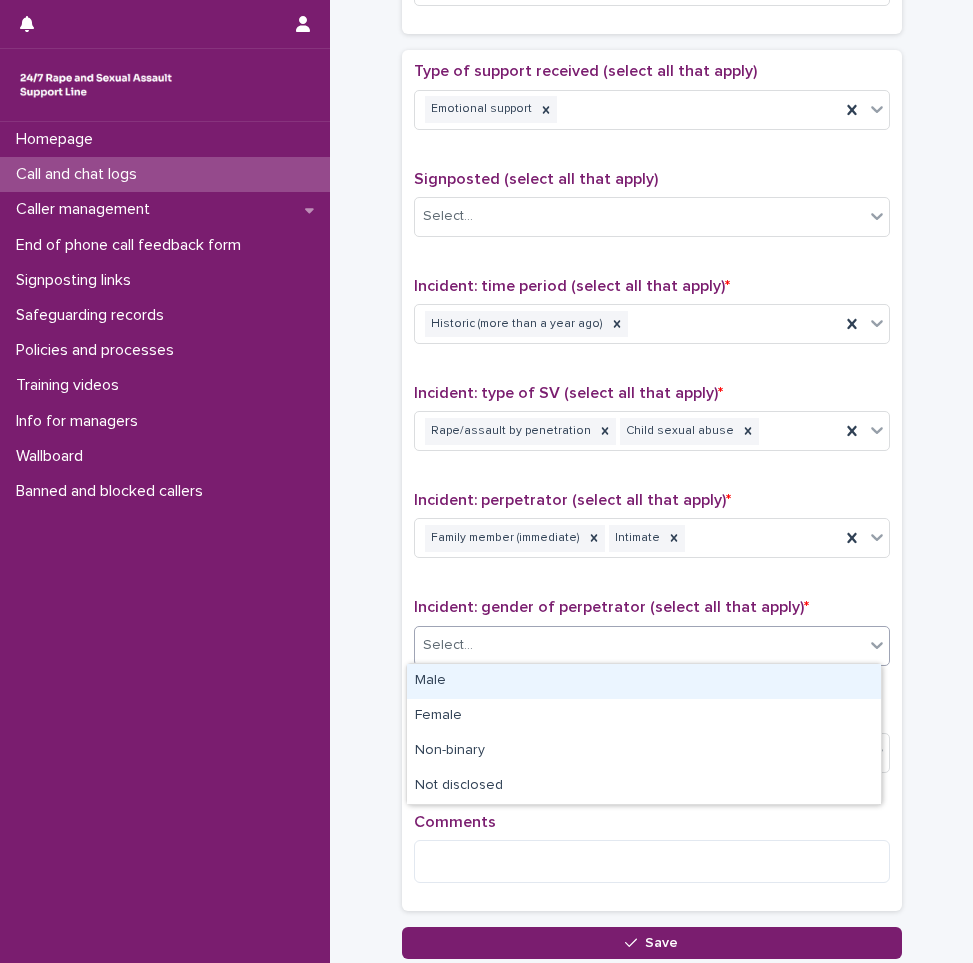 click on "Select..." at bounding box center (639, 645) 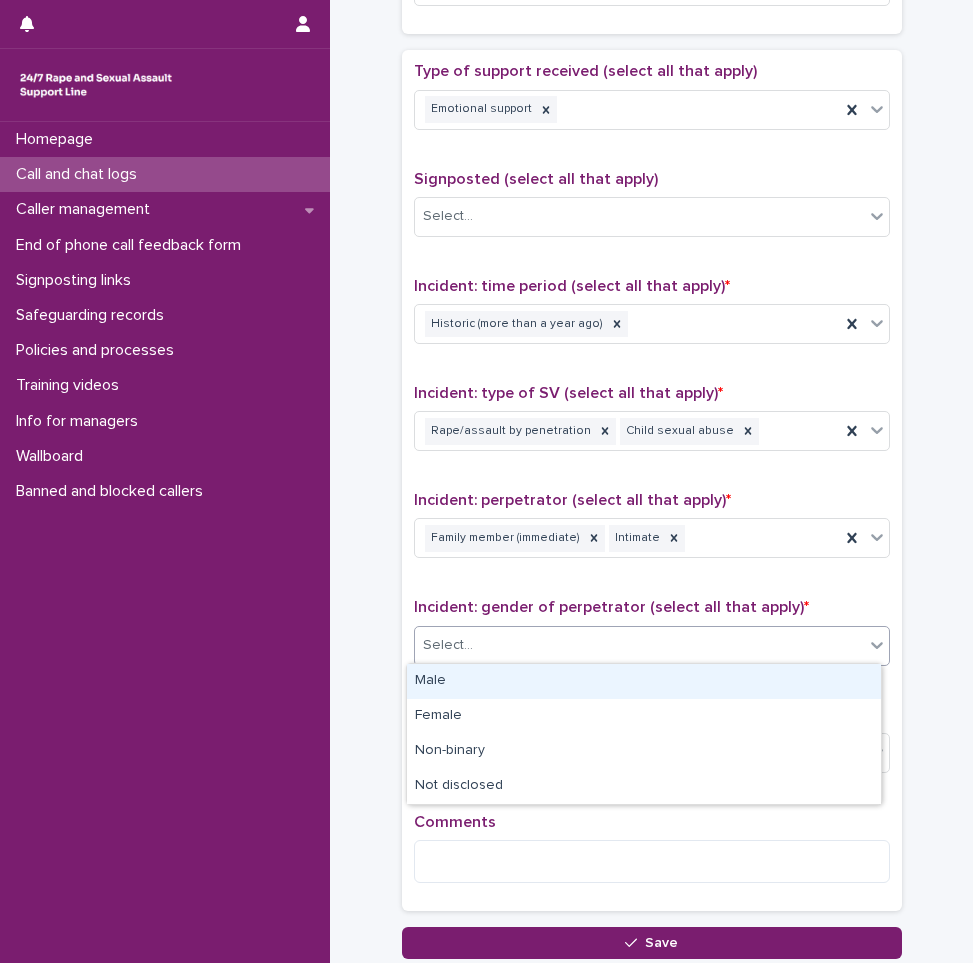 click on "Male" at bounding box center (644, 681) 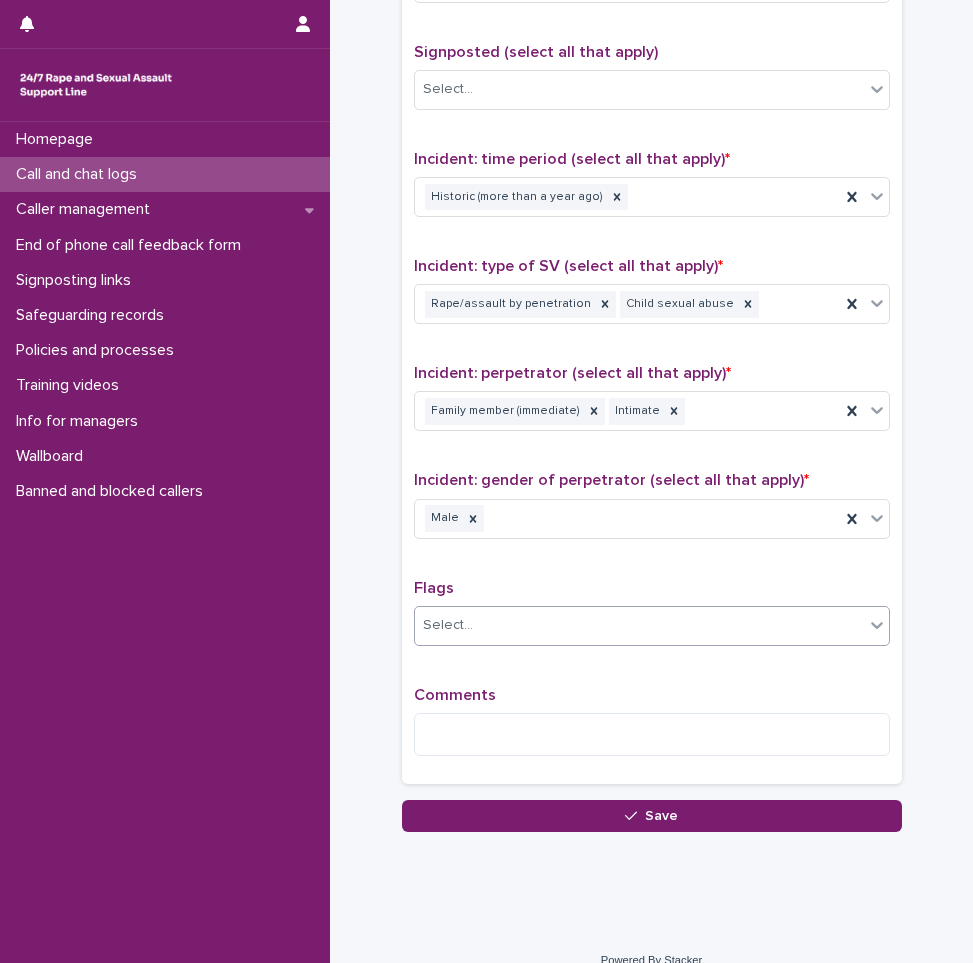scroll, scrollTop: 1250, scrollLeft: 0, axis: vertical 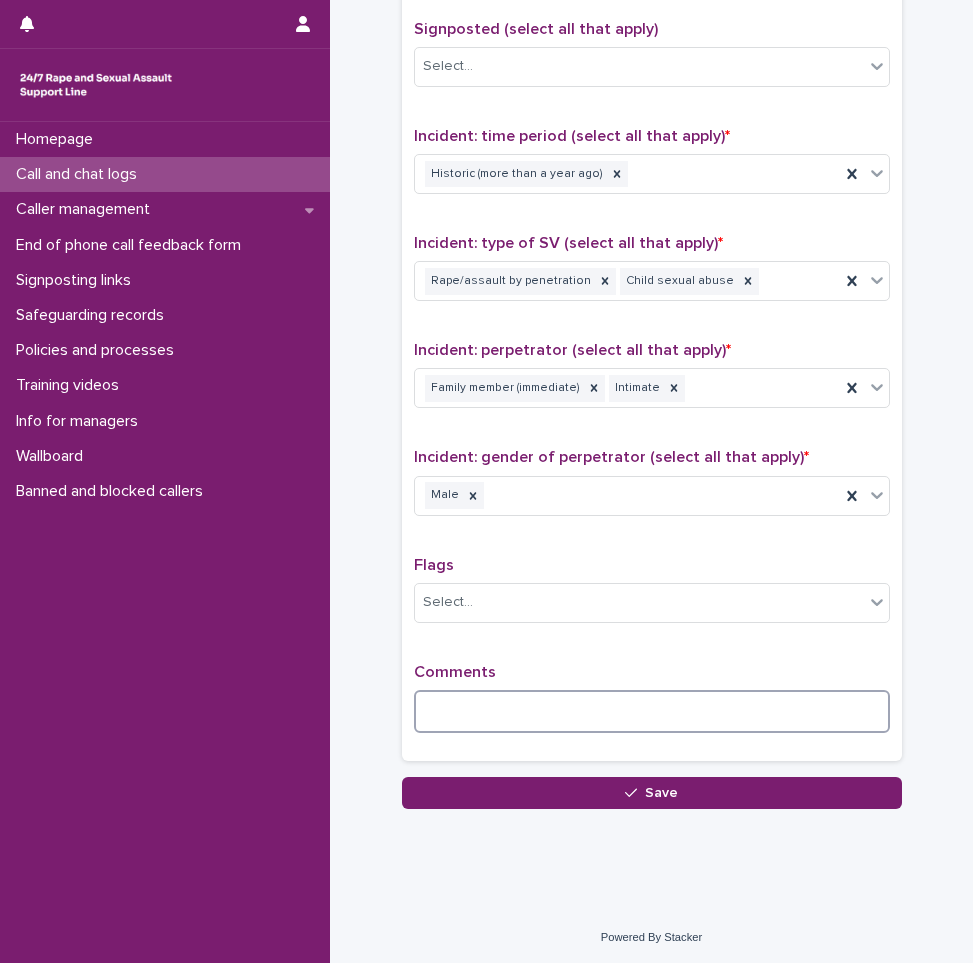click at bounding box center [652, 711] 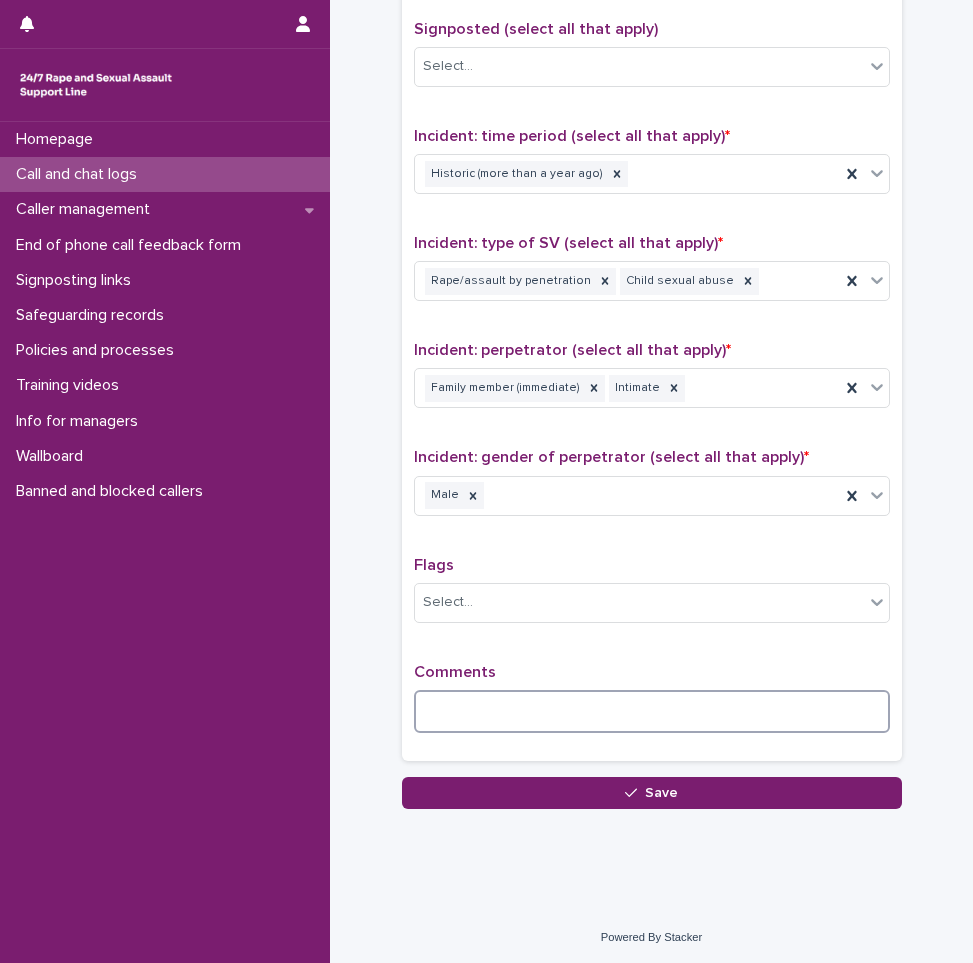 click at bounding box center (652, 711) 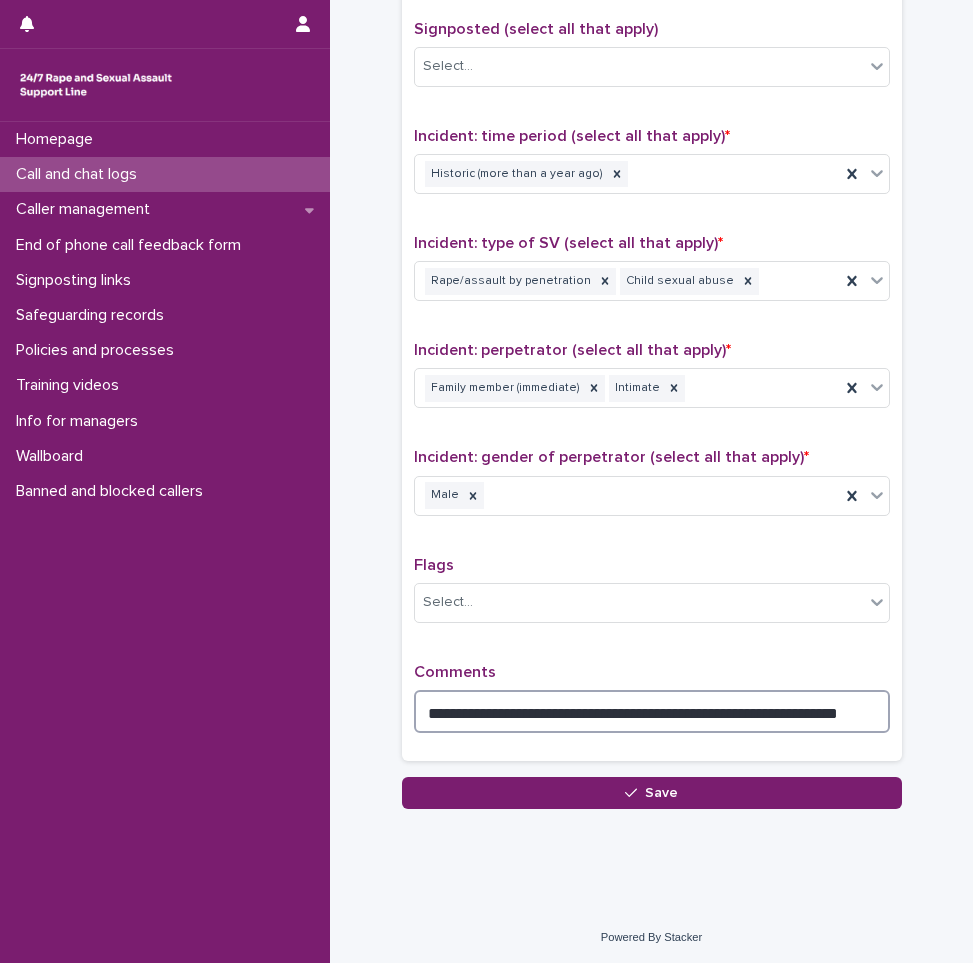 click on "**********" at bounding box center (652, 711) 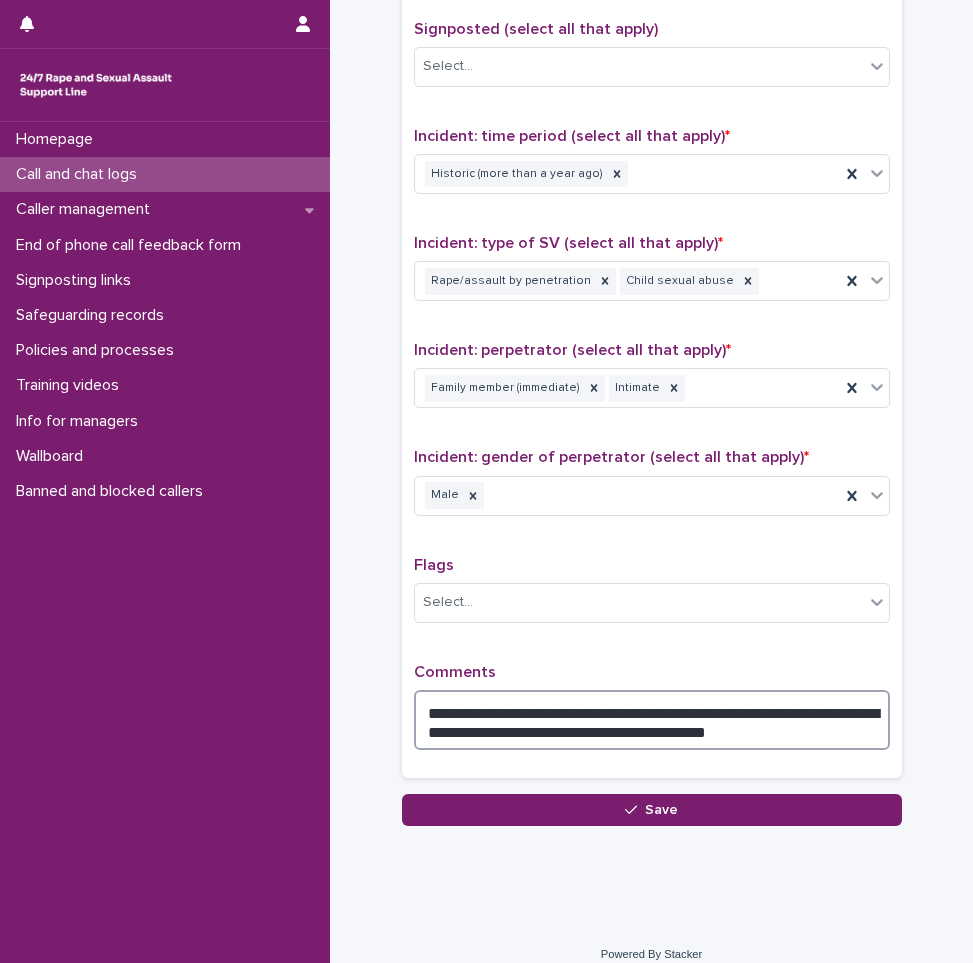click on "**********" at bounding box center [652, 720] 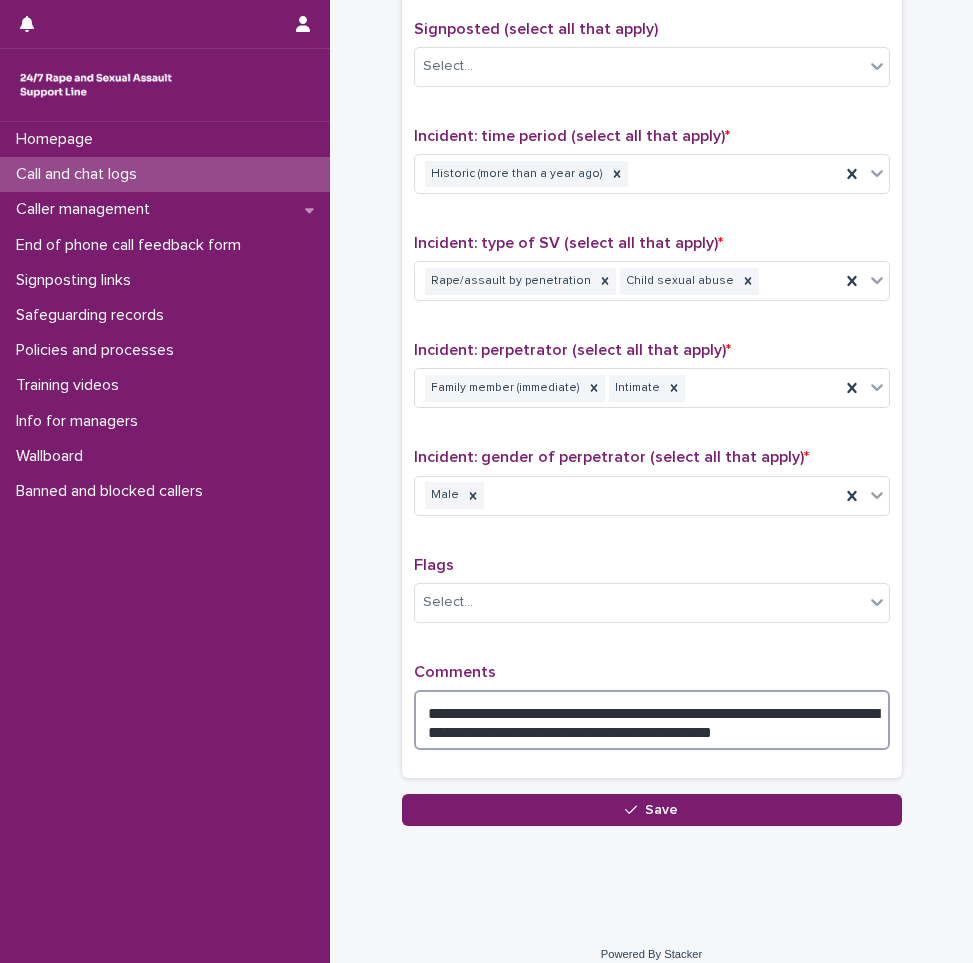 click on "**********" at bounding box center (652, 720) 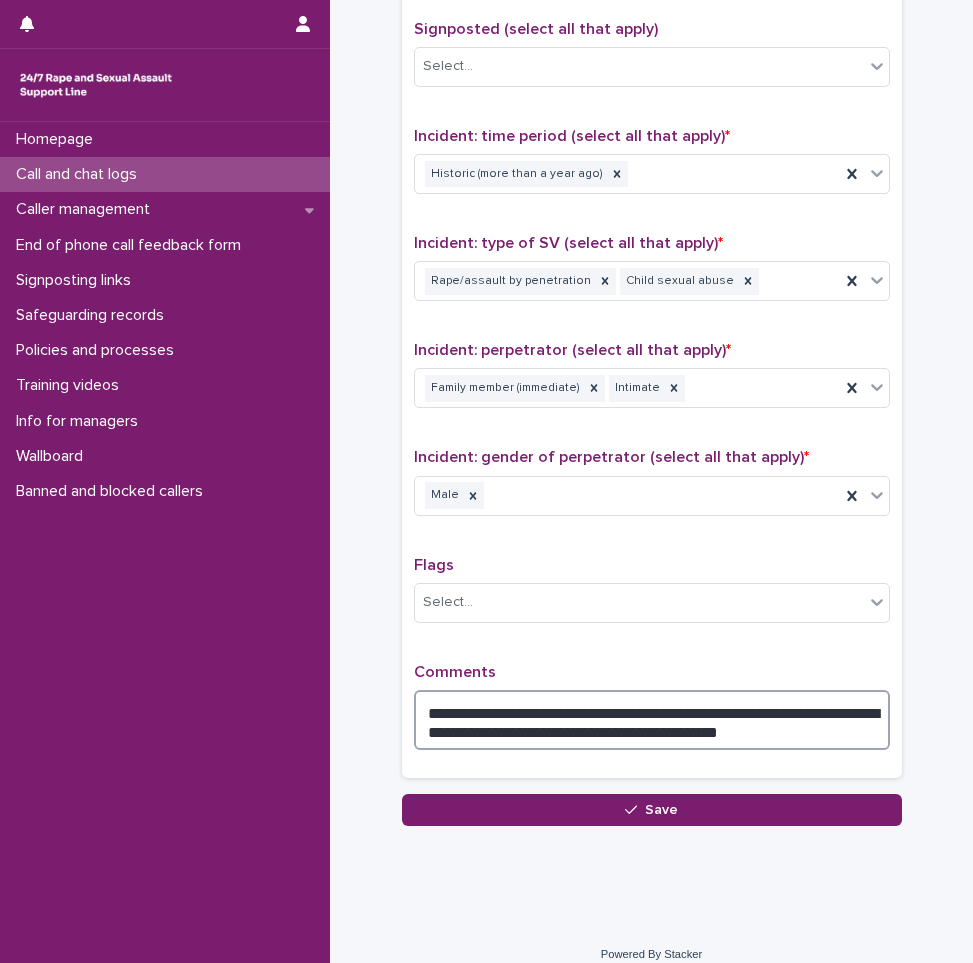 click on "**********" at bounding box center [652, 720] 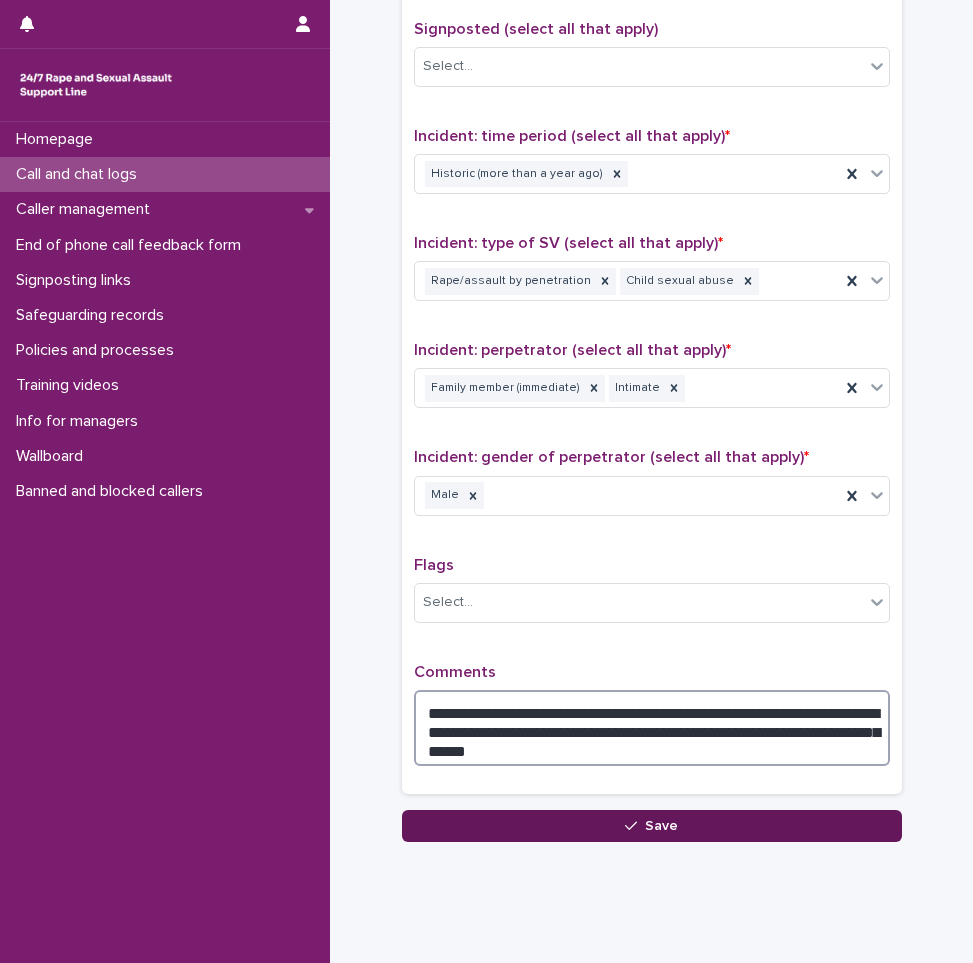 type on "**********" 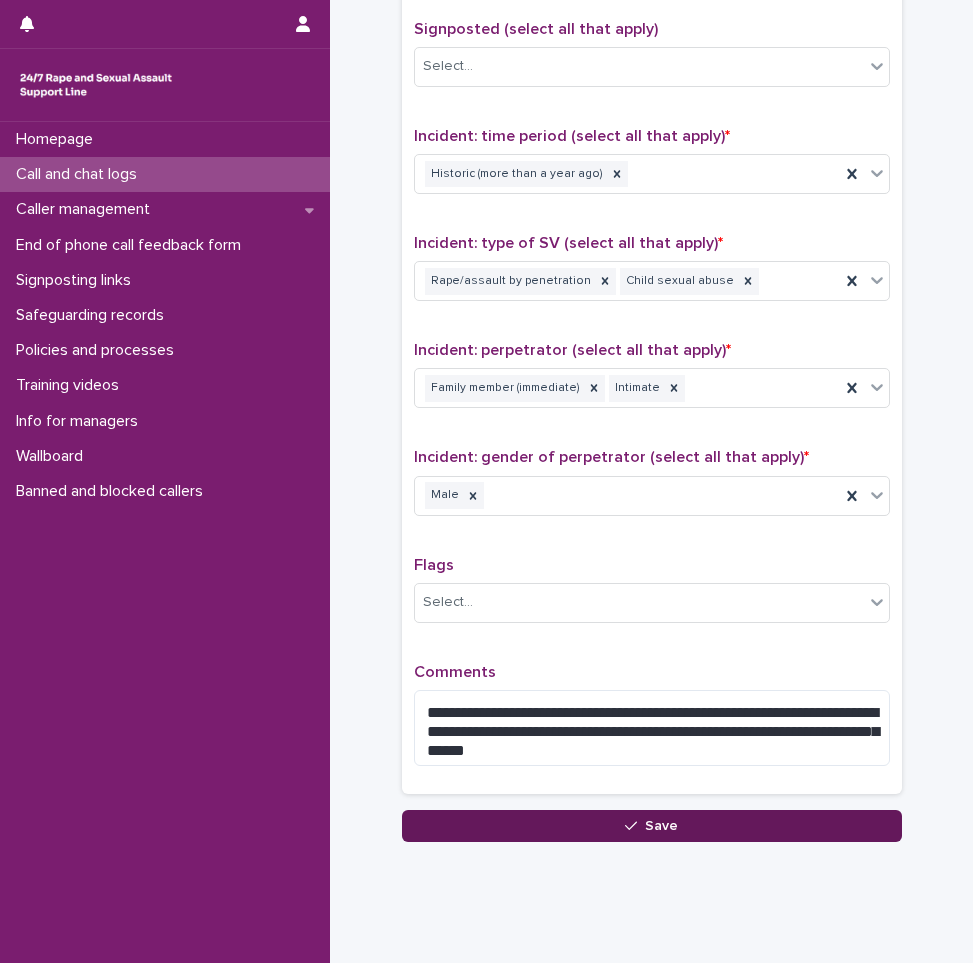 click on "Save" at bounding box center [652, 826] 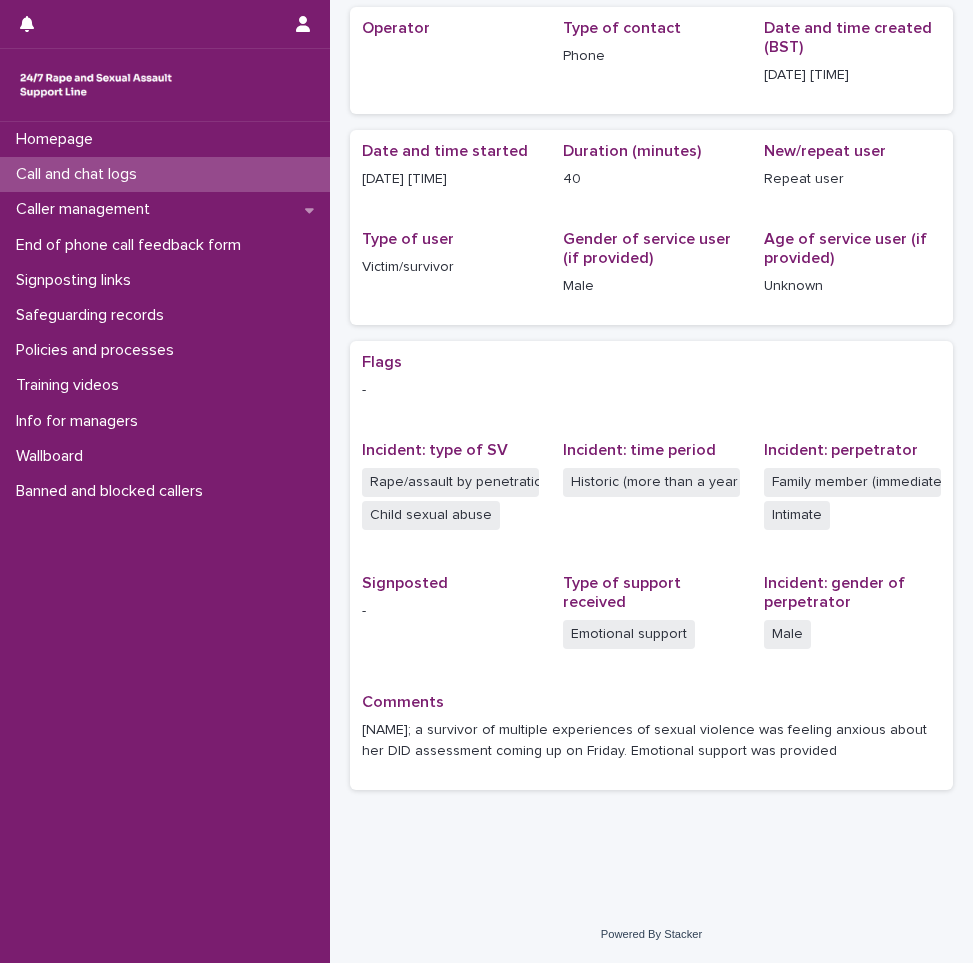 scroll, scrollTop: 0, scrollLeft: 0, axis: both 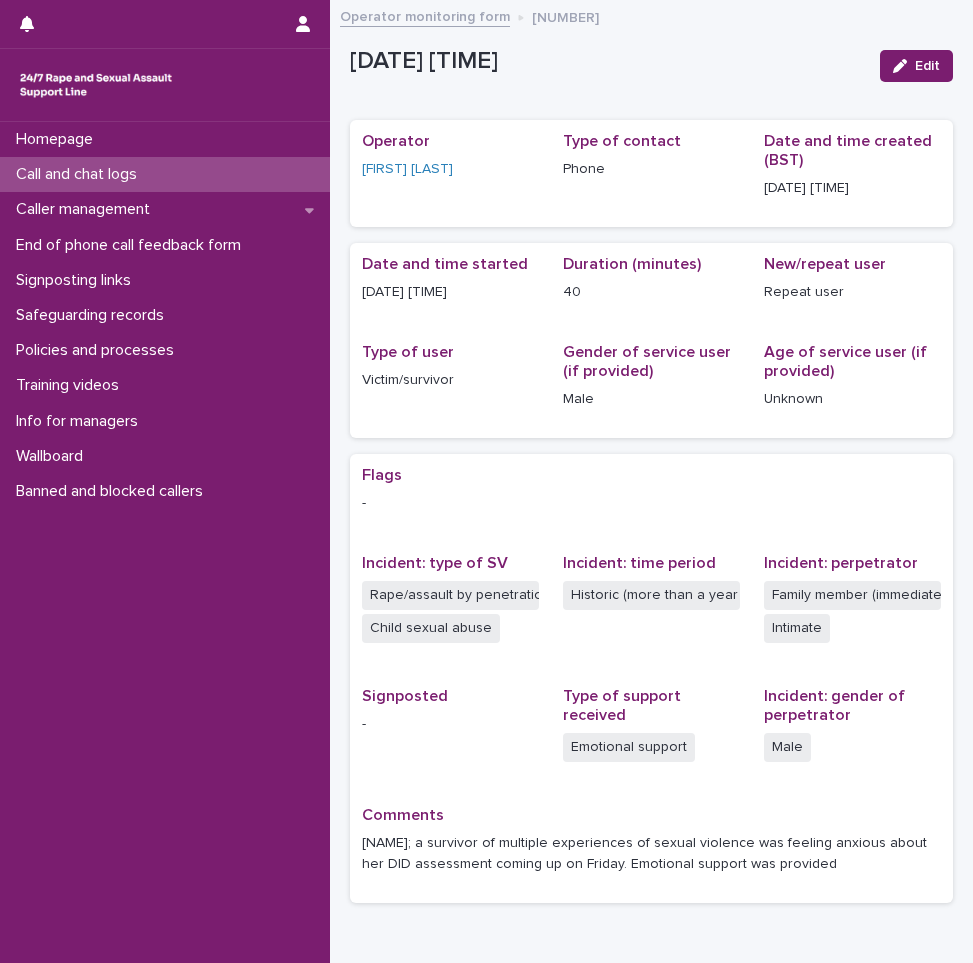 click on "Call and chat logs" at bounding box center [165, 174] 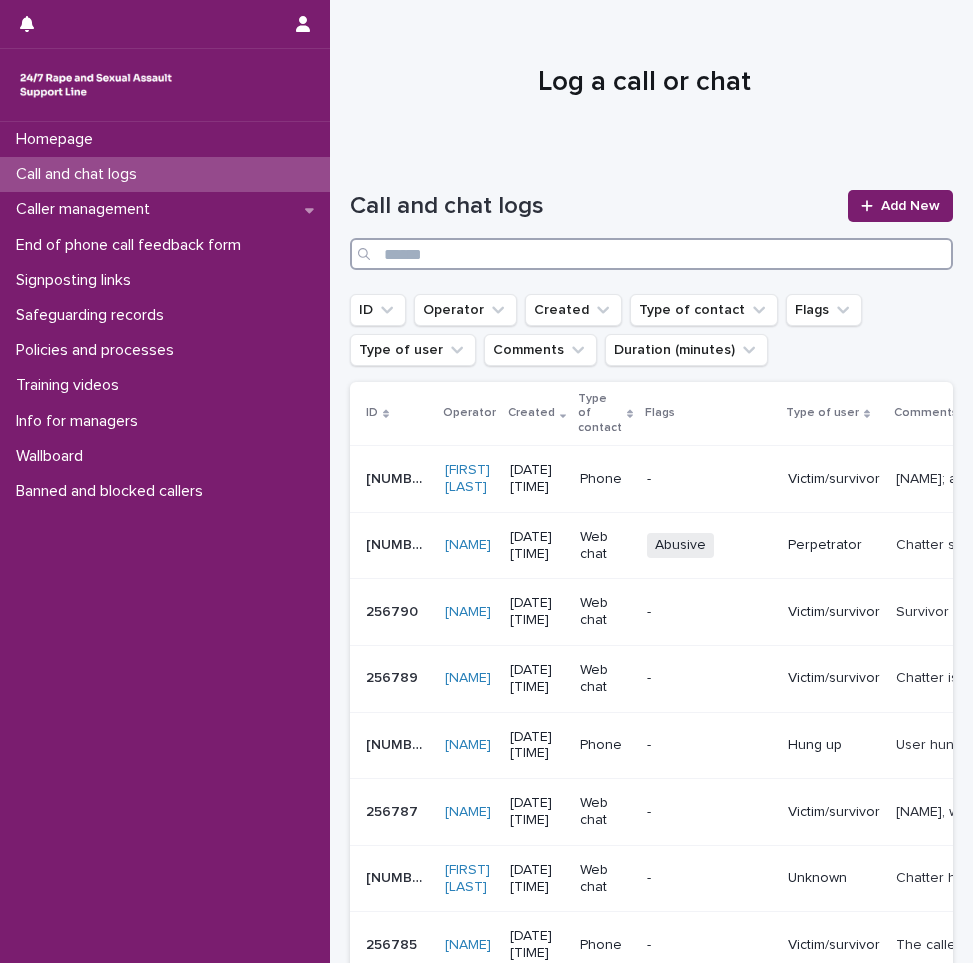 click at bounding box center [651, 254] 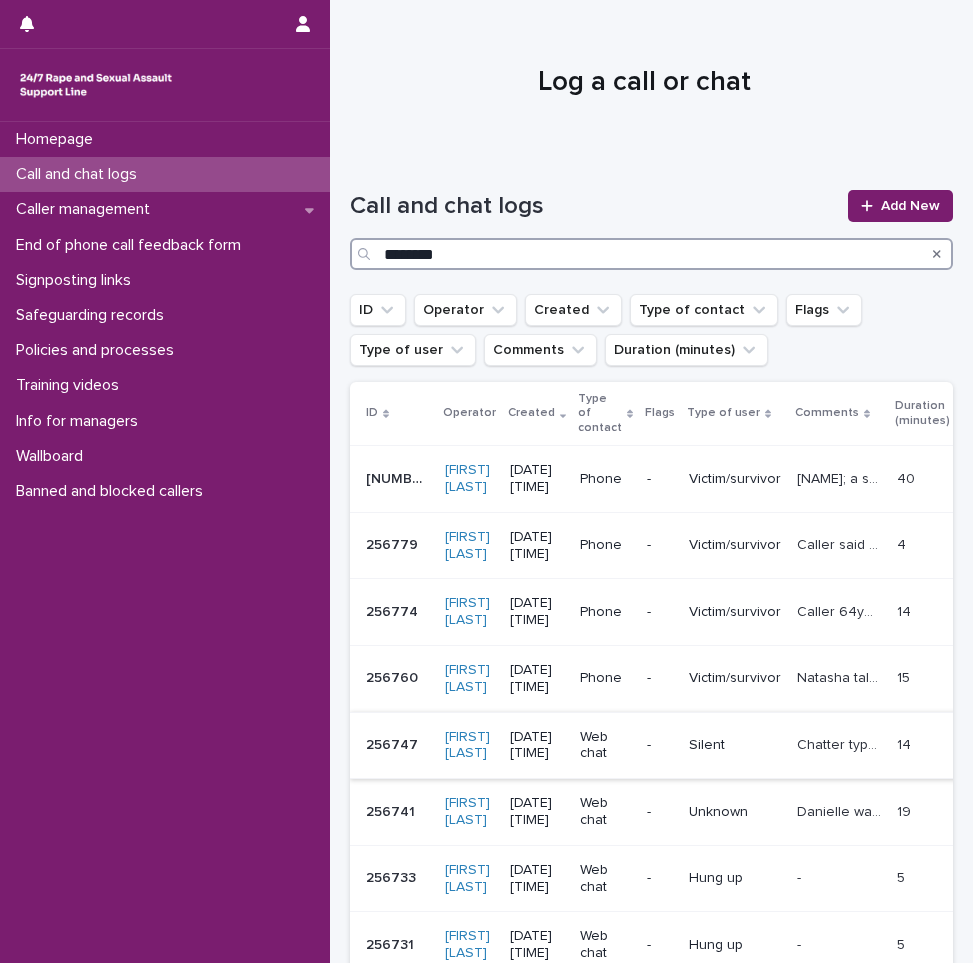 scroll, scrollTop: 100, scrollLeft: 0, axis: vertical 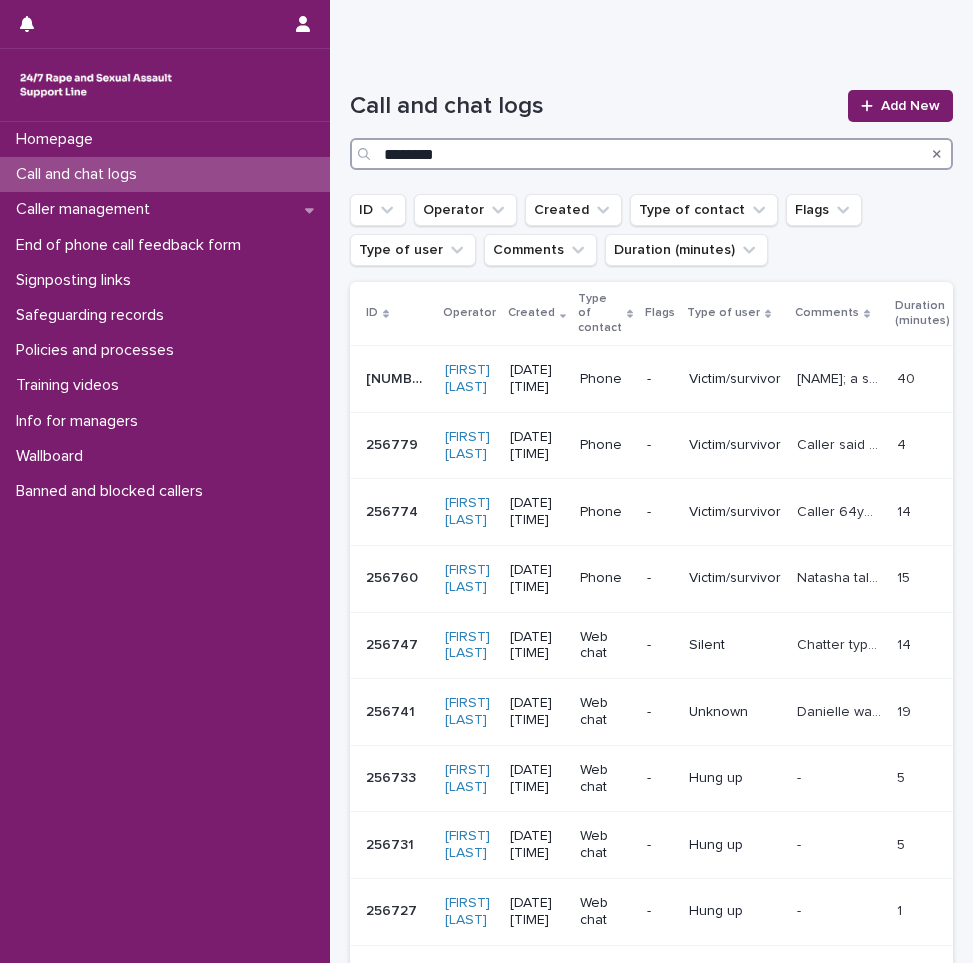 type on "********" 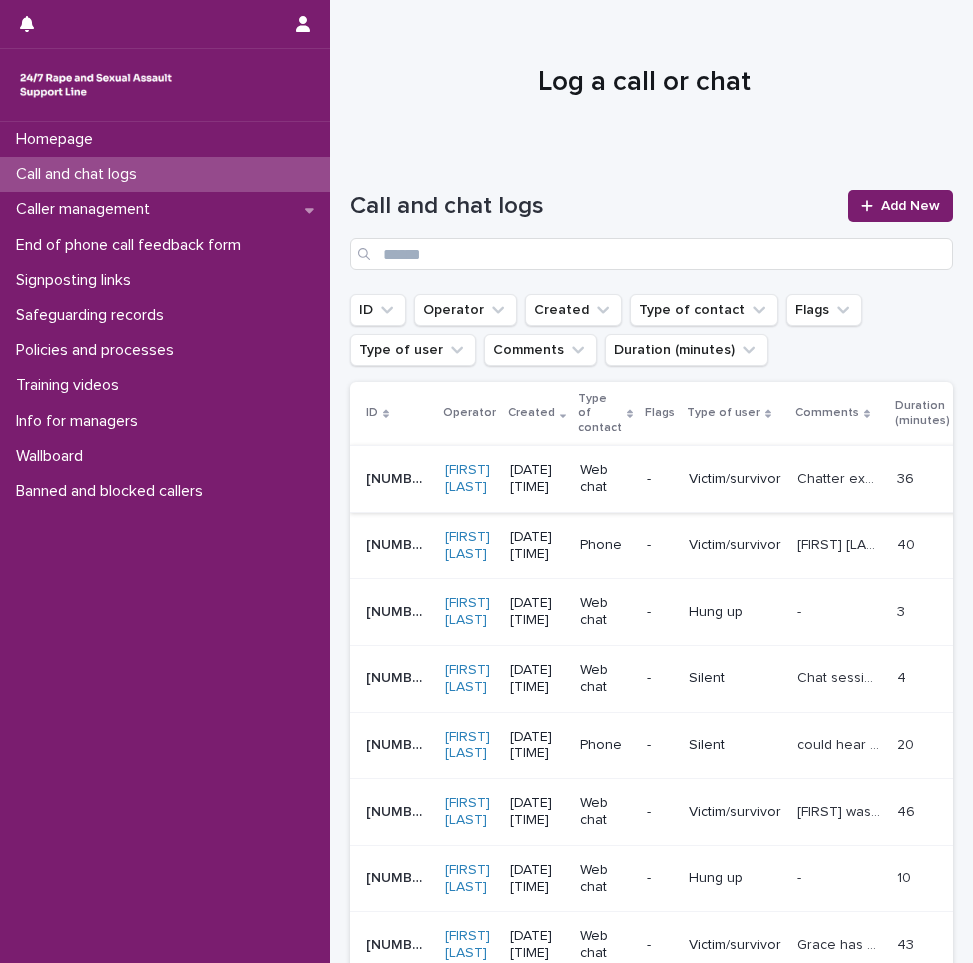 scroll, scrollTop: 0, scrollLeft: 0, axis: both 